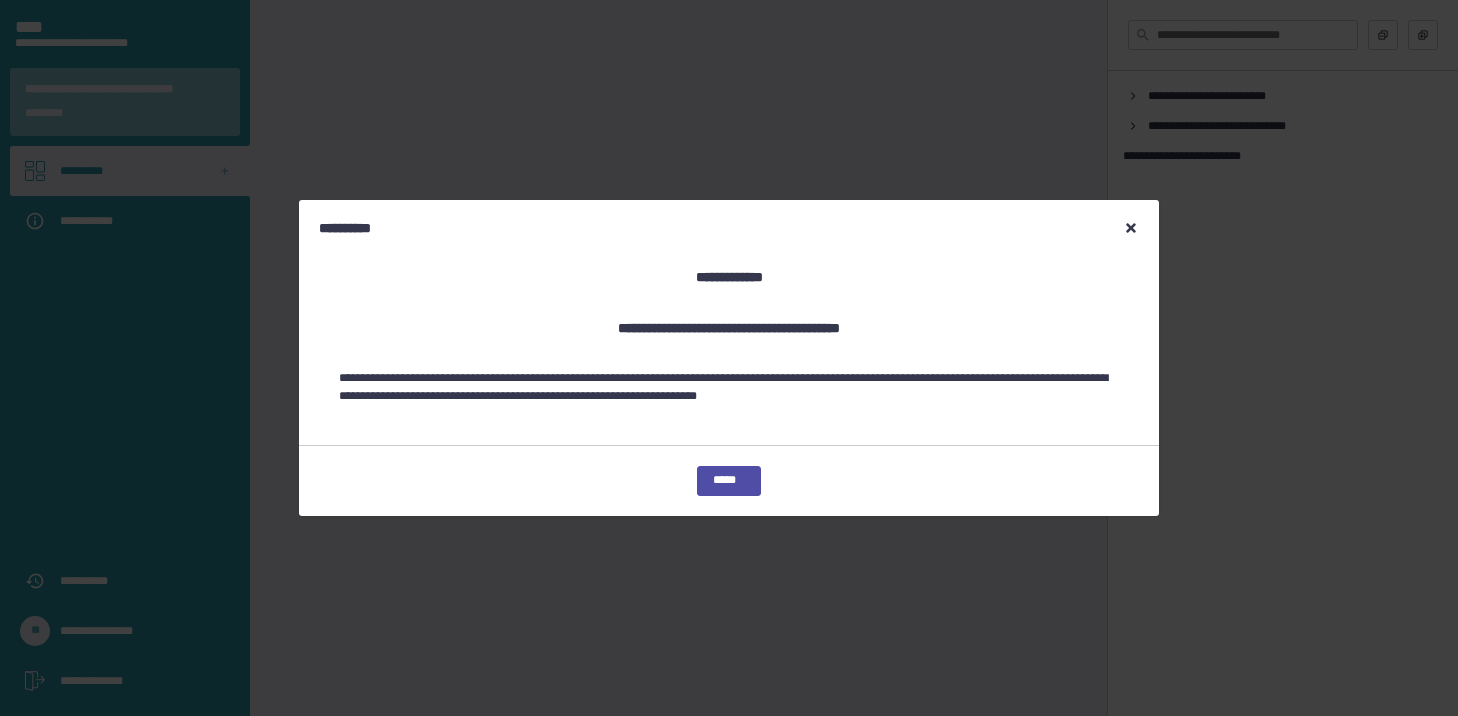 scroll, scrollTop: 0, scrollLeft: 0, axis: both 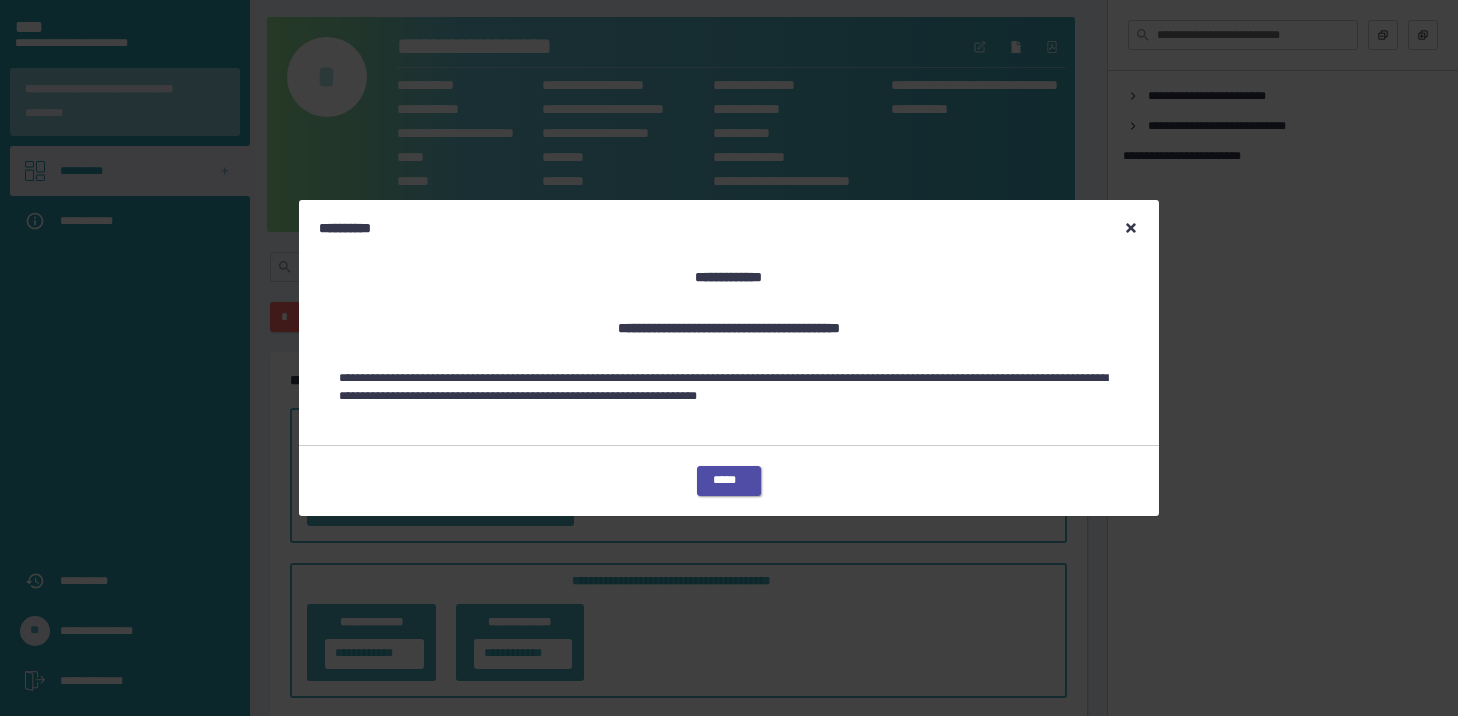 click on "*****" at bounding box center (729, 481) 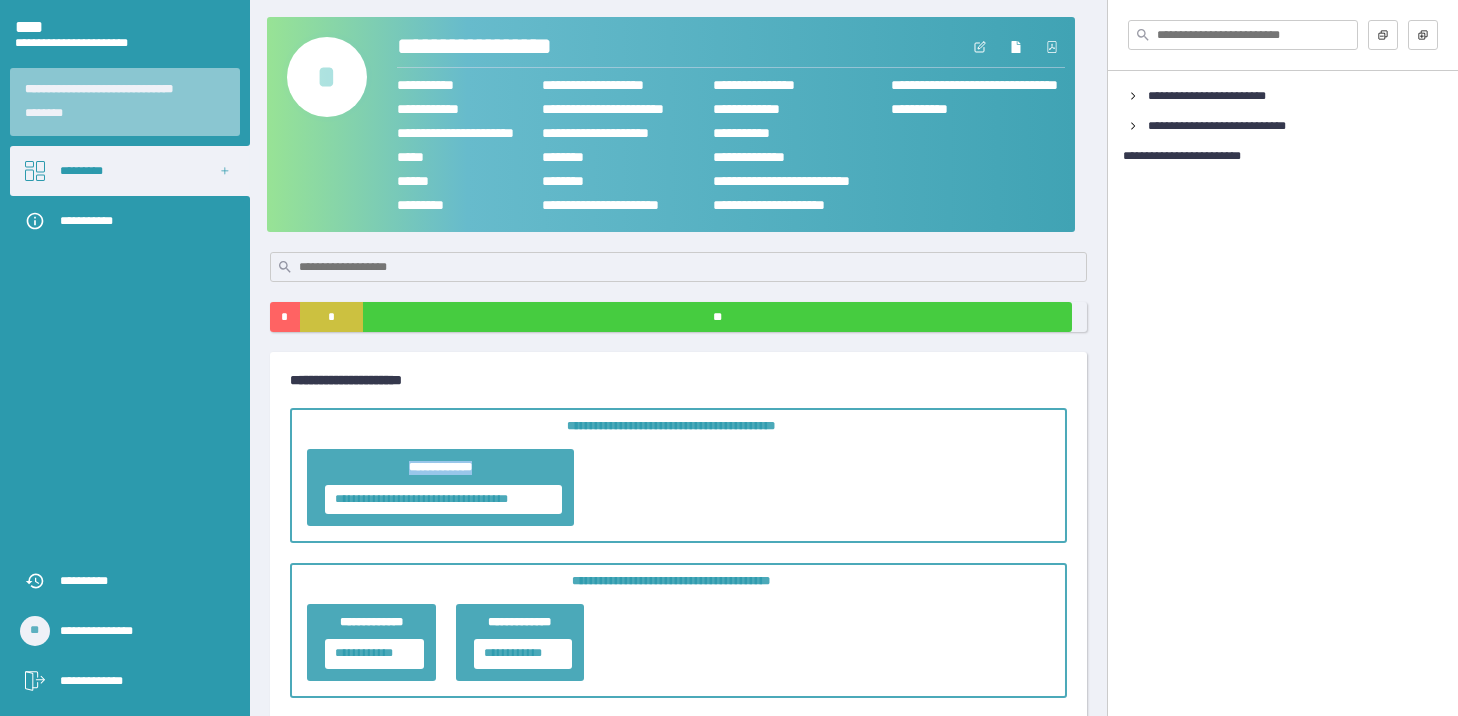 click on "**********" at bounding box center (678, 487) 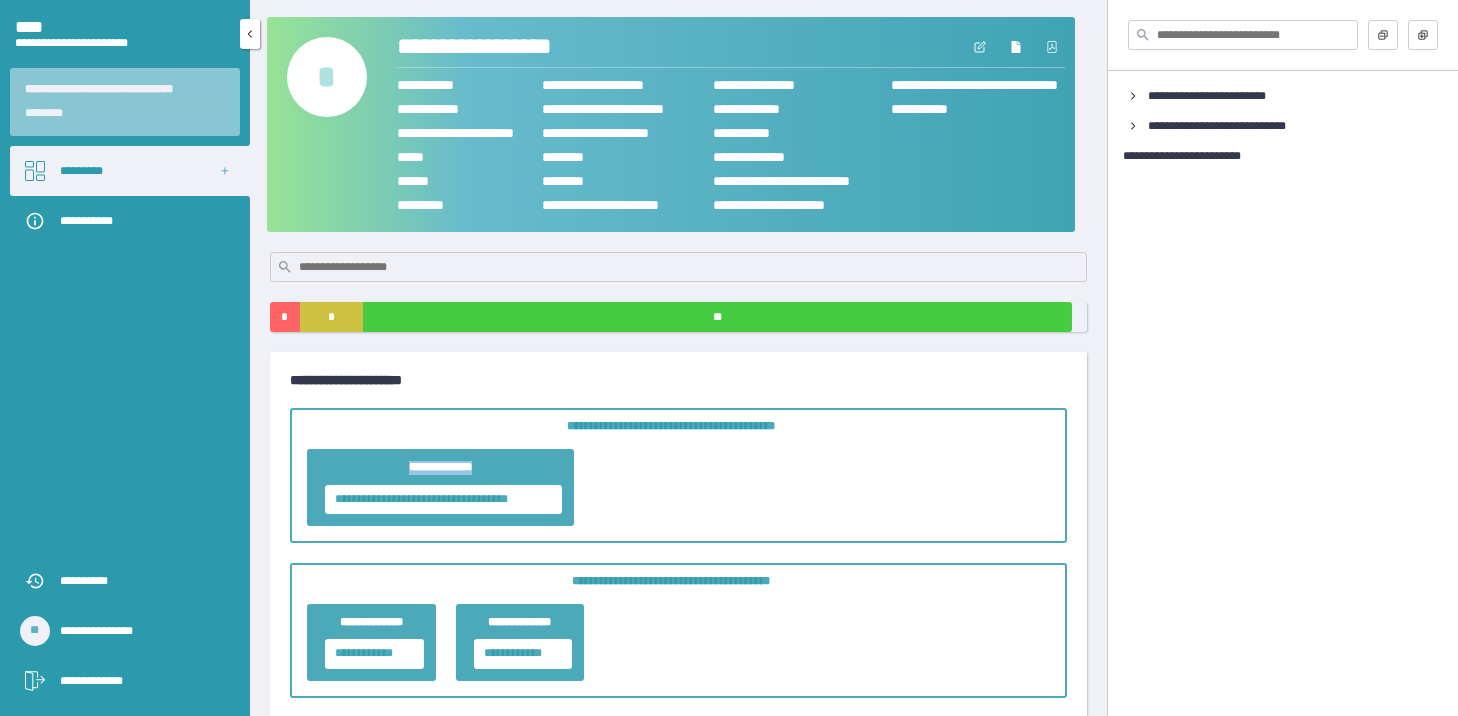 click on "**********" at bounding box center (140, 221) 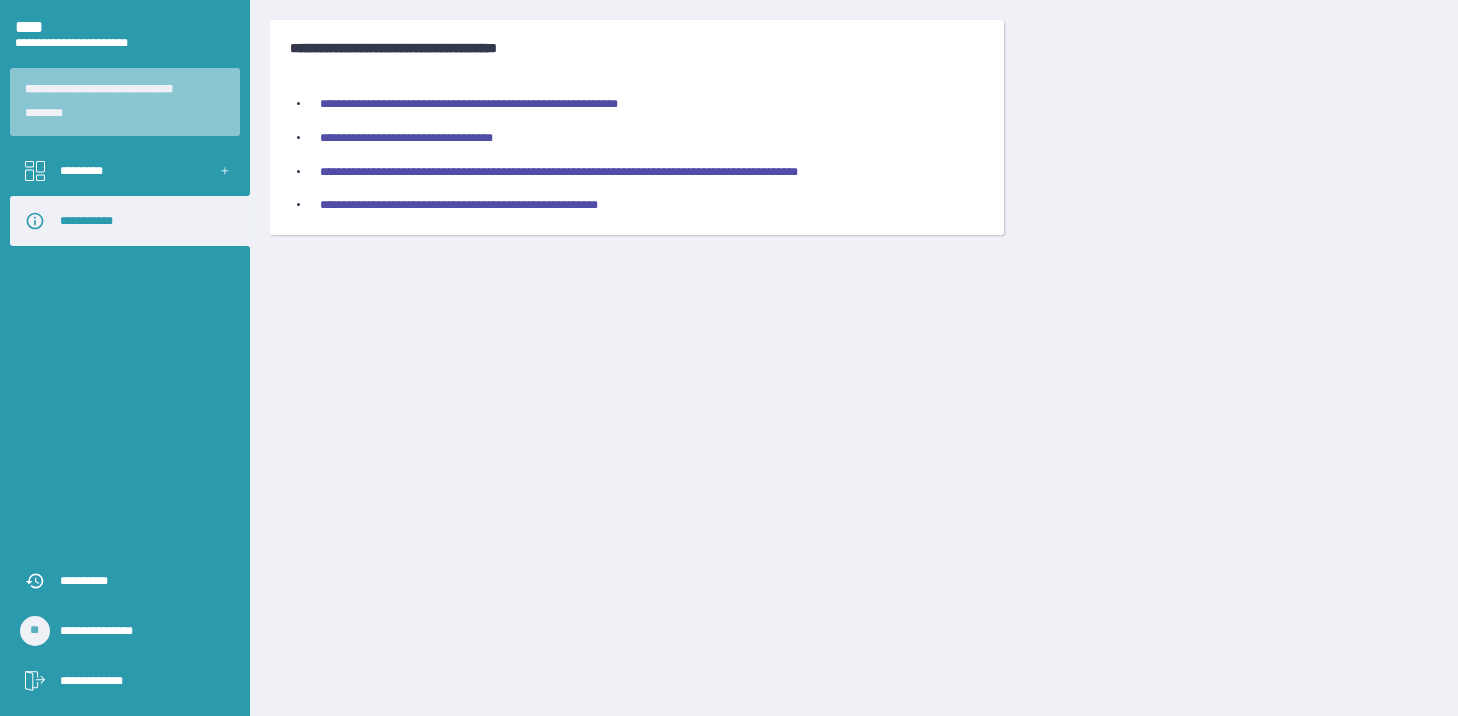 click on "**********" at bounding box center [469, 104] 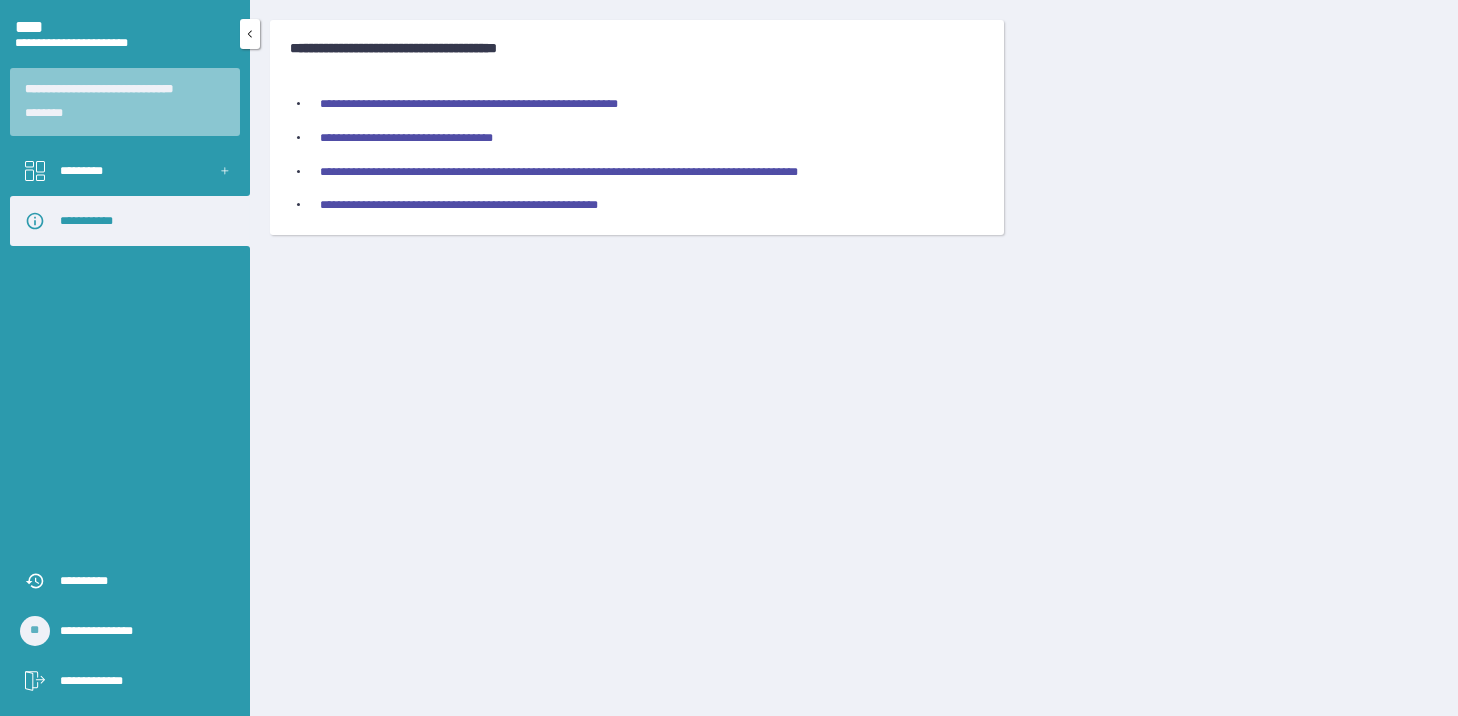 click on "*********" at bounding box center (130, 171) 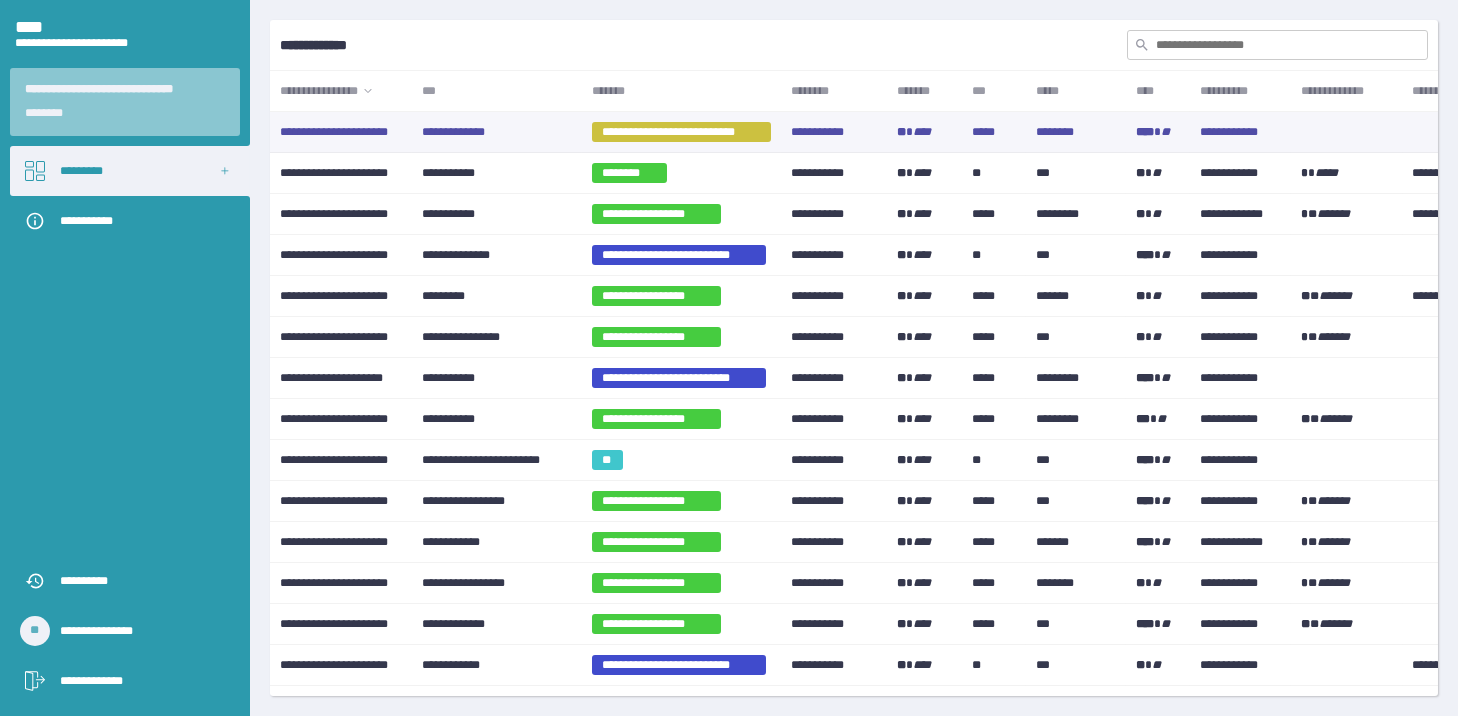 click on "**********" at bounding box center (497, 132) 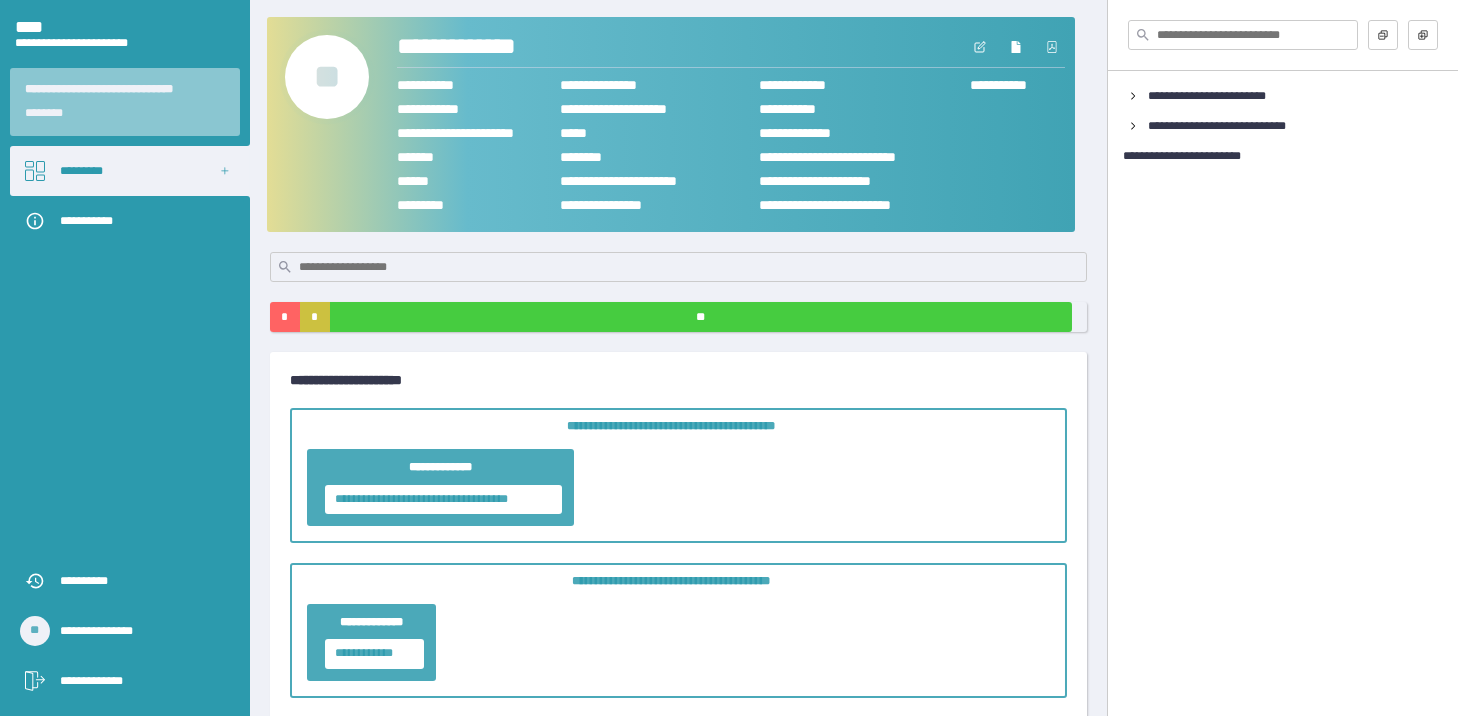 click on "**" at bounding box center (327, 77) 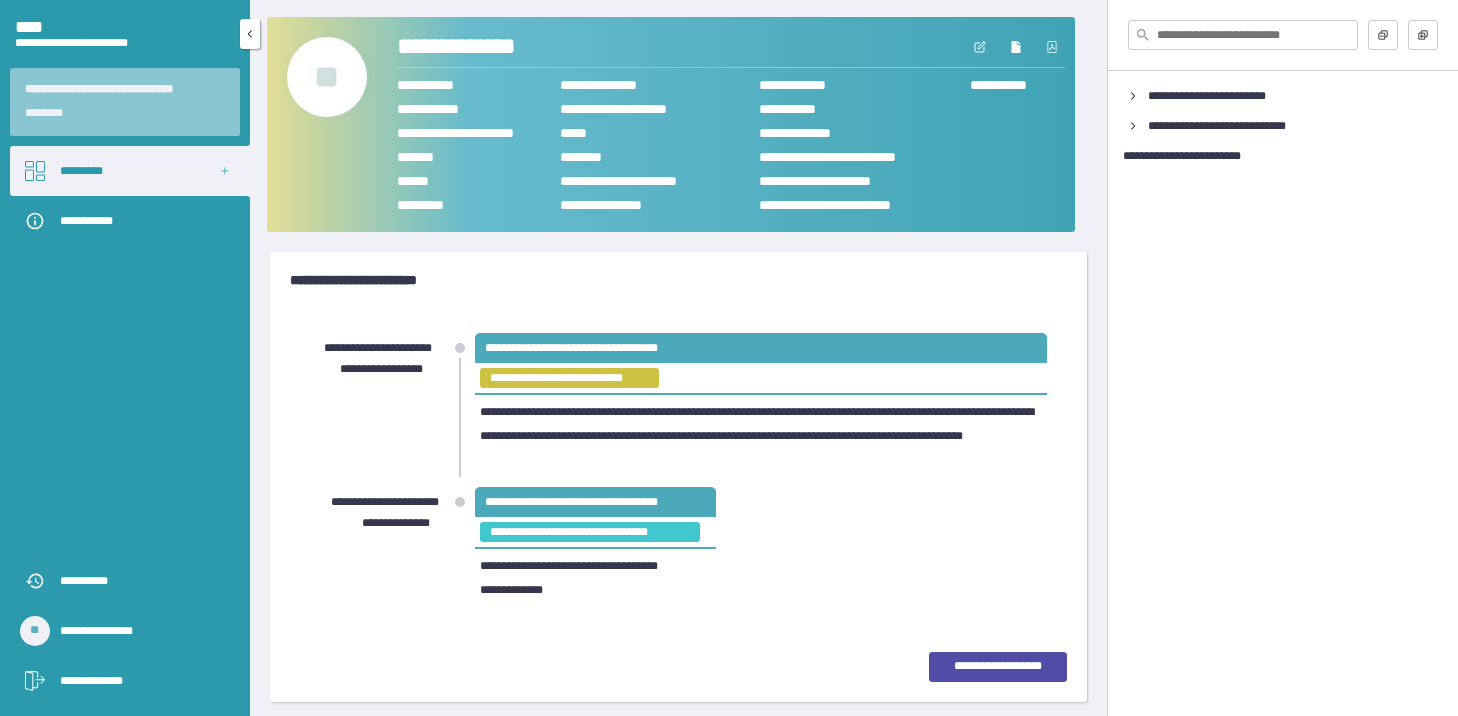click on "*********" at bounding box center (130, 171) 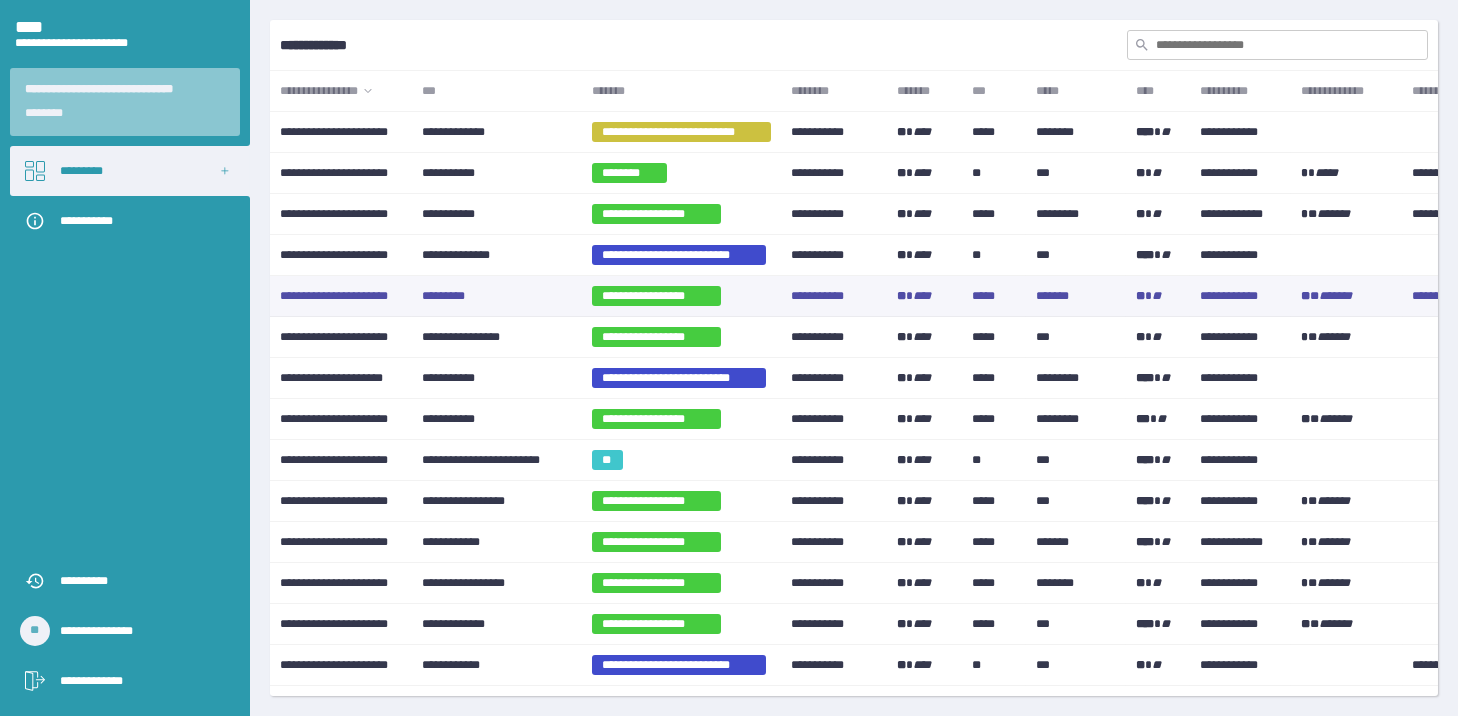scroll, scrollTop: 100, scrollLeft: 0, axis: vertical 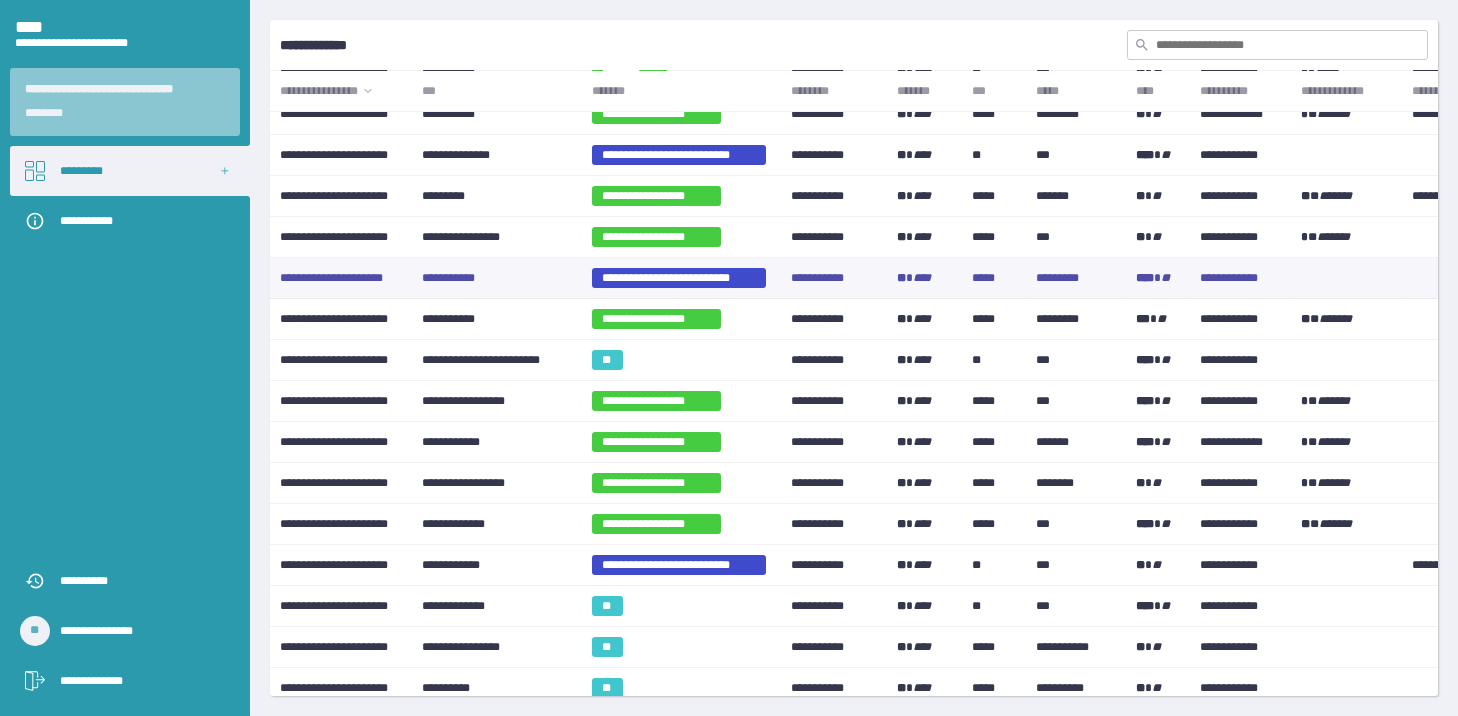 click on "**********" at bounding box center (497, 278) 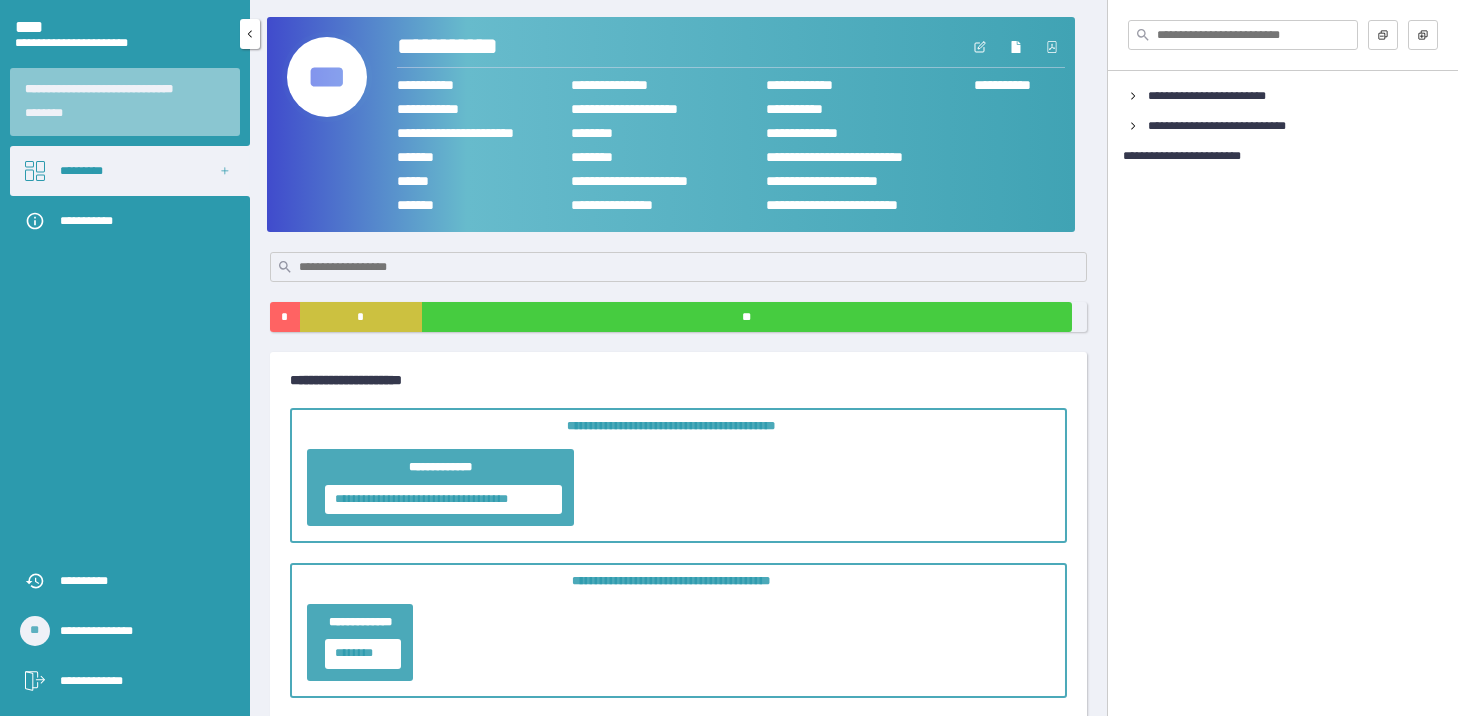 click on "*********" at bounding box center [130, 171] 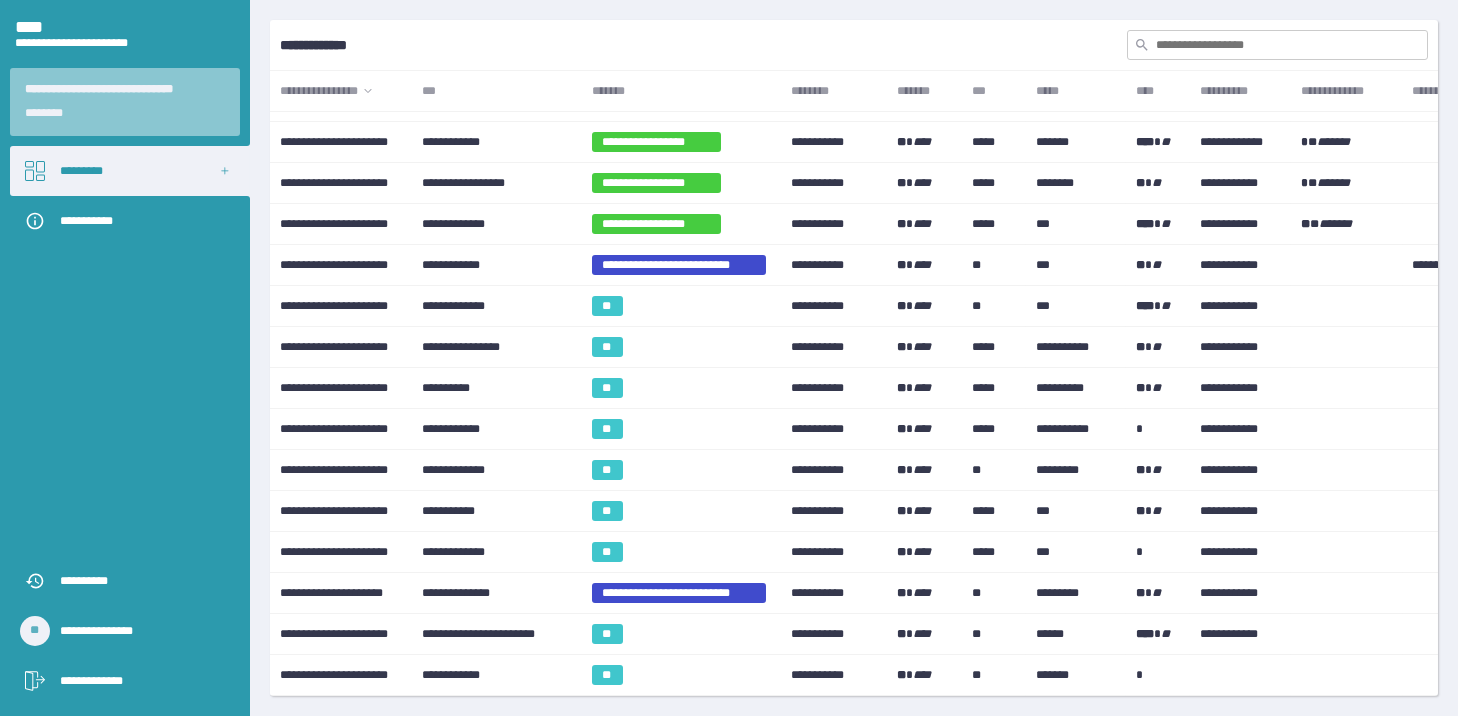 scroll, scrollTop: 490, scrollLeft: 0, axis: vertical 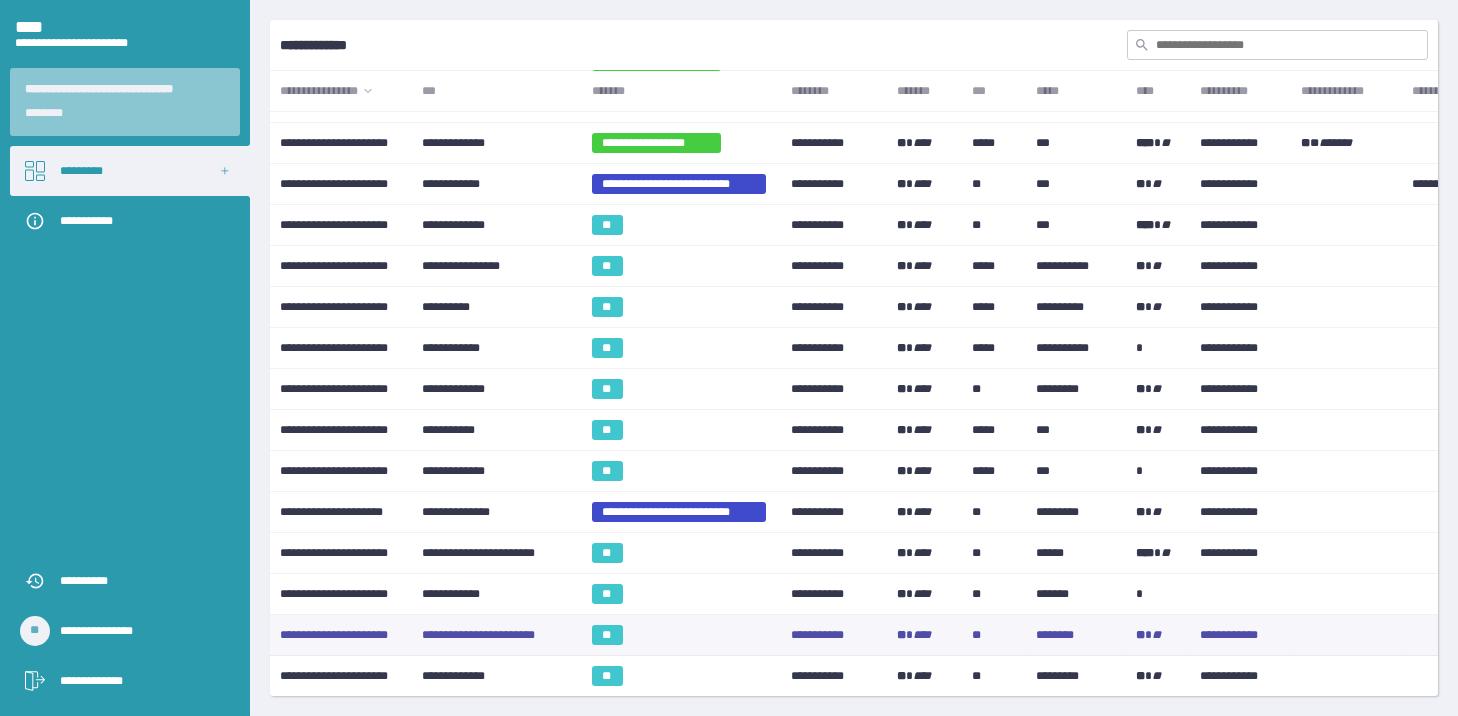 click on "**********" at bounding box center (497, 635) 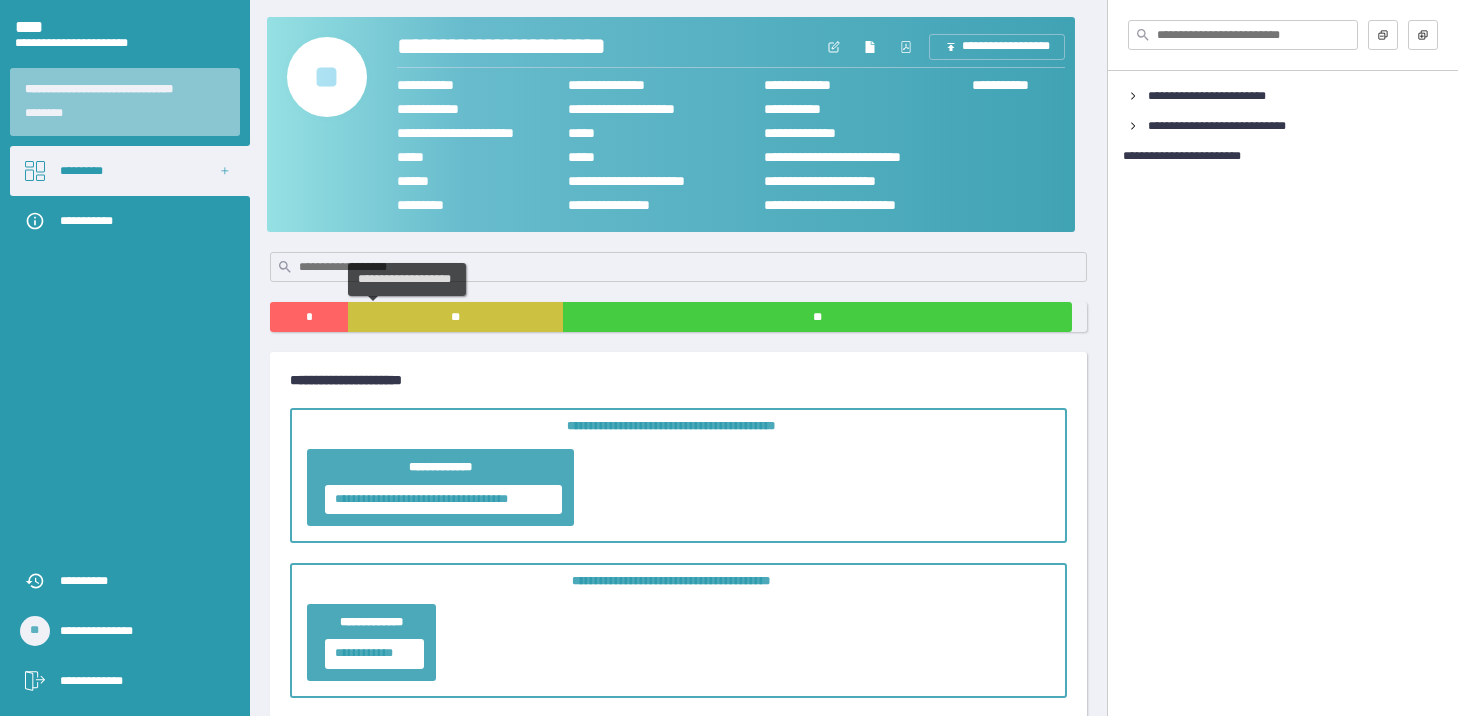 click on "**" at bounding box center (455, 317) 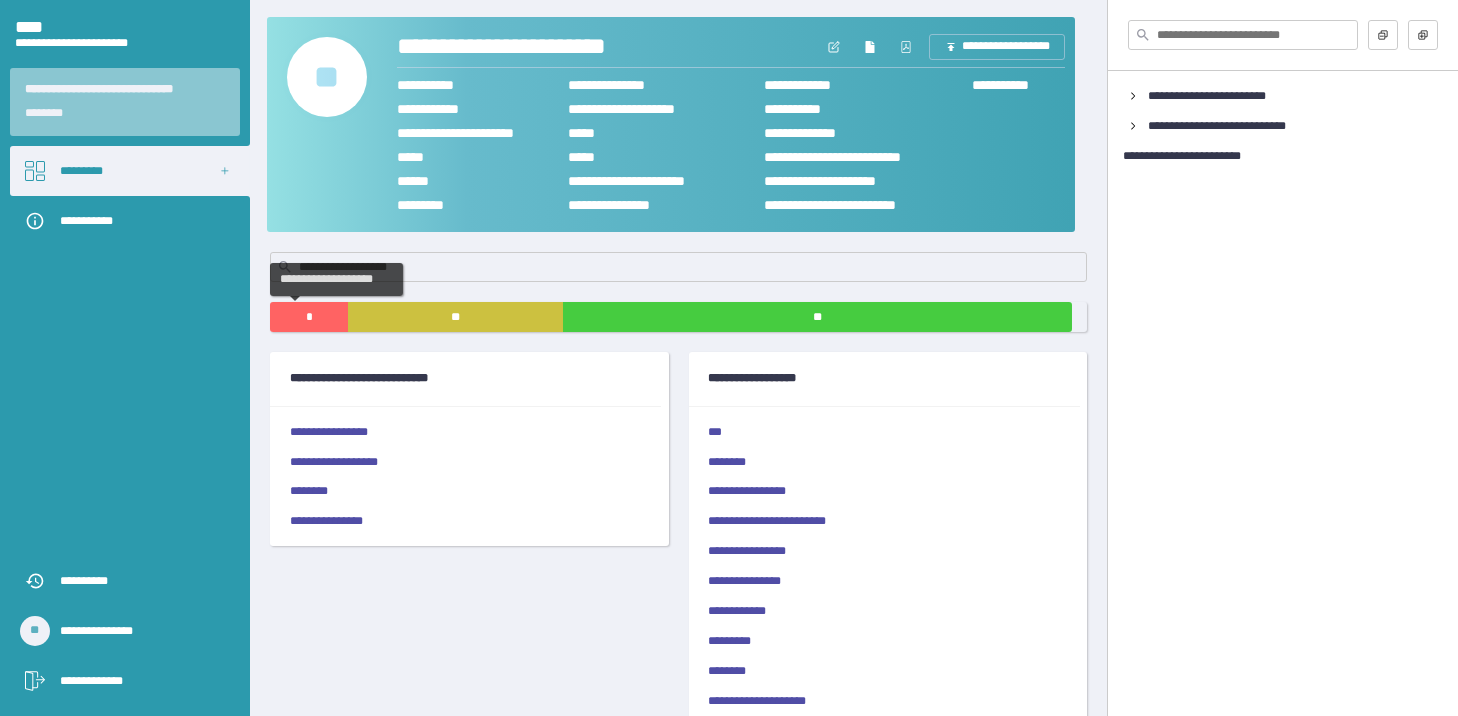 click on "*" at bounding box center [309, 317] 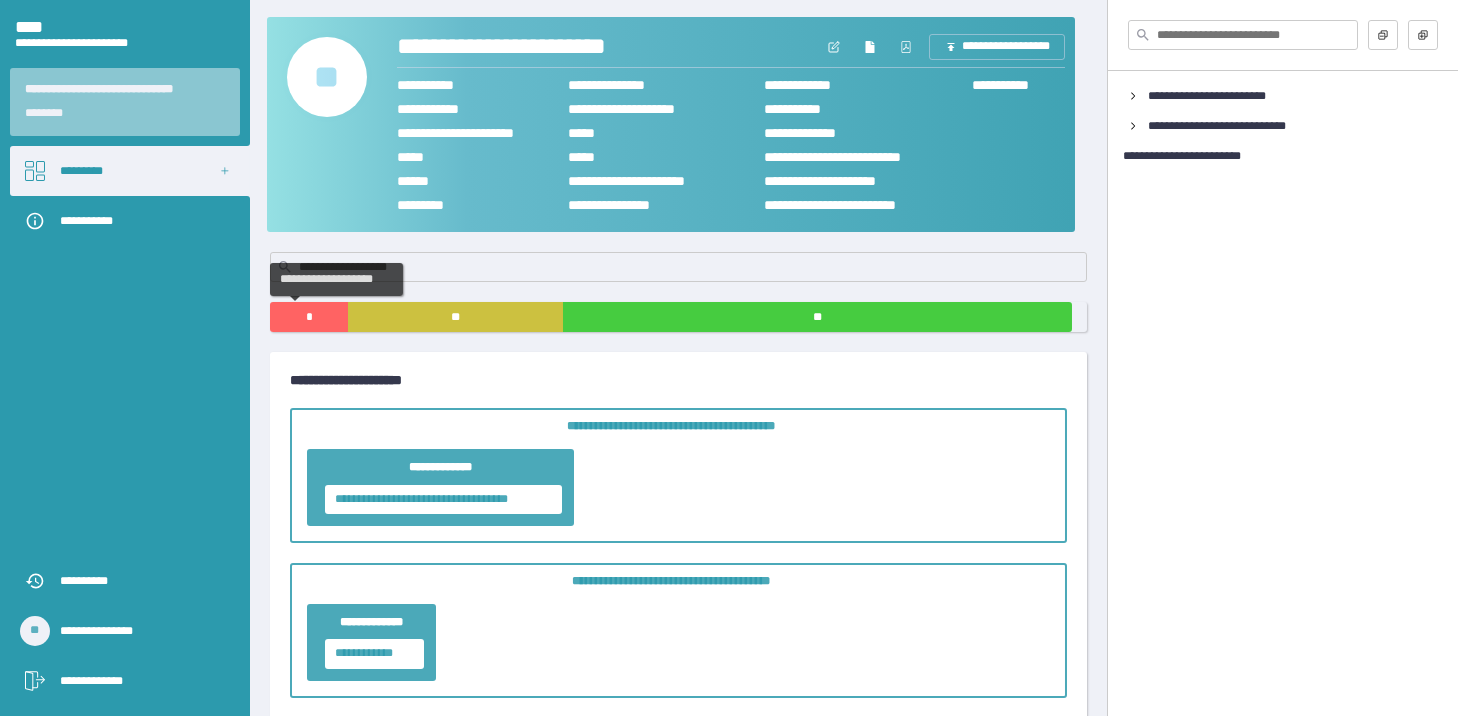 click on "*" at bounding box center [309, 317] 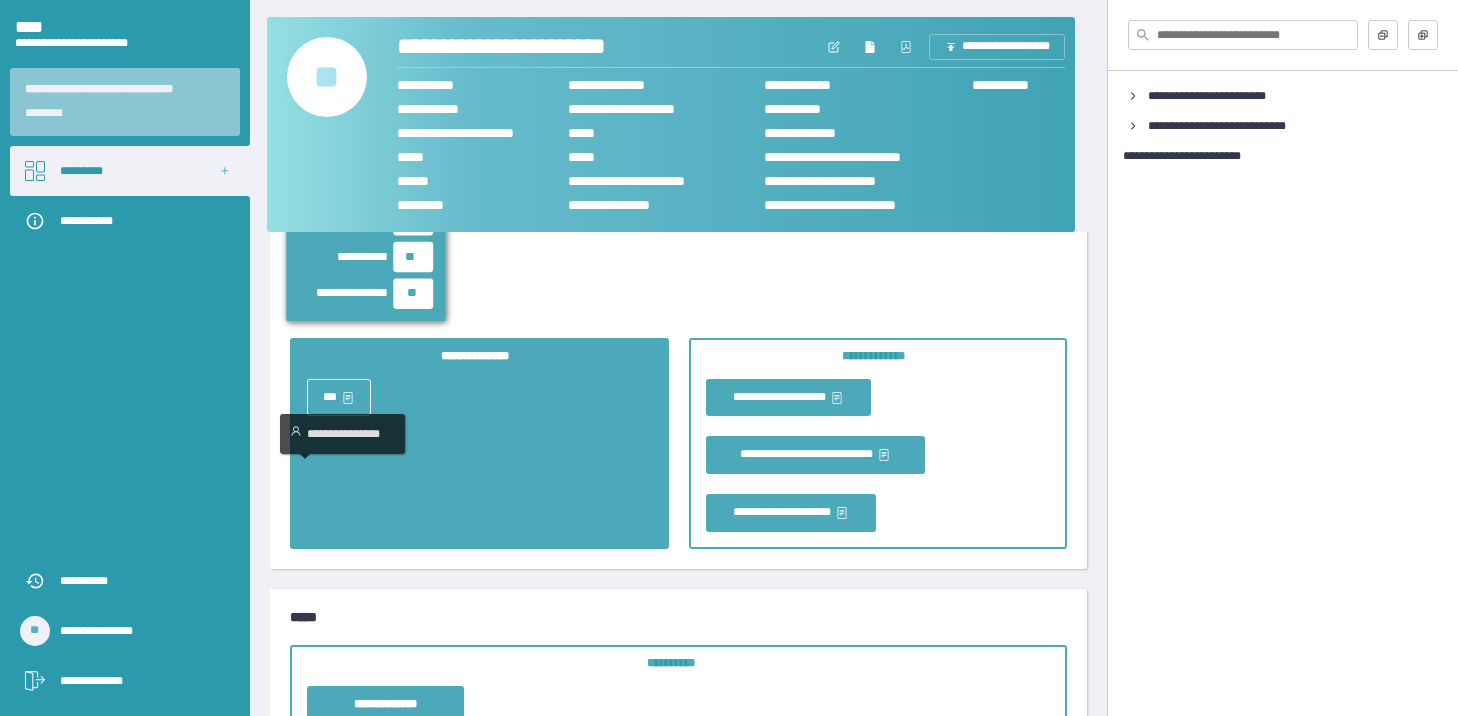 scroll, scrollTop: 4268, scrollLeft: 0, axis: vertical 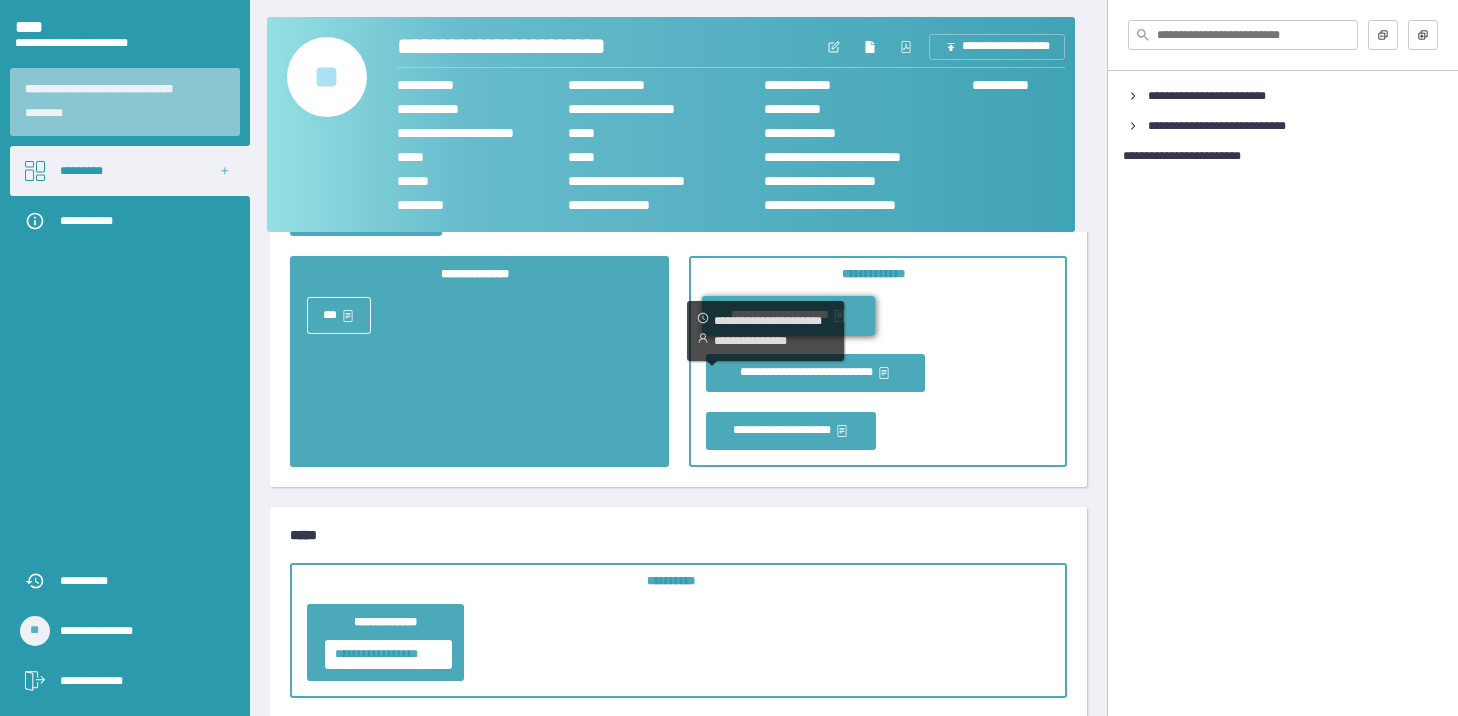 click on "**********" at bounding box center (788, 315) 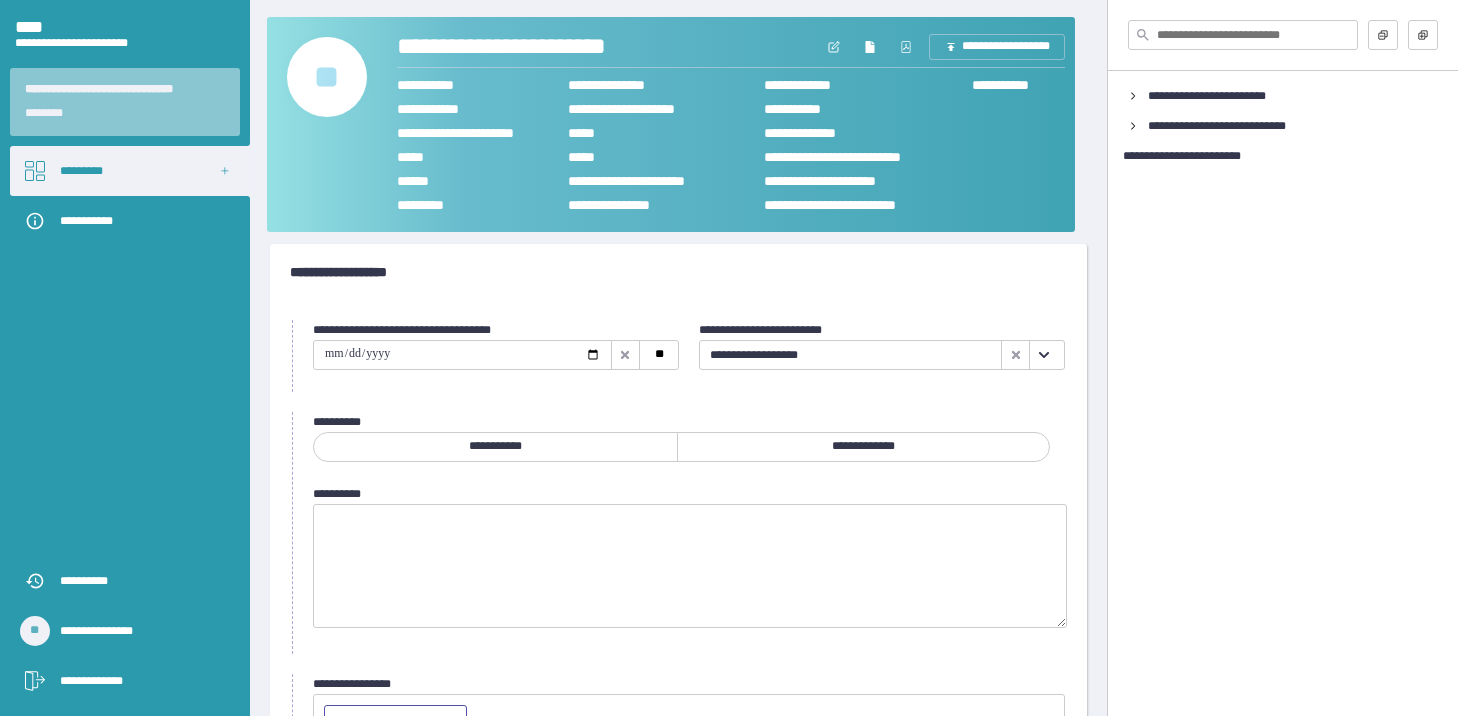 scroll, scrollTop: 0, scrollLeft: 0, axis: both 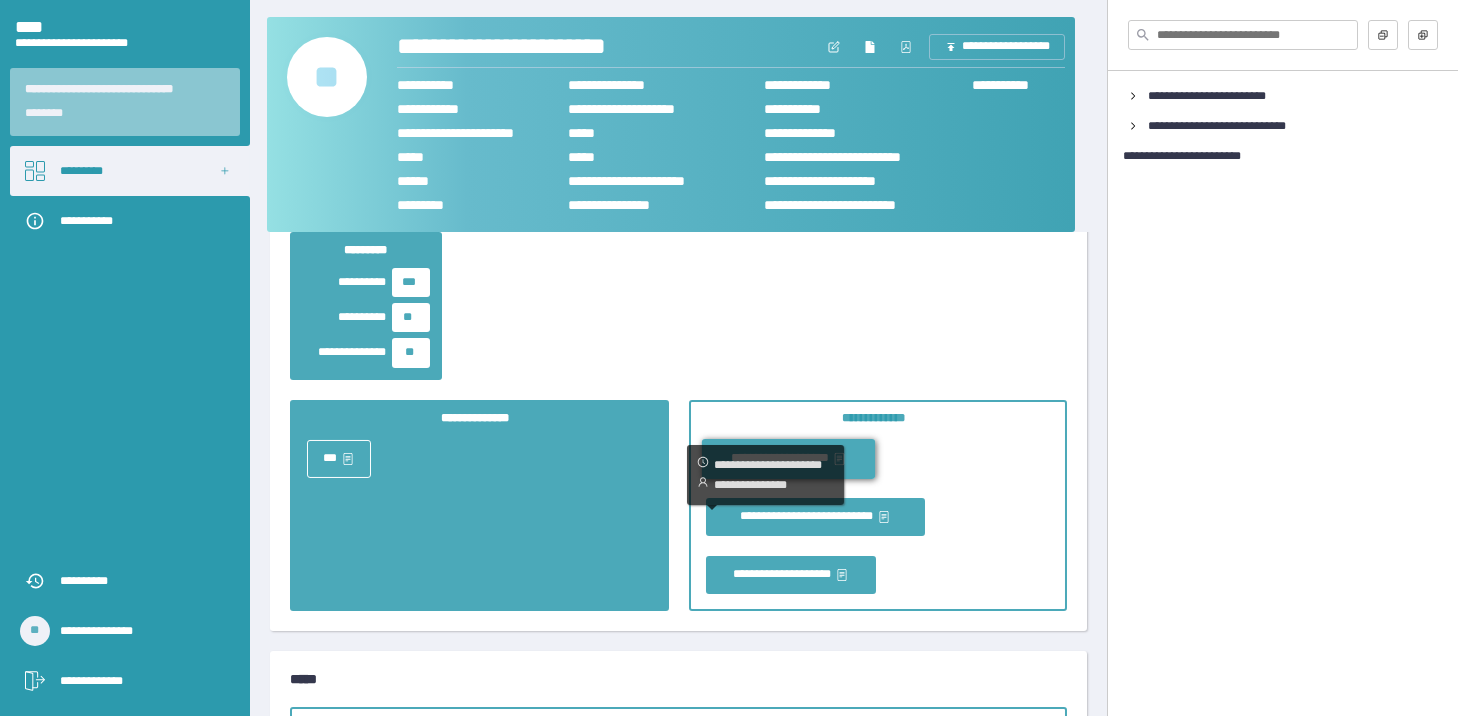 click 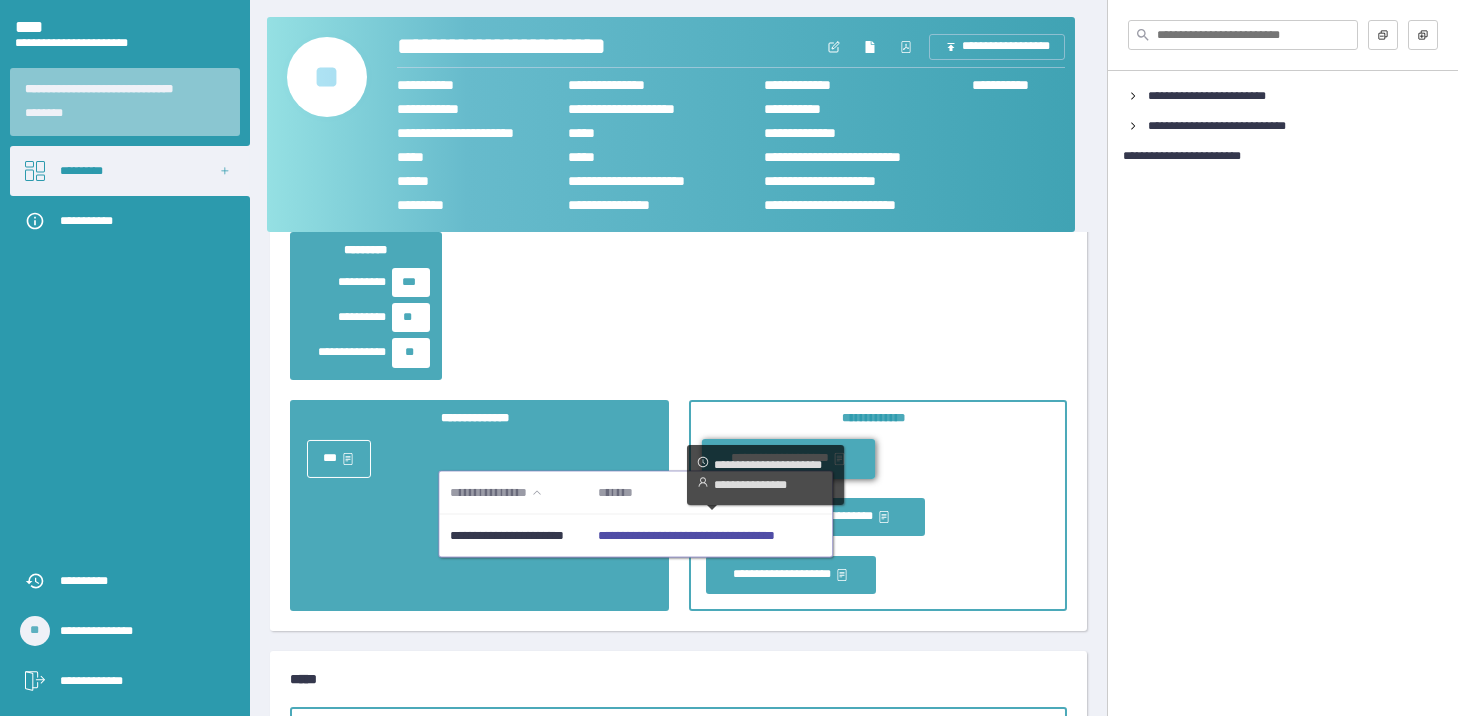 click on "**********" at bounding box center [686, 536] 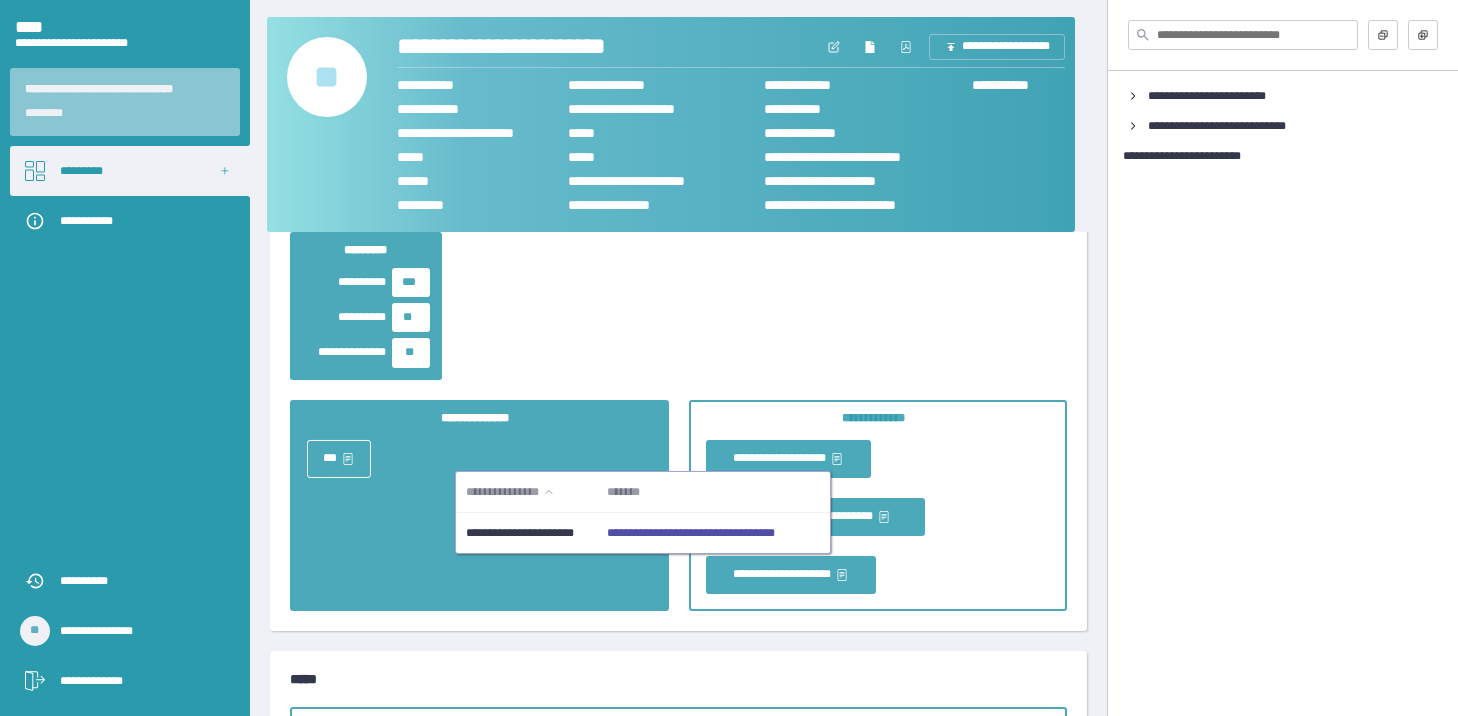 click on "**********" at bounding box center (678, 421) 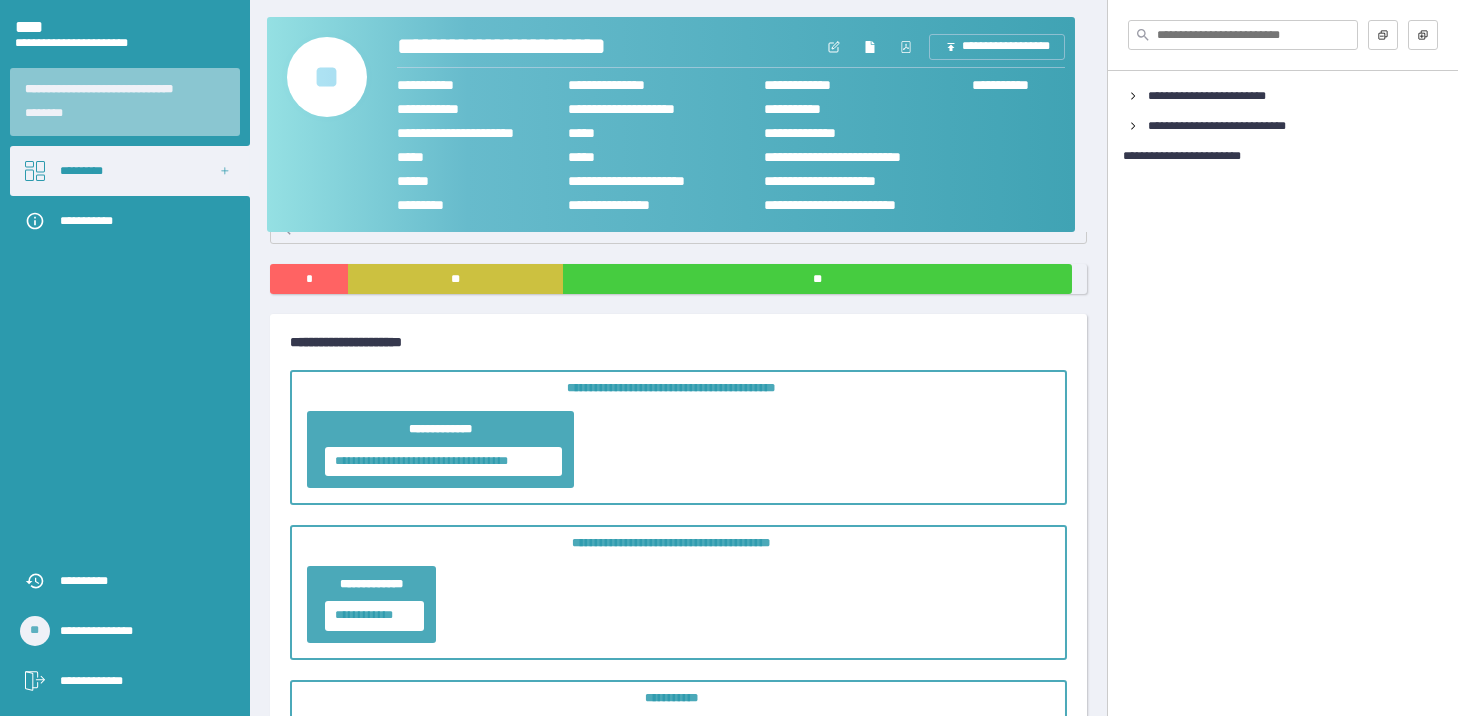 scroll, scrollTop: 0, scrollLeft: 0, axis: both 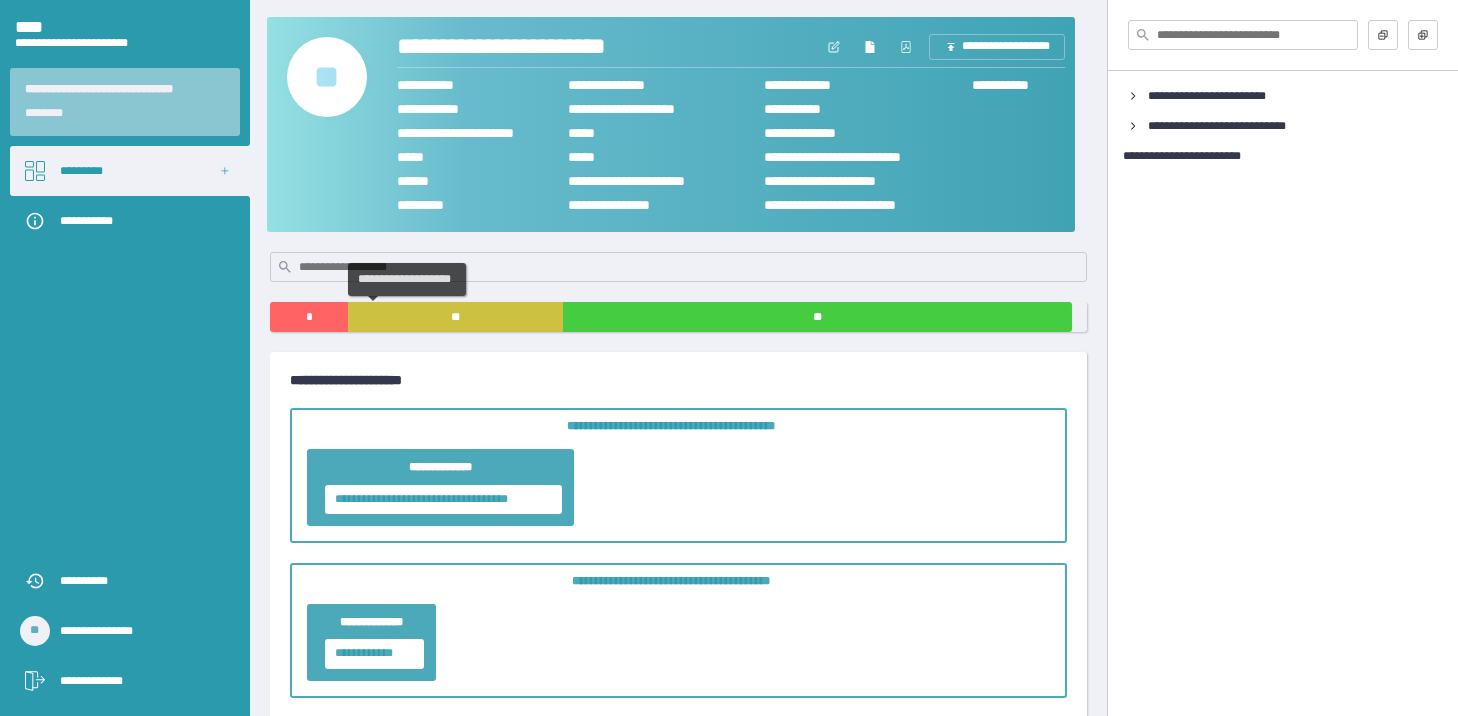 click on "**" at bounding box center (455, 317) 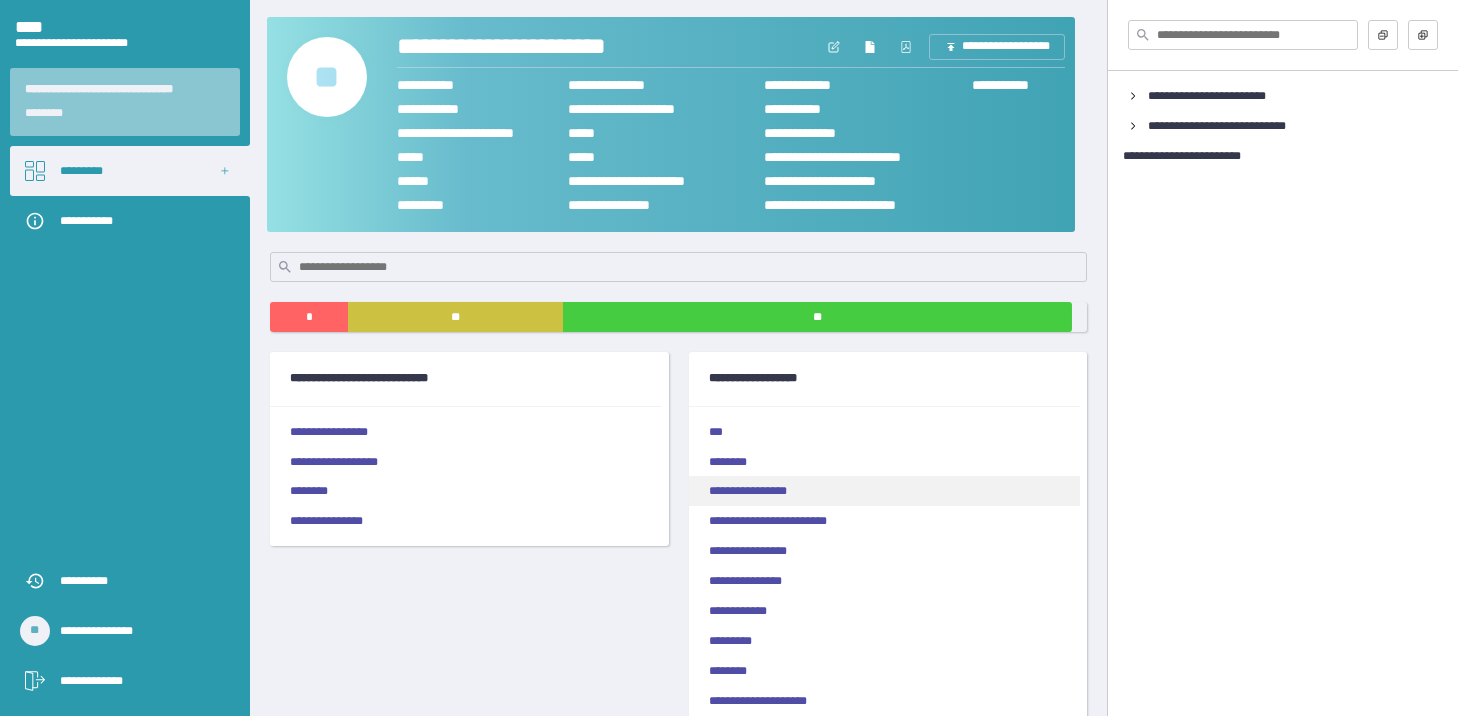 scroll, scrollTop: 100, scrollLeft: 0, axis: vertical 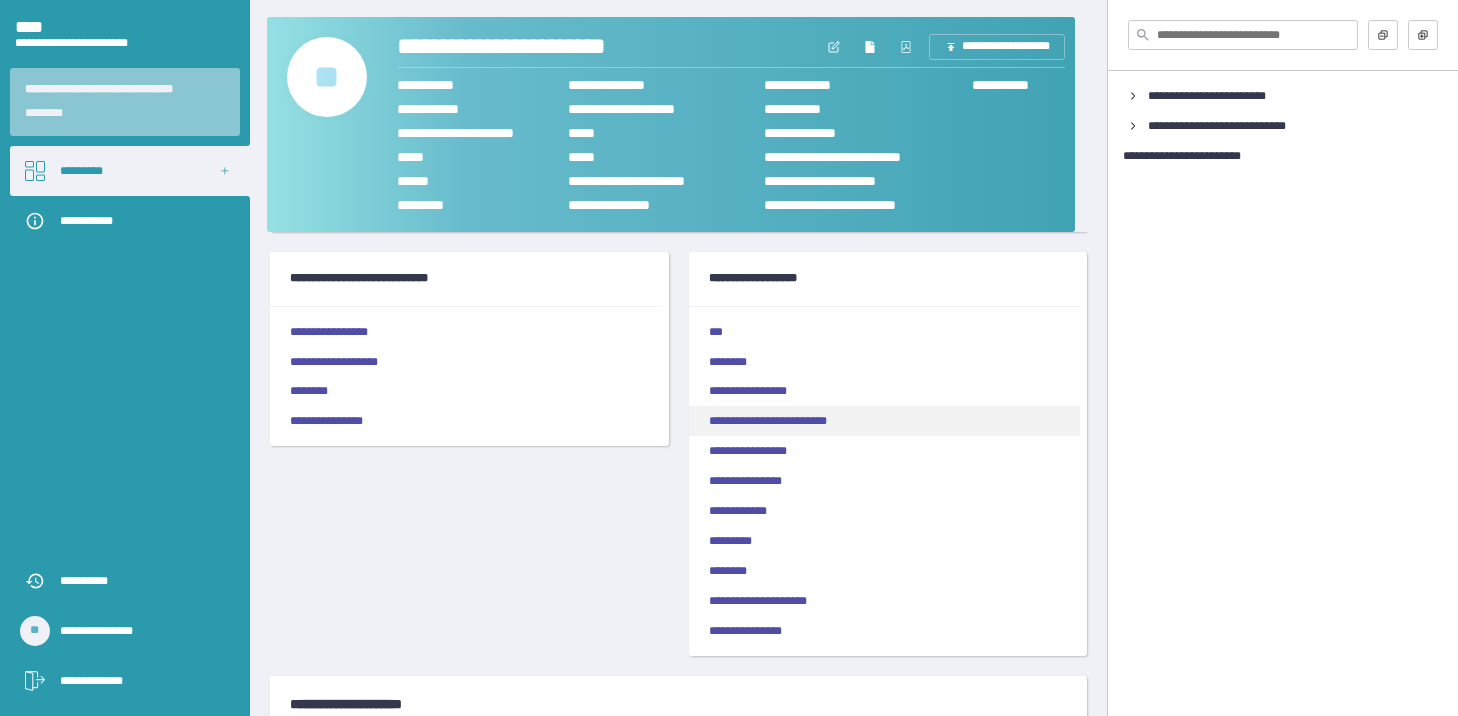 click on "**********" at bounding box center [884, 421] 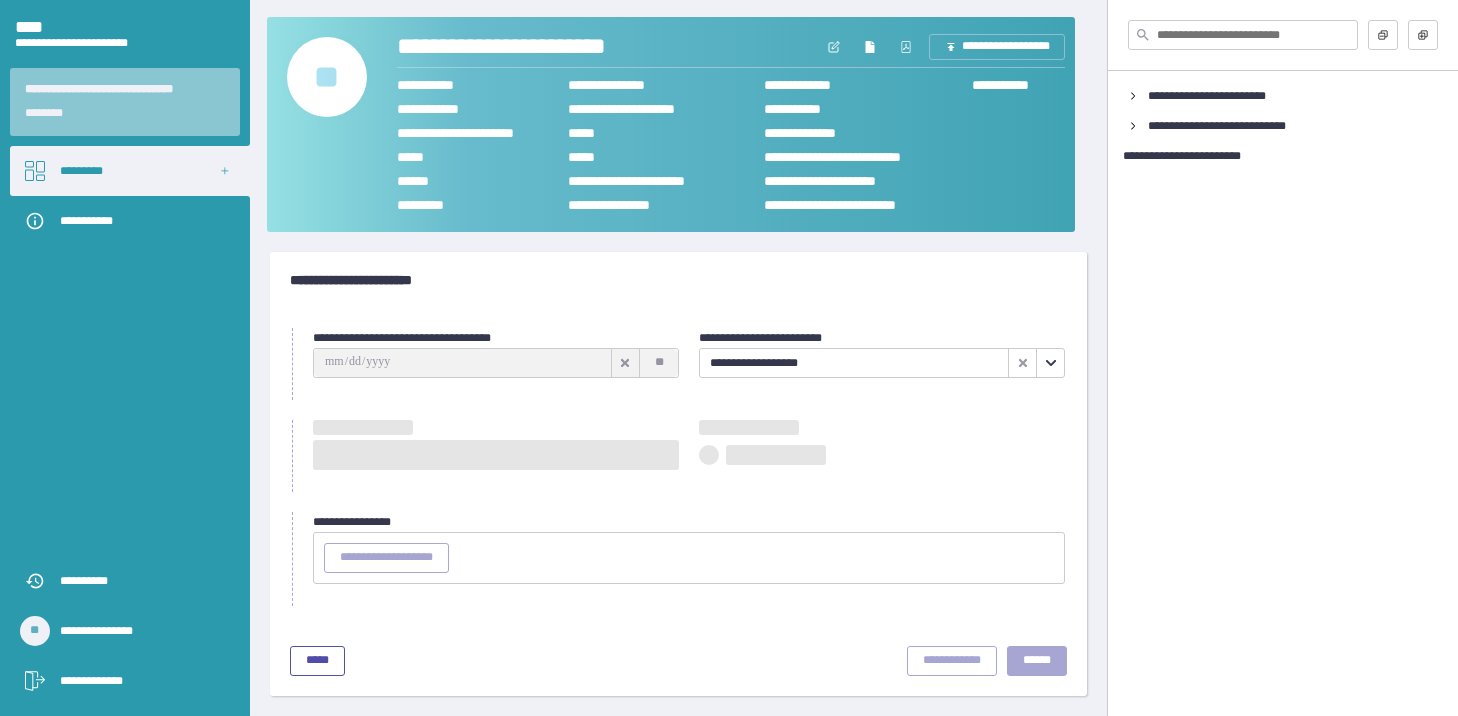 scroll, scrollTop: 0, scrollLeft: 0, axis: both 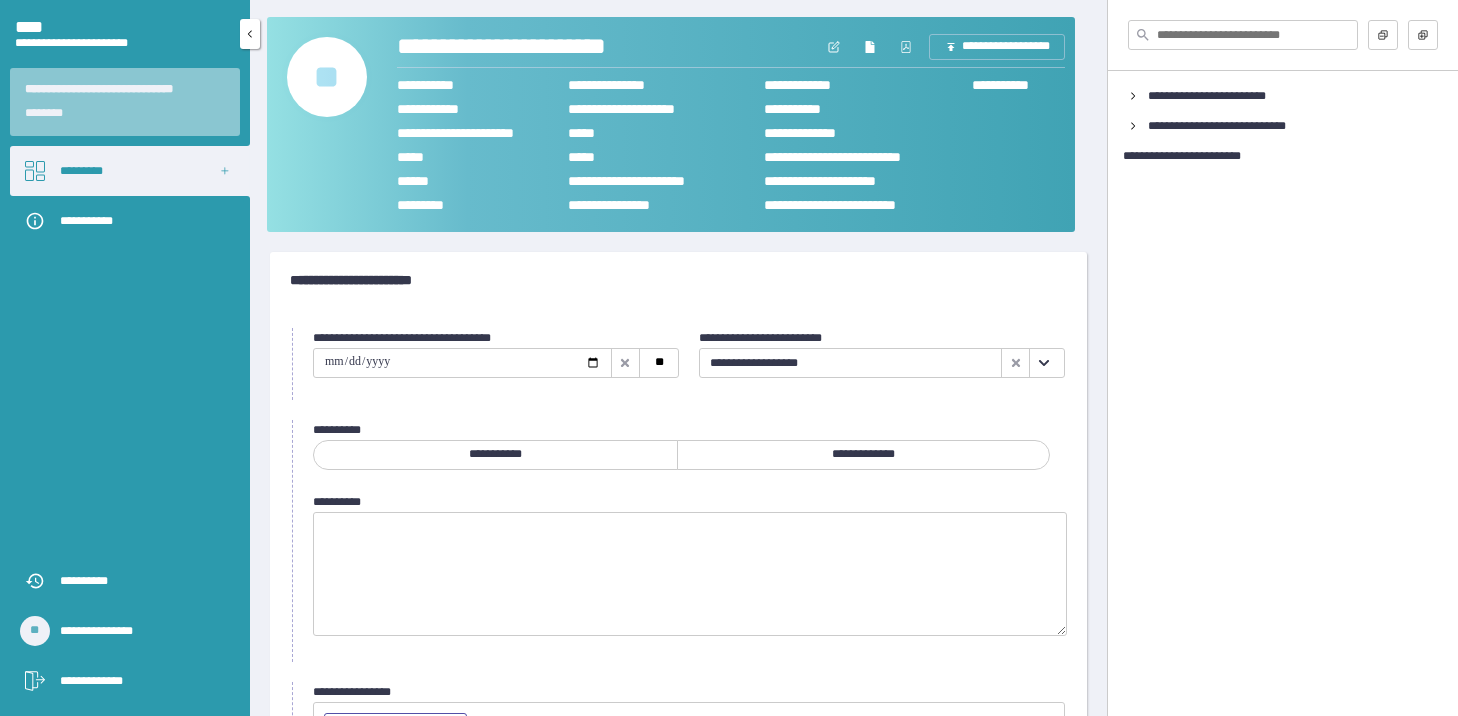 click on "*********" at bounding box center [130, 171] 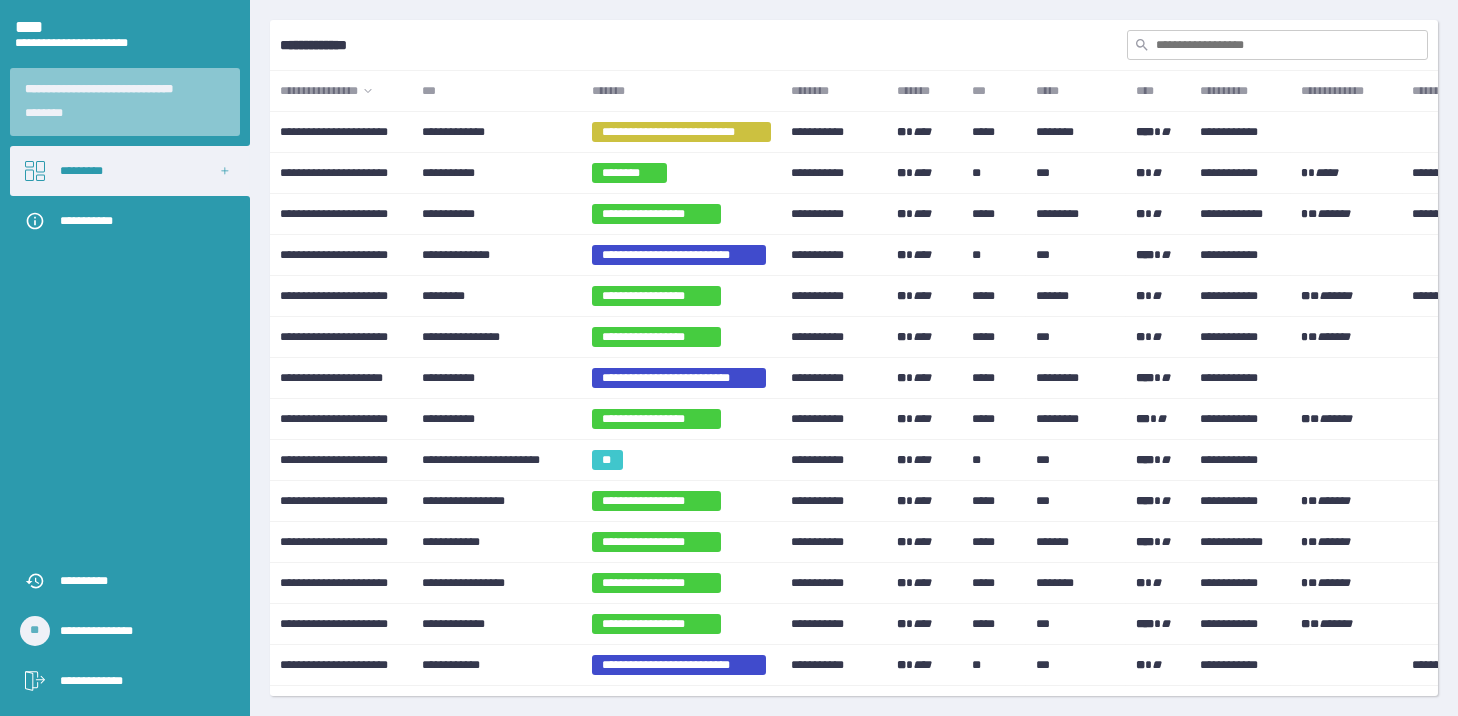 scroll, scrollTop: 490, scrollLeft: 0, axis: vertical 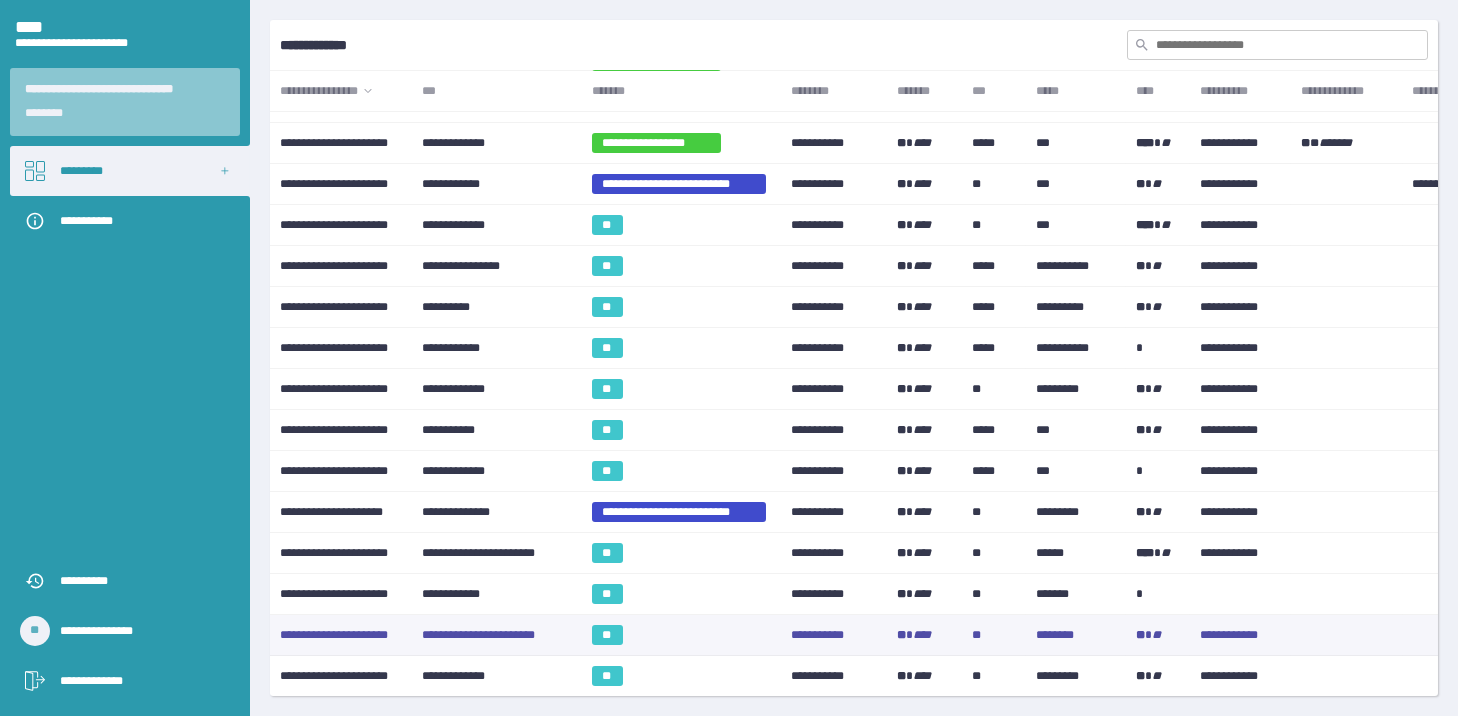 click on "**********" at bounding box center [497, 635] 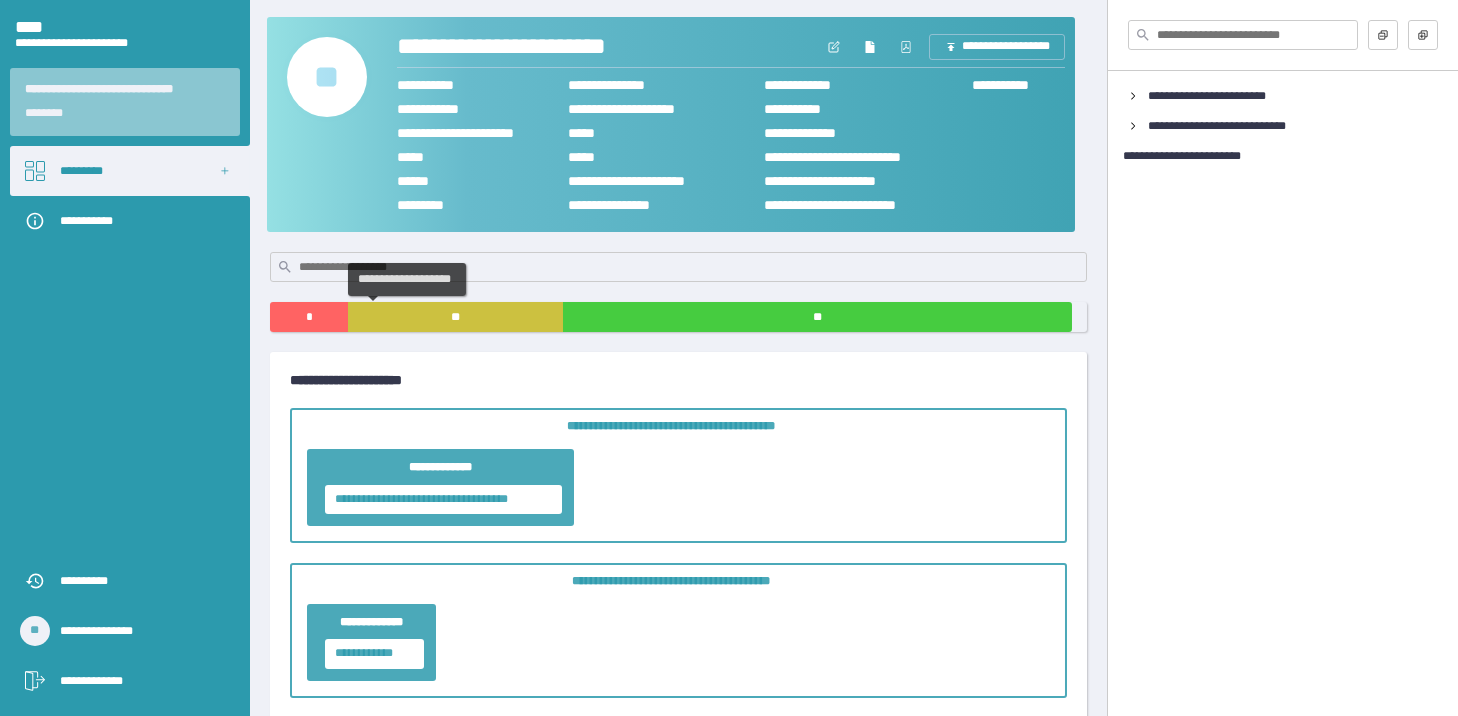 click on "**" at bounding box center (455, 317) 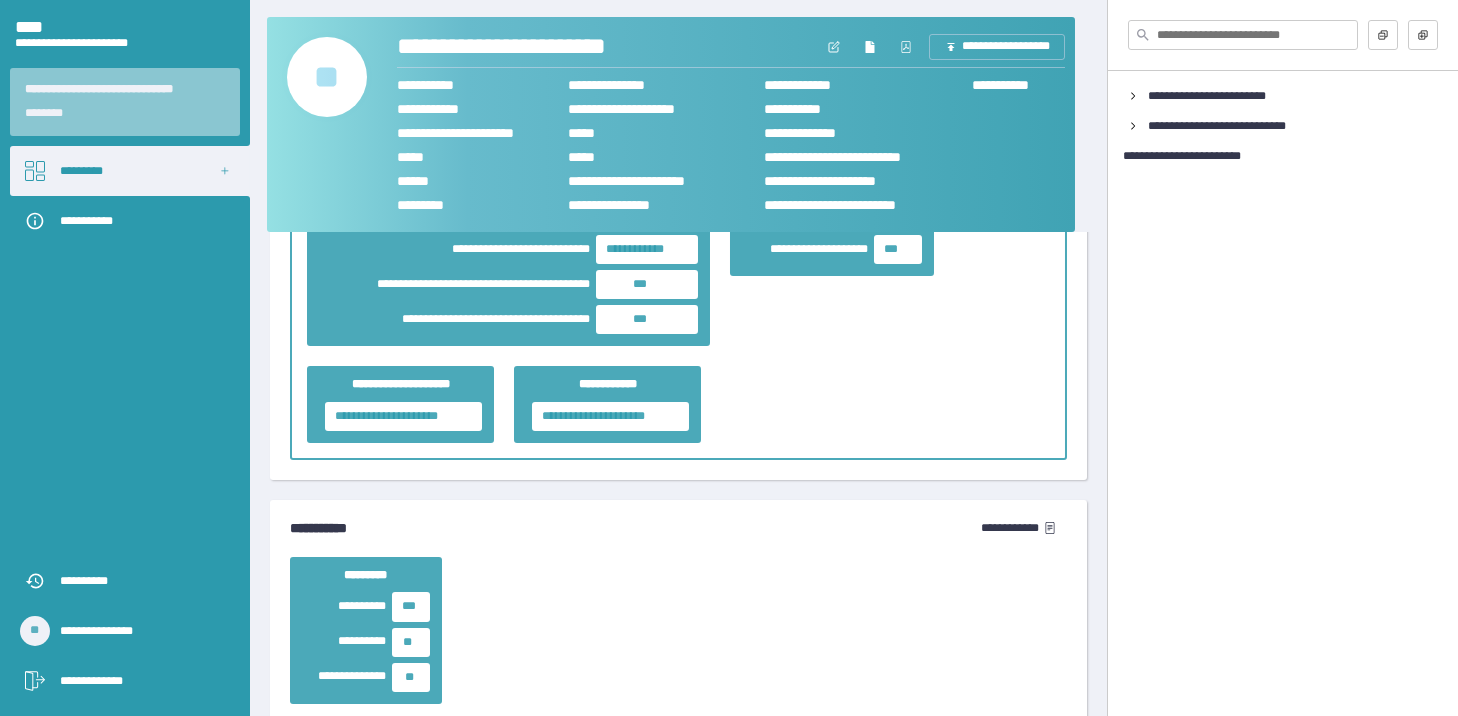 scroll, scrollTop: 3300, scrollLeft: 0, axis: vertical 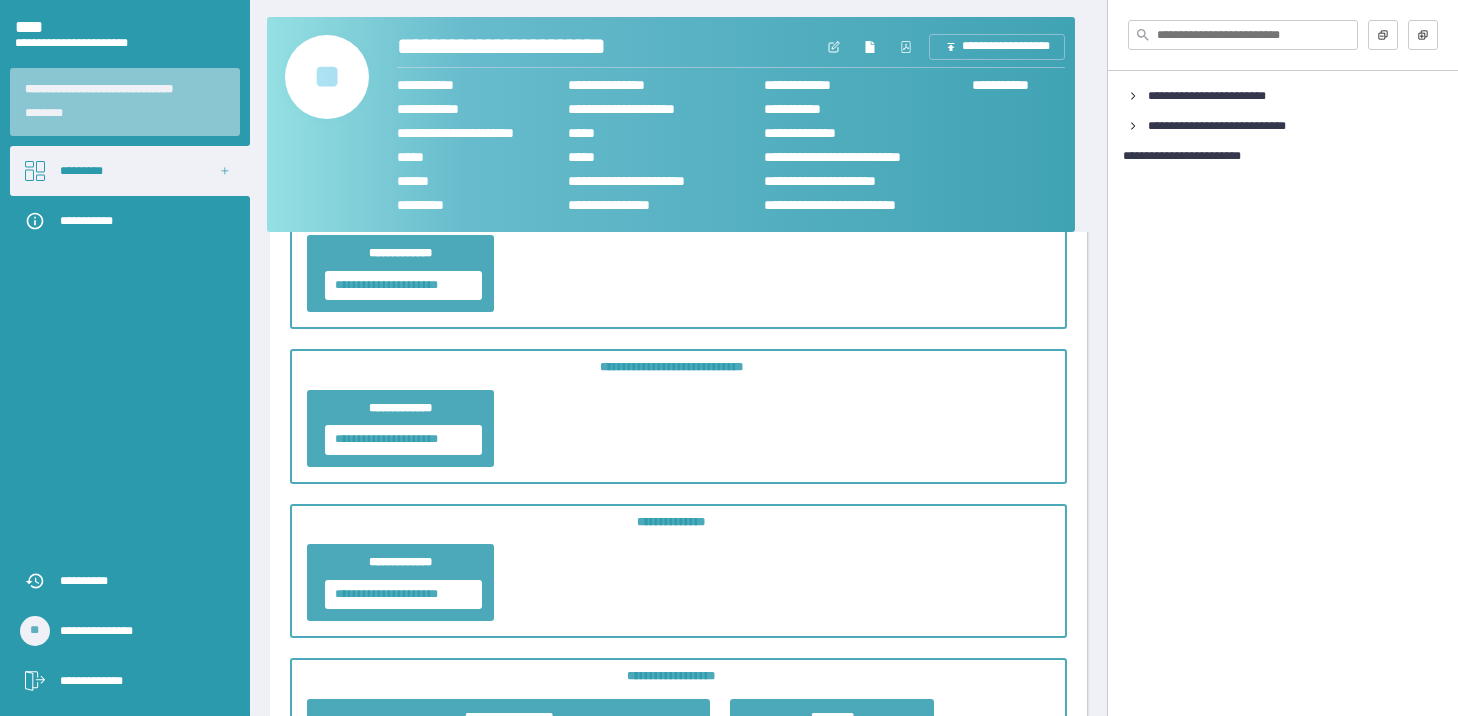 click on "**" at bounding box center [327, 77] 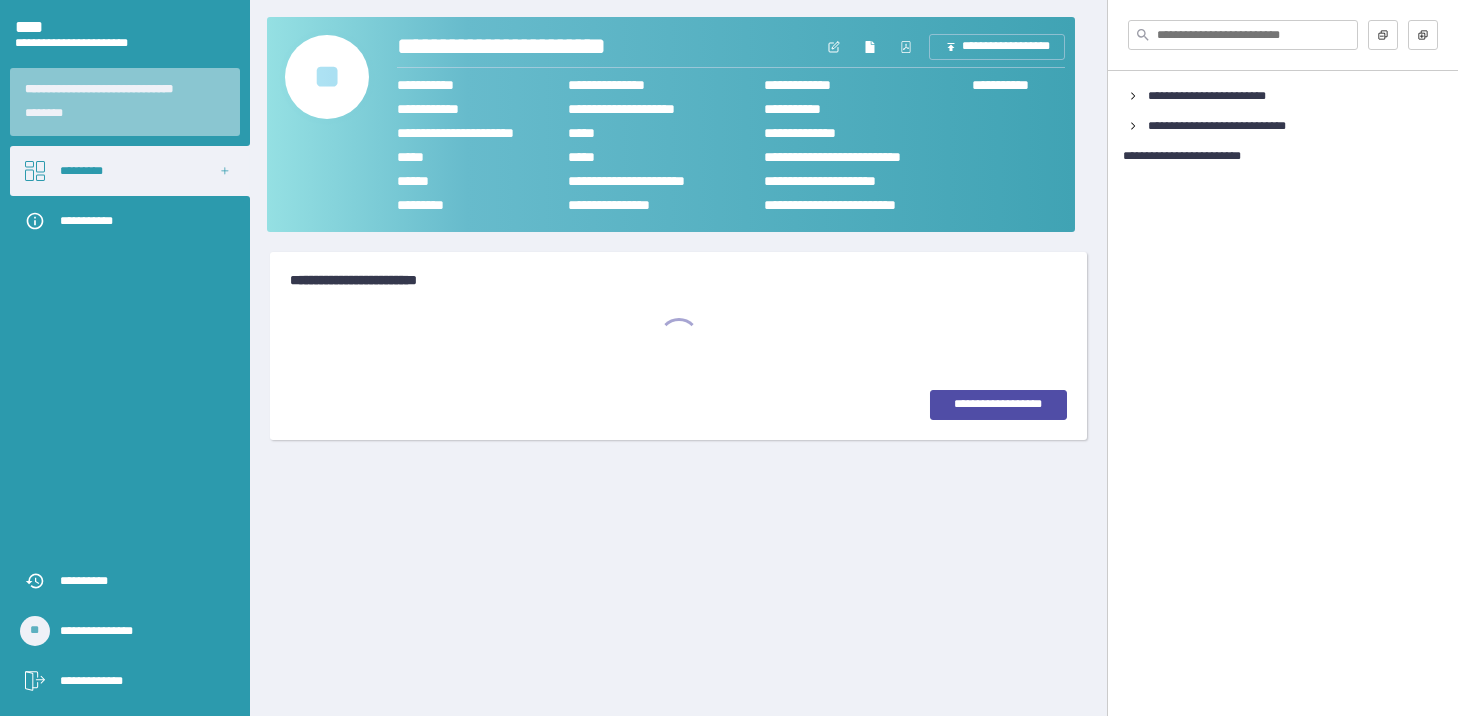 scroll, scrollTop: 0, scrollLeft: 0, axis: both 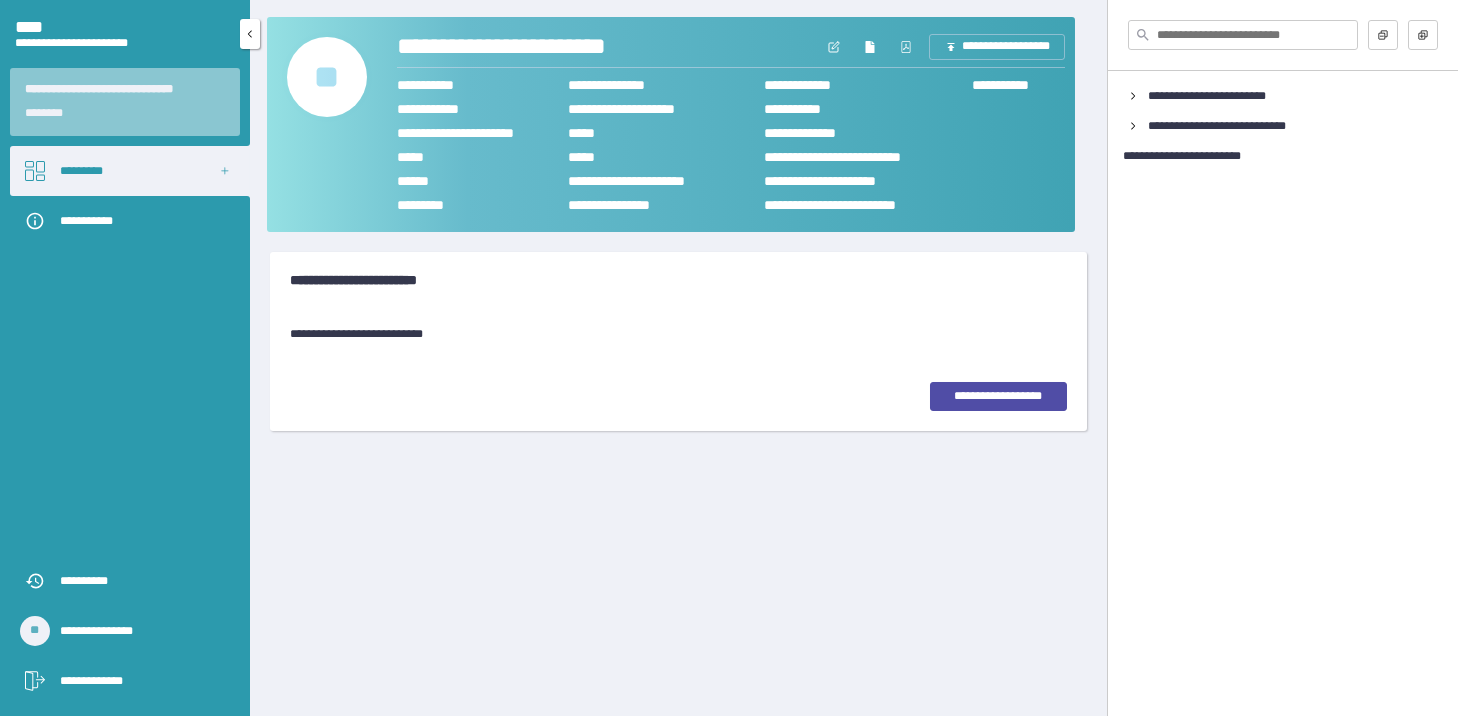 click on "*********" at bounding box center [130, 171] 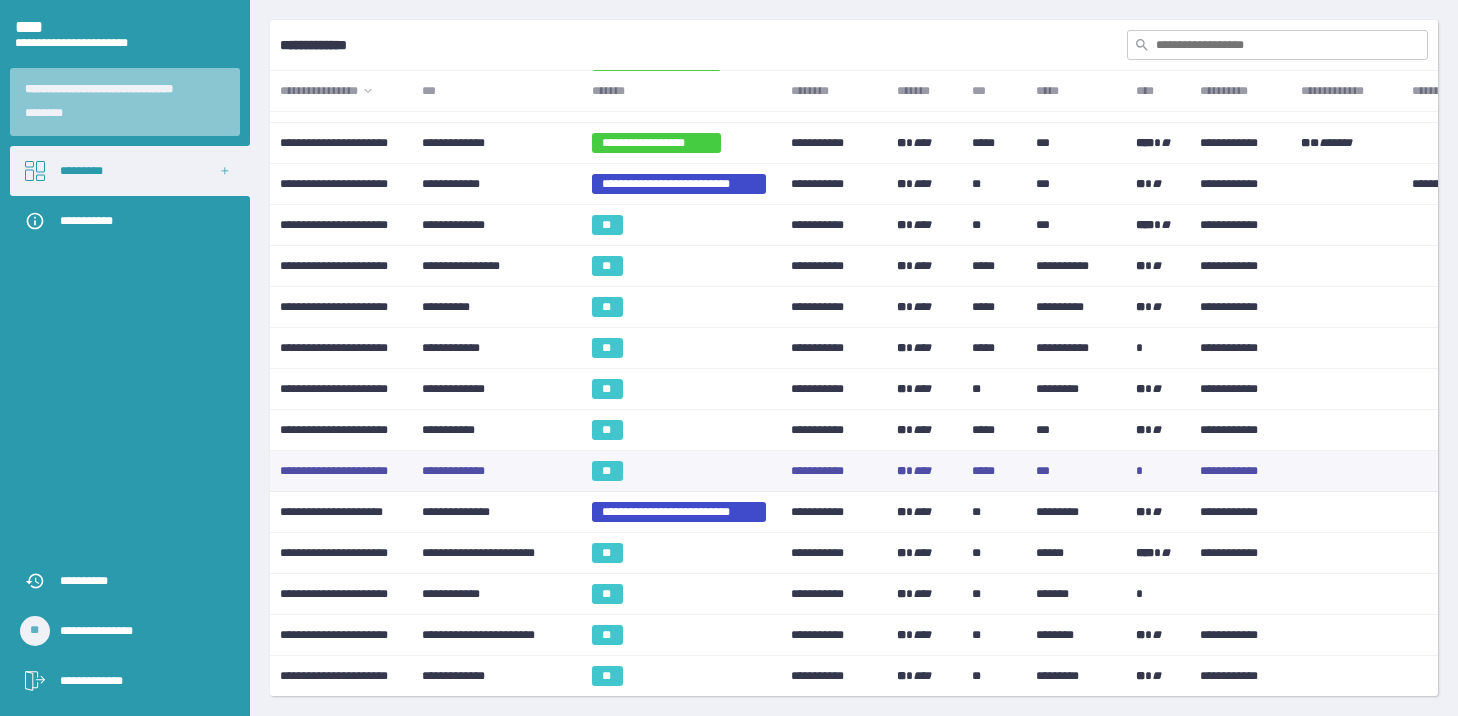 scroll, scrollTop: 490, scrollLeft: 0, axis: vertical 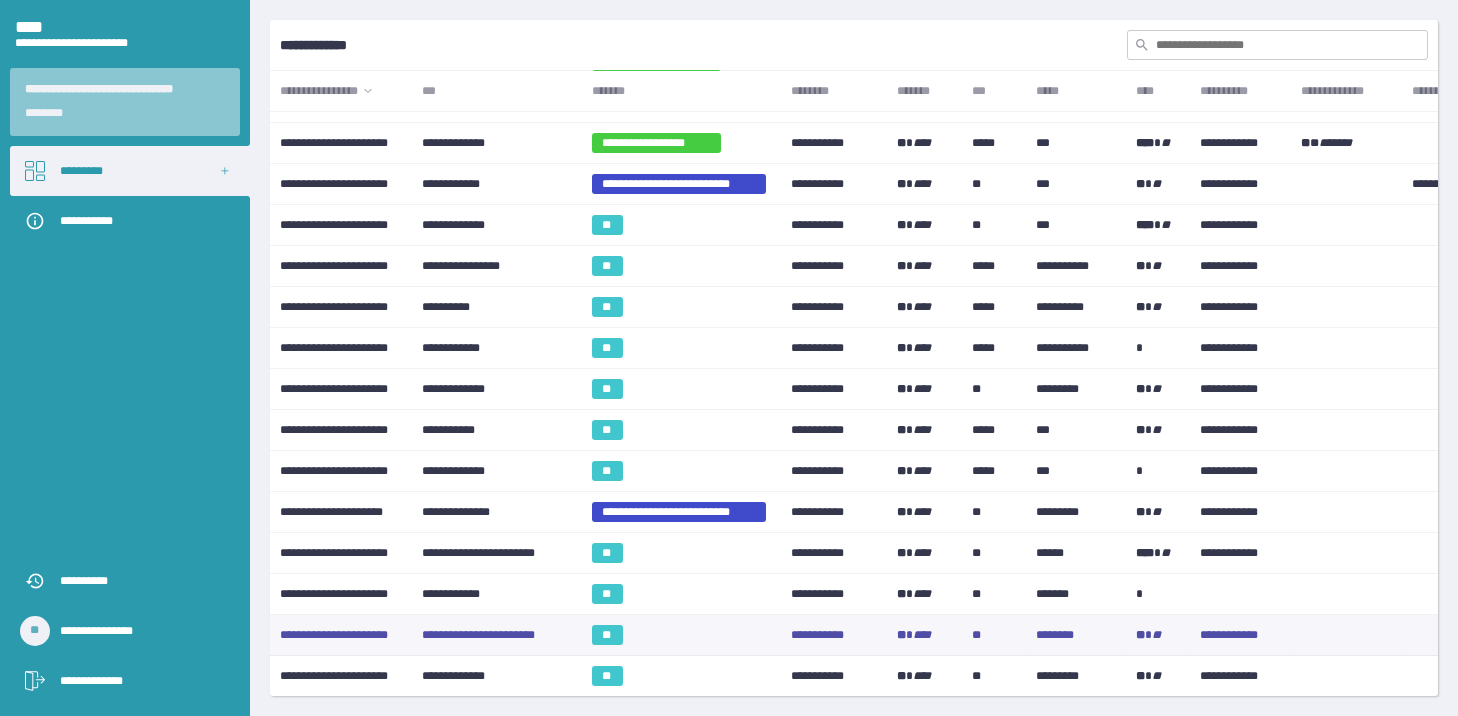 click on "**********" at bounding box center (497, 635) 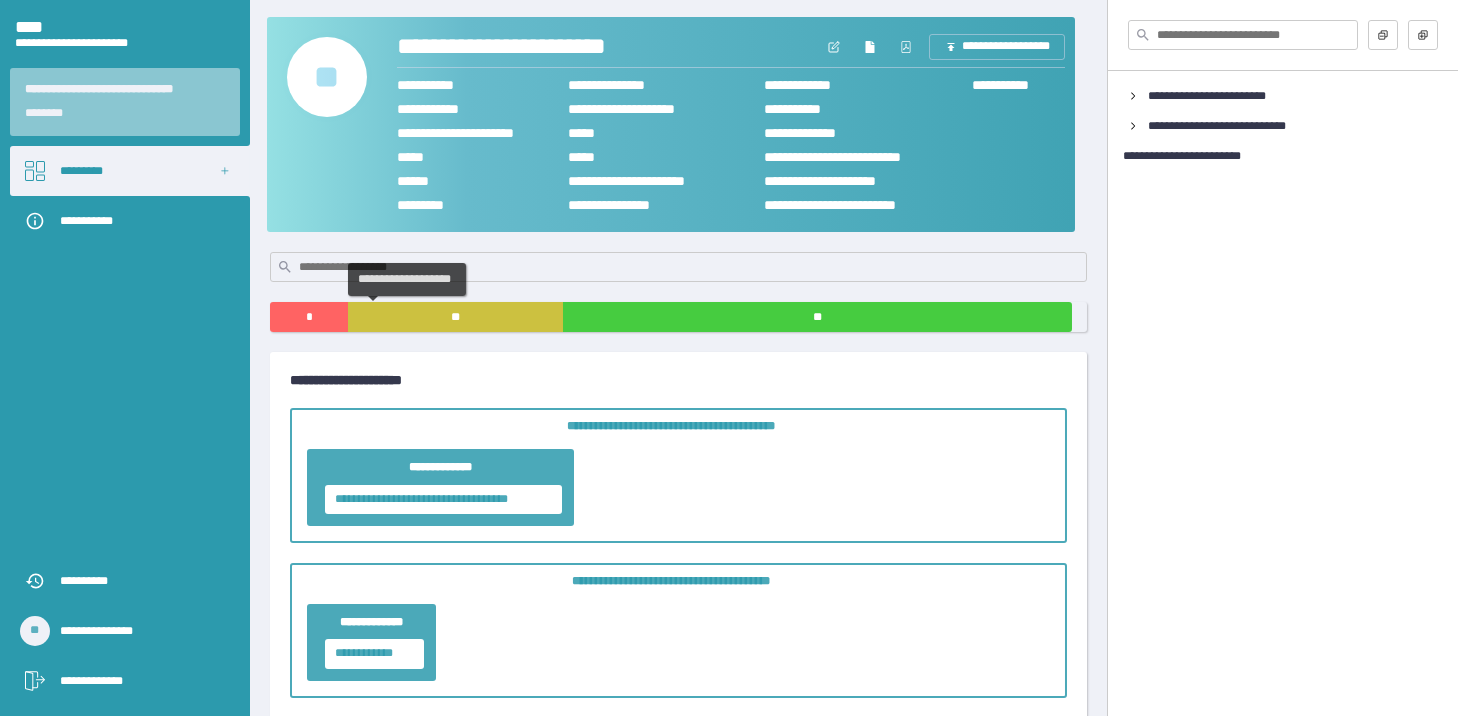 click on "**" at bounding box center [455, 317] 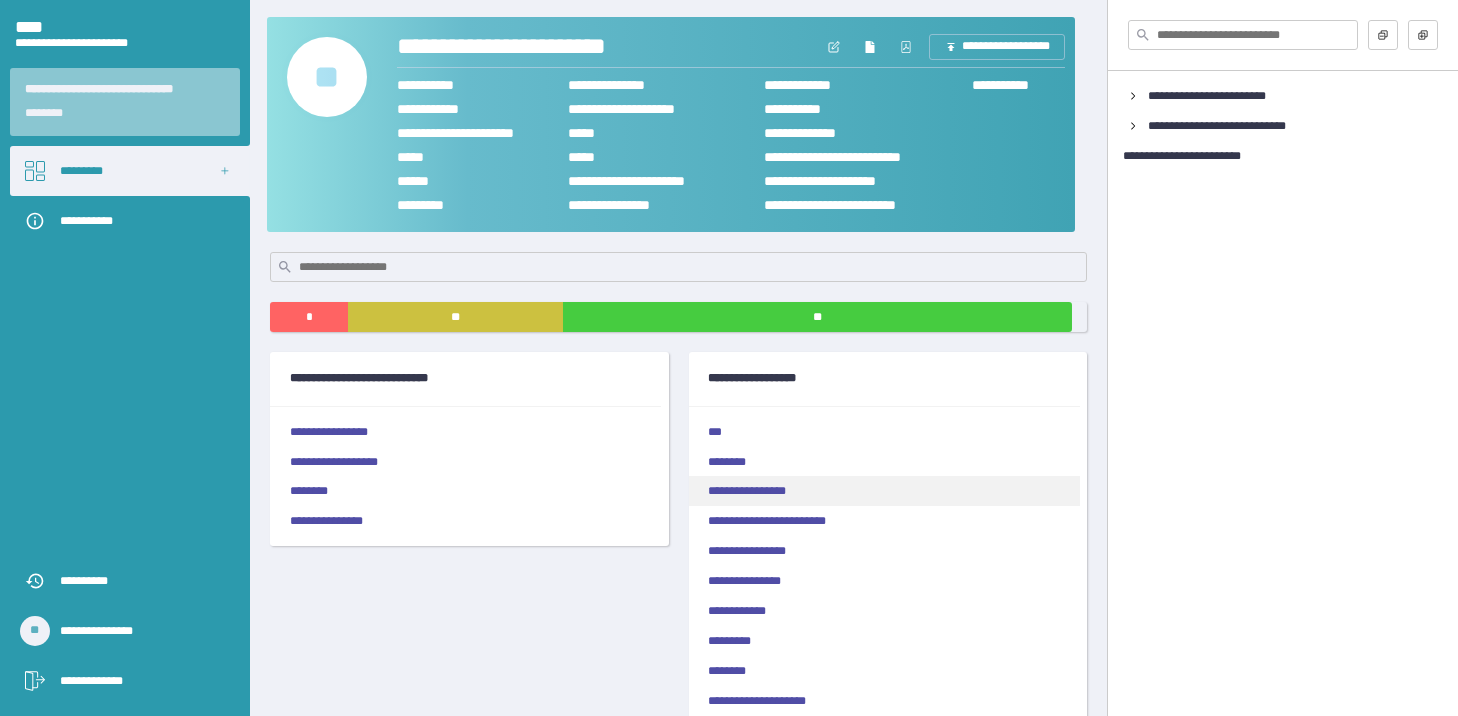click on "**********" at bounding box center (884, 491) 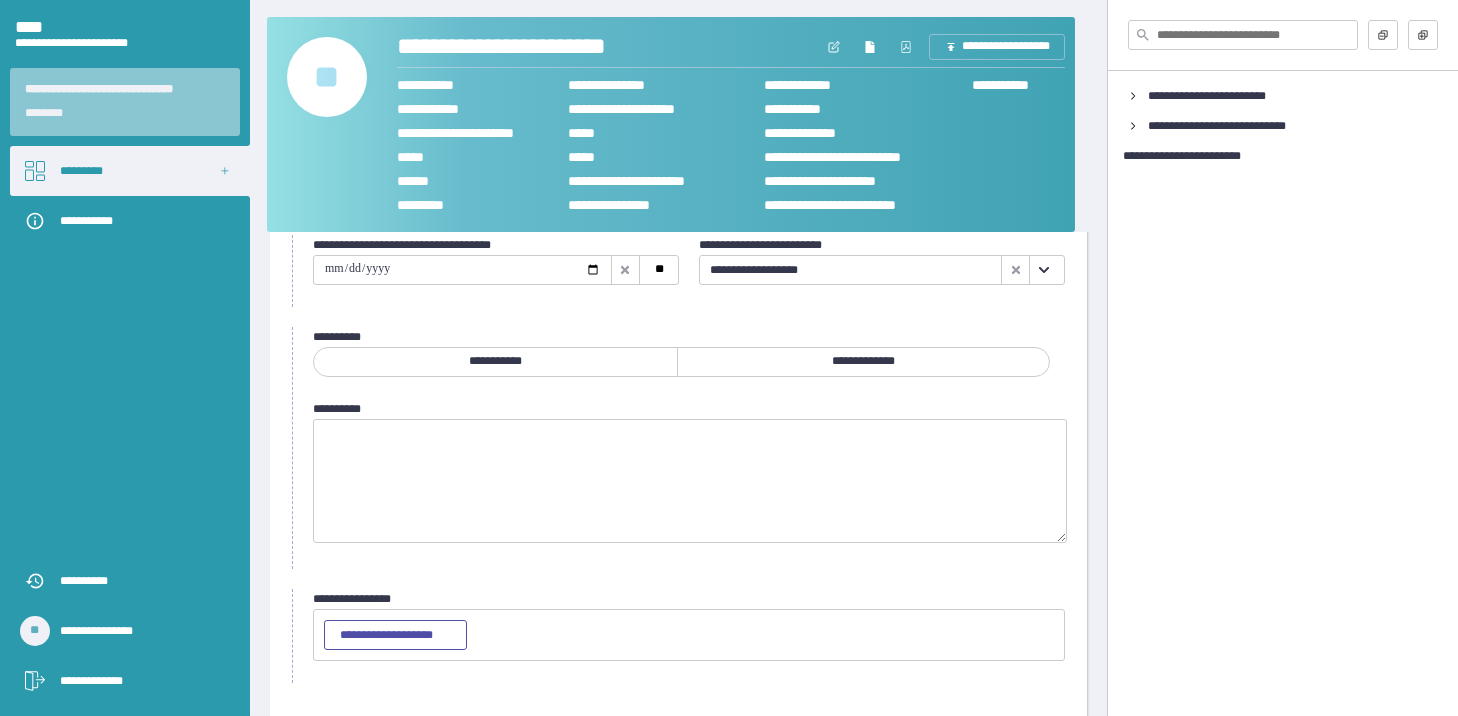 scroll, scrollTop: 167, scrollLeft: 0, axis: vertical 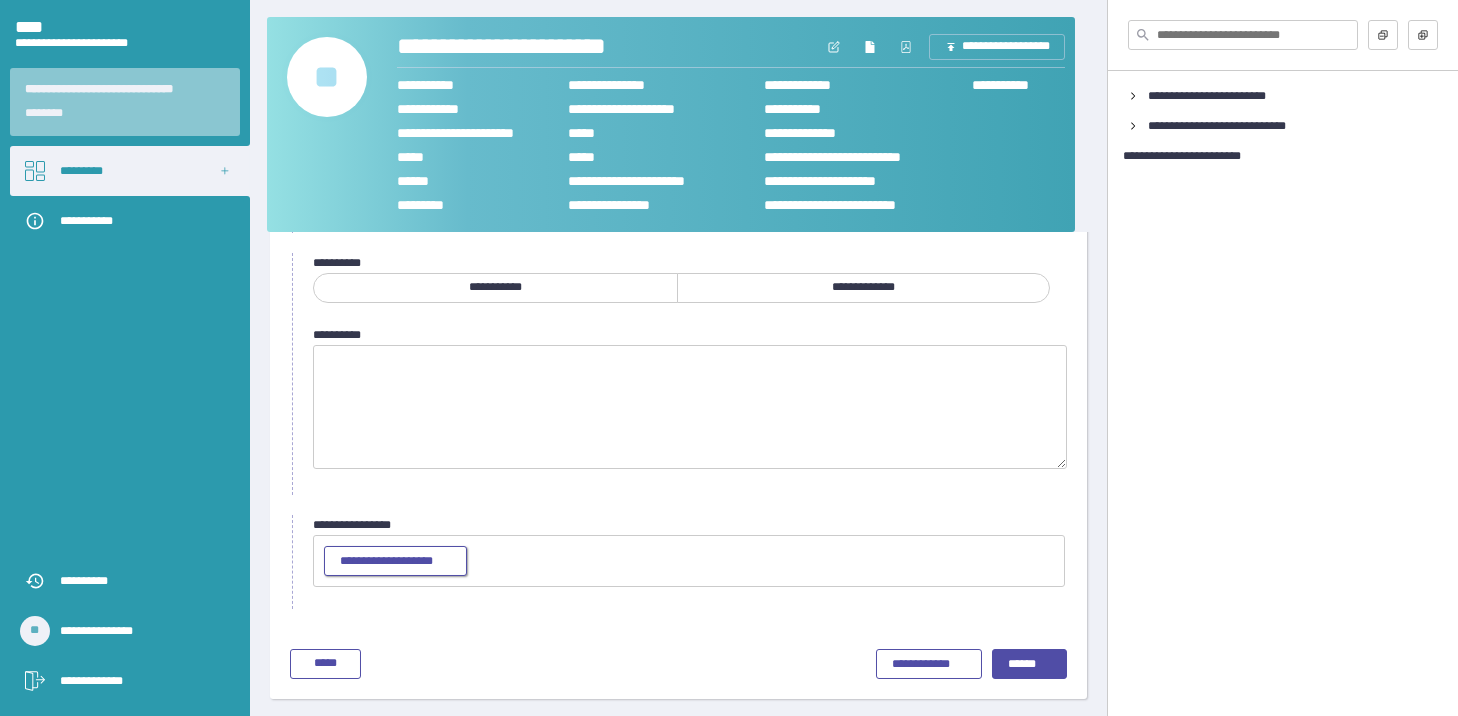 click on "**********" at bounding box center [395, 562] 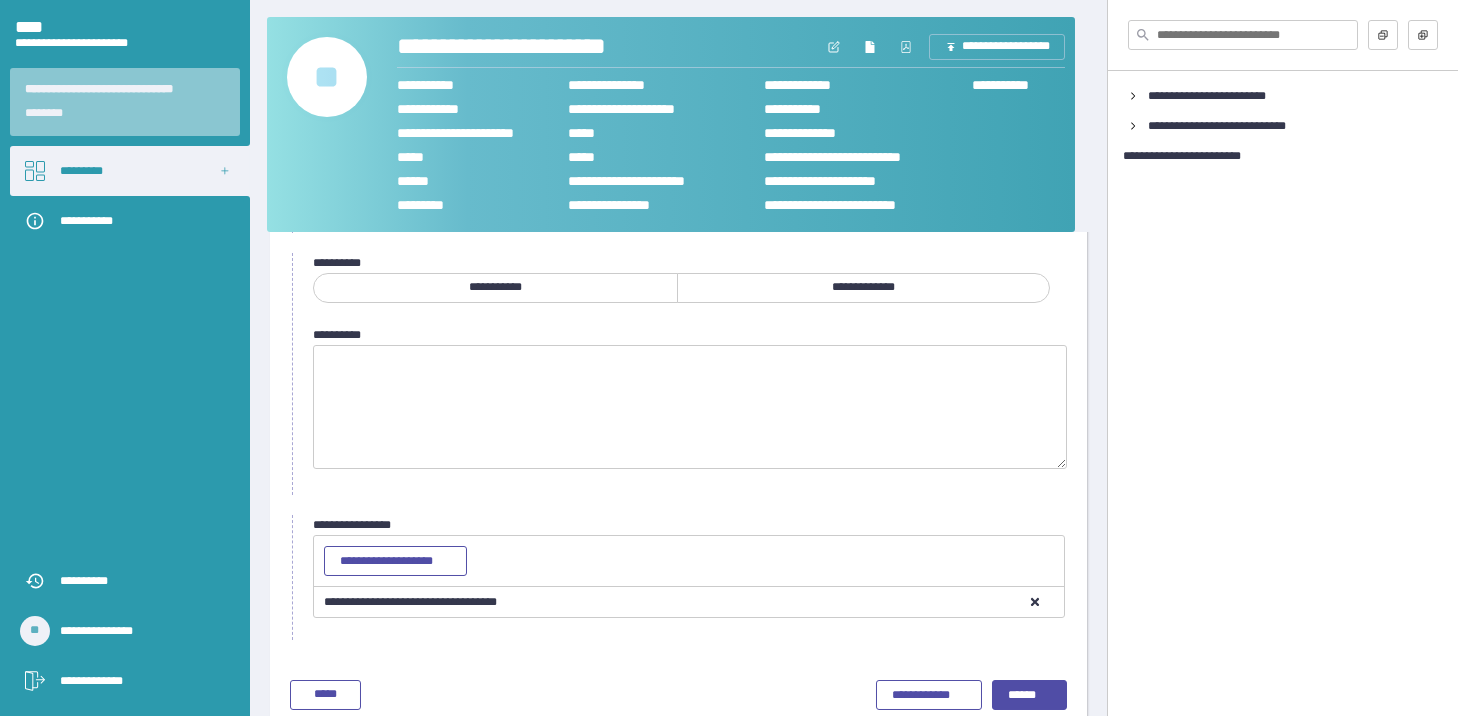 click on "**********" at bounding box center (864, 288) 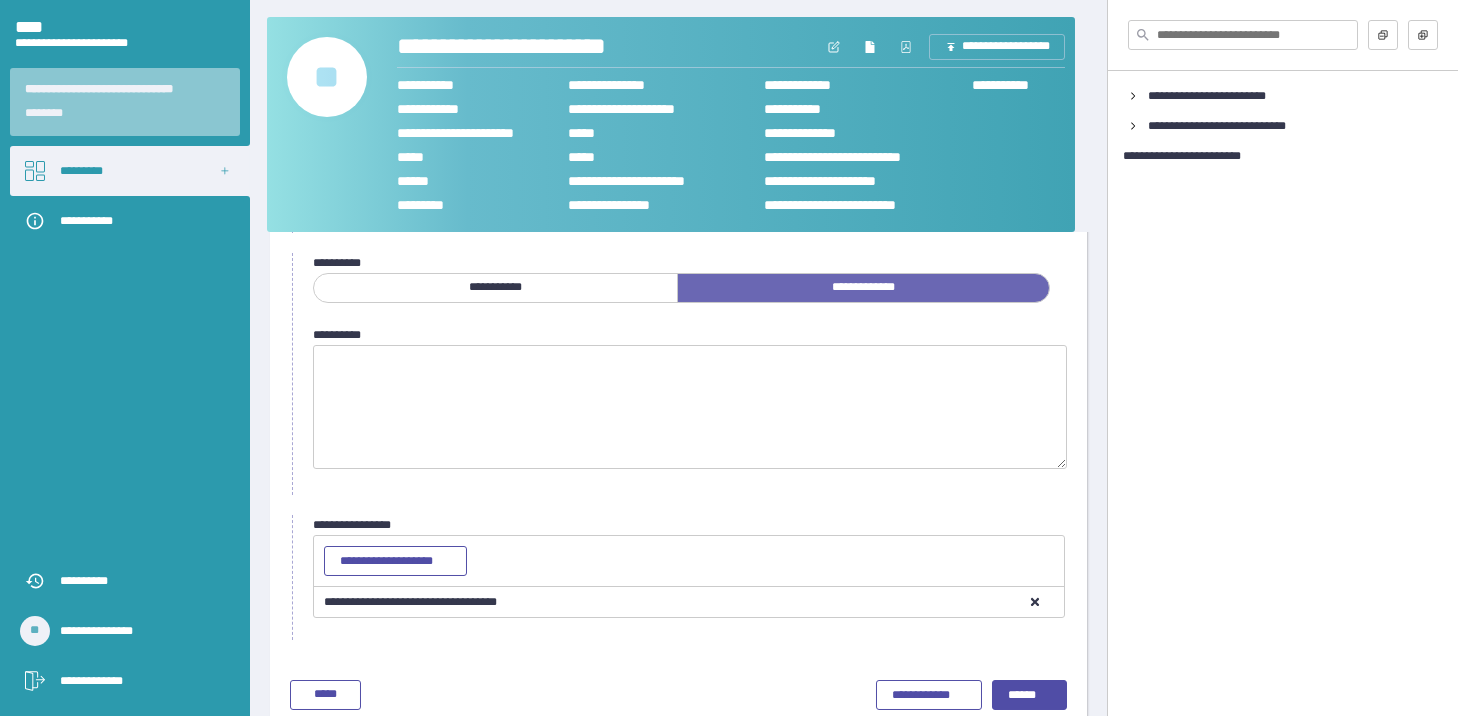 scroll, scrollTop: 0, scrollLeft: 0, axis: both 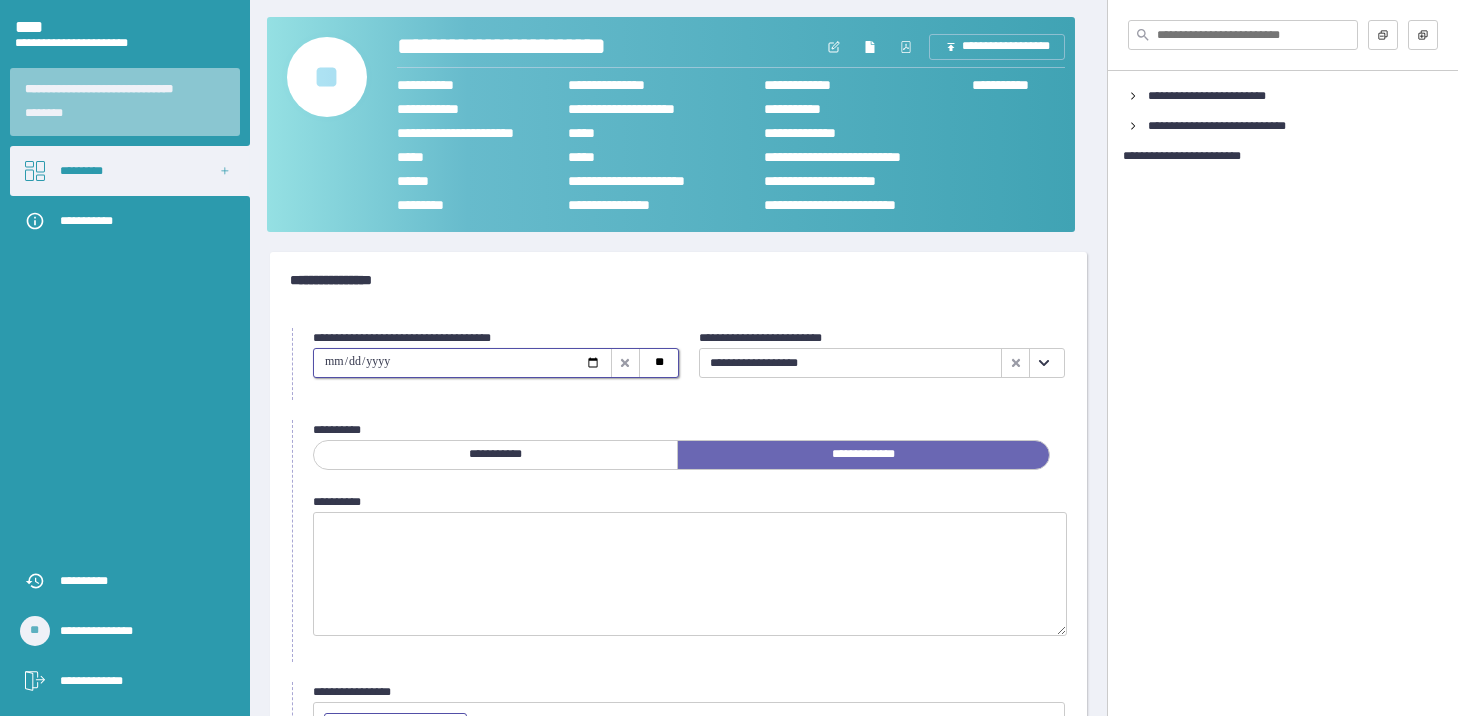 click at bounding box center [462, 363] 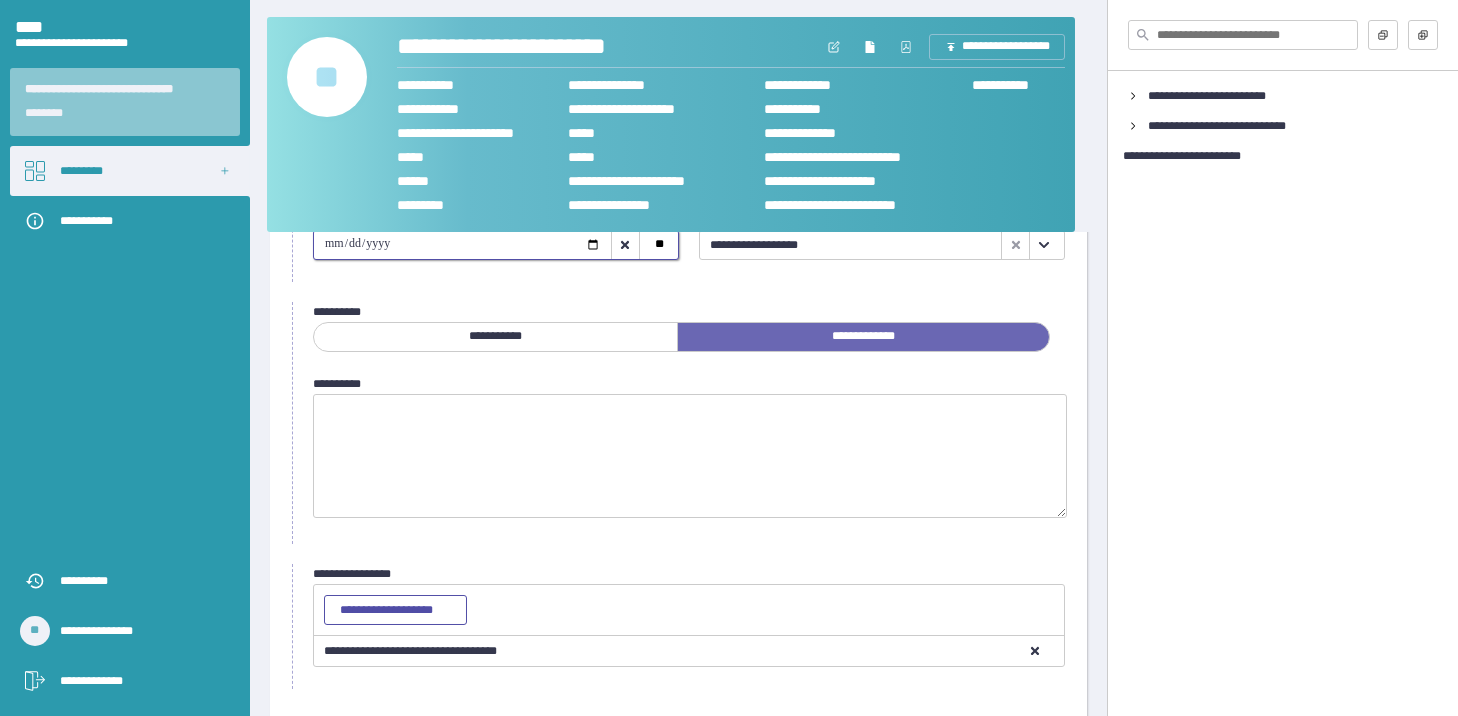 scroll, scrollTop: 197, scrollLeft: 0, axis: vertical 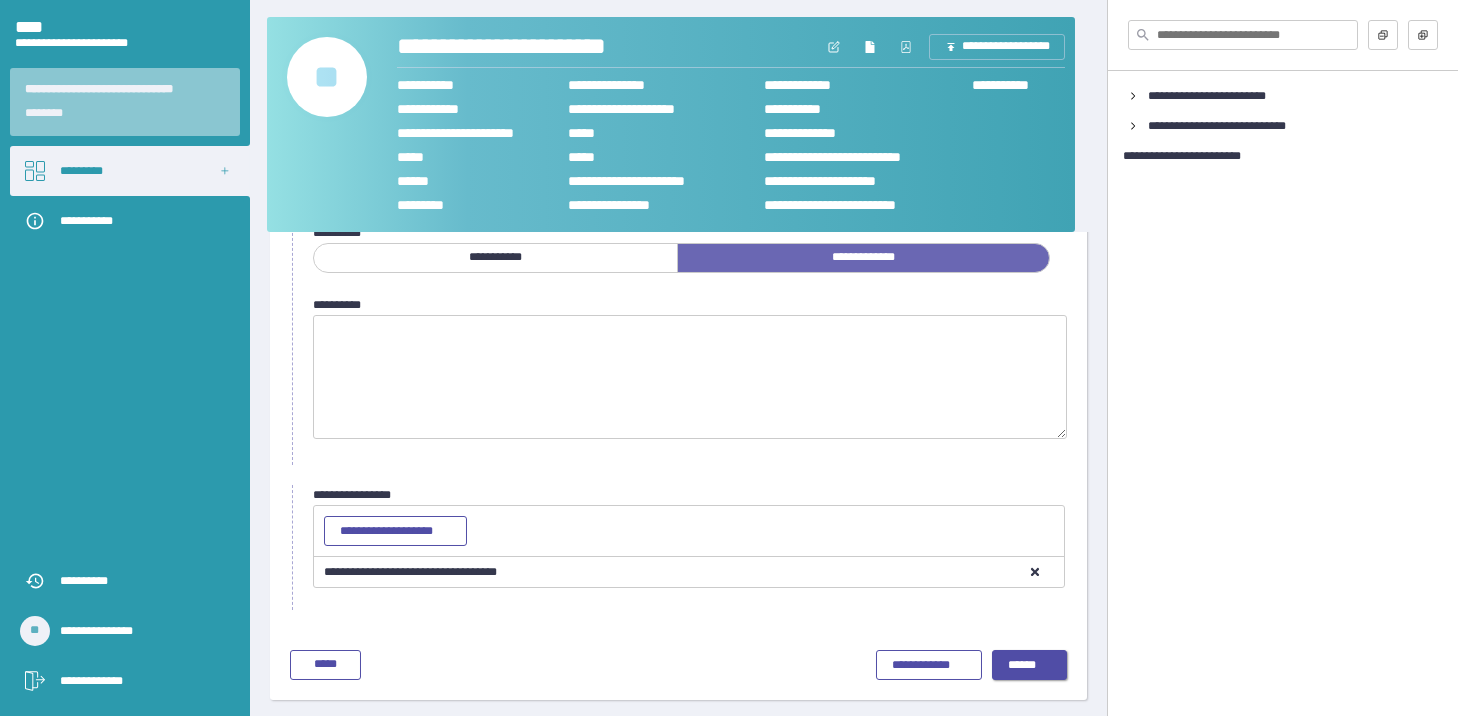 click on "******" at bounding box center [1029, 666] 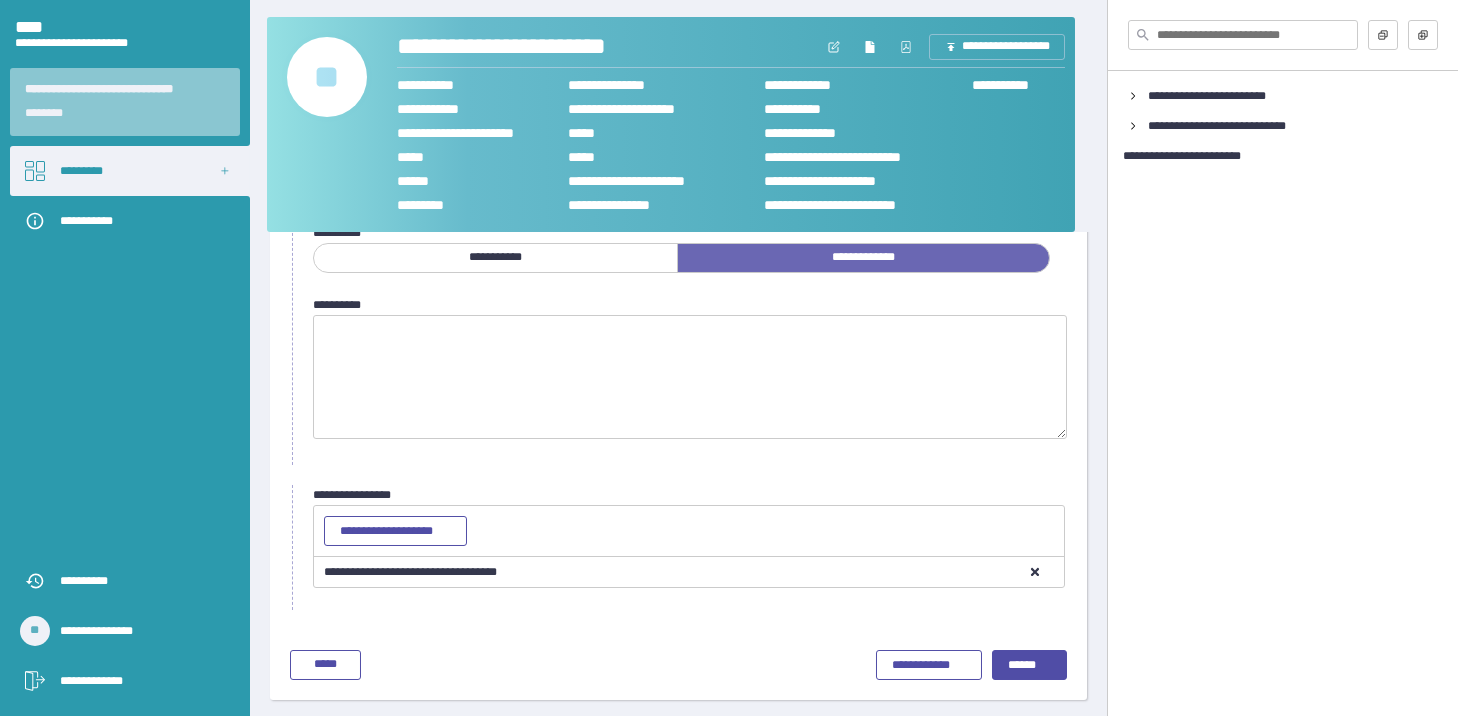scroll, scrollTop: 18, scrollLeft: 0, axis: vertical 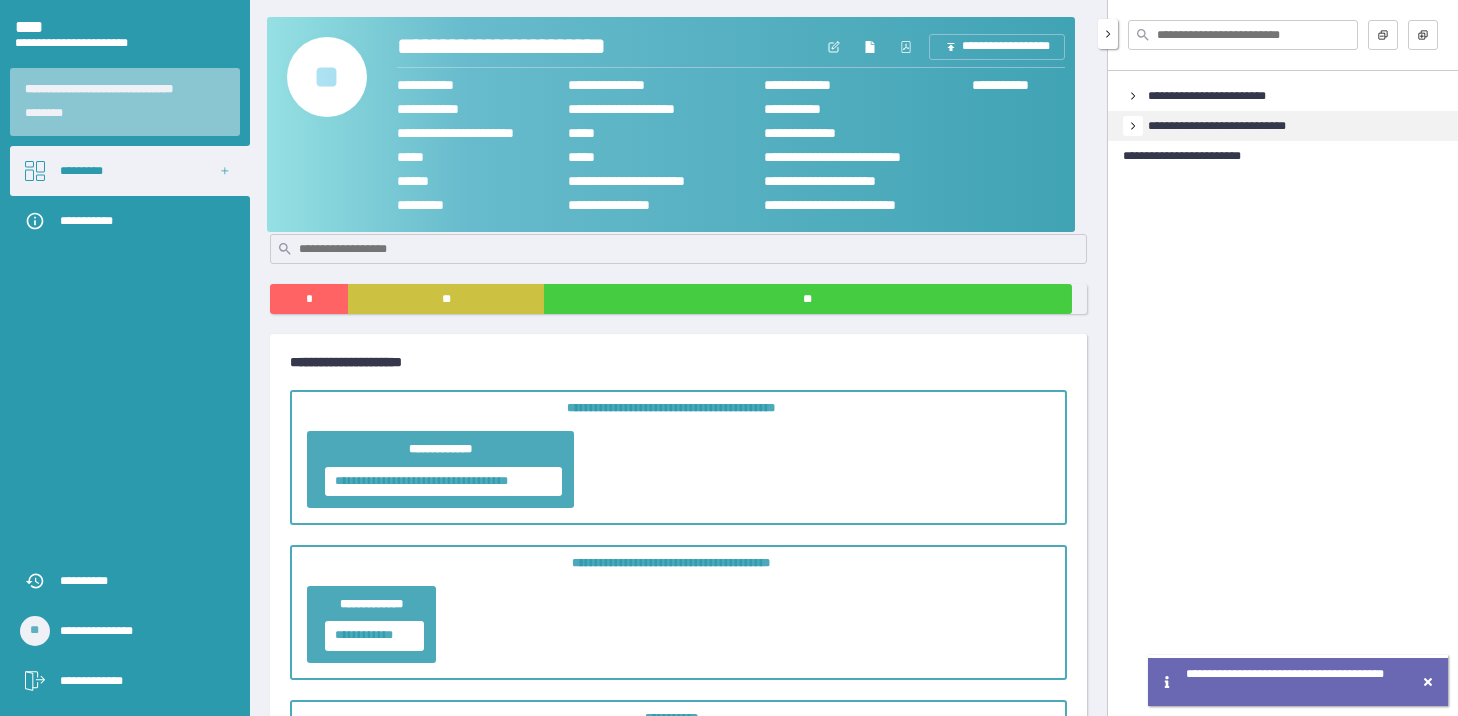 click 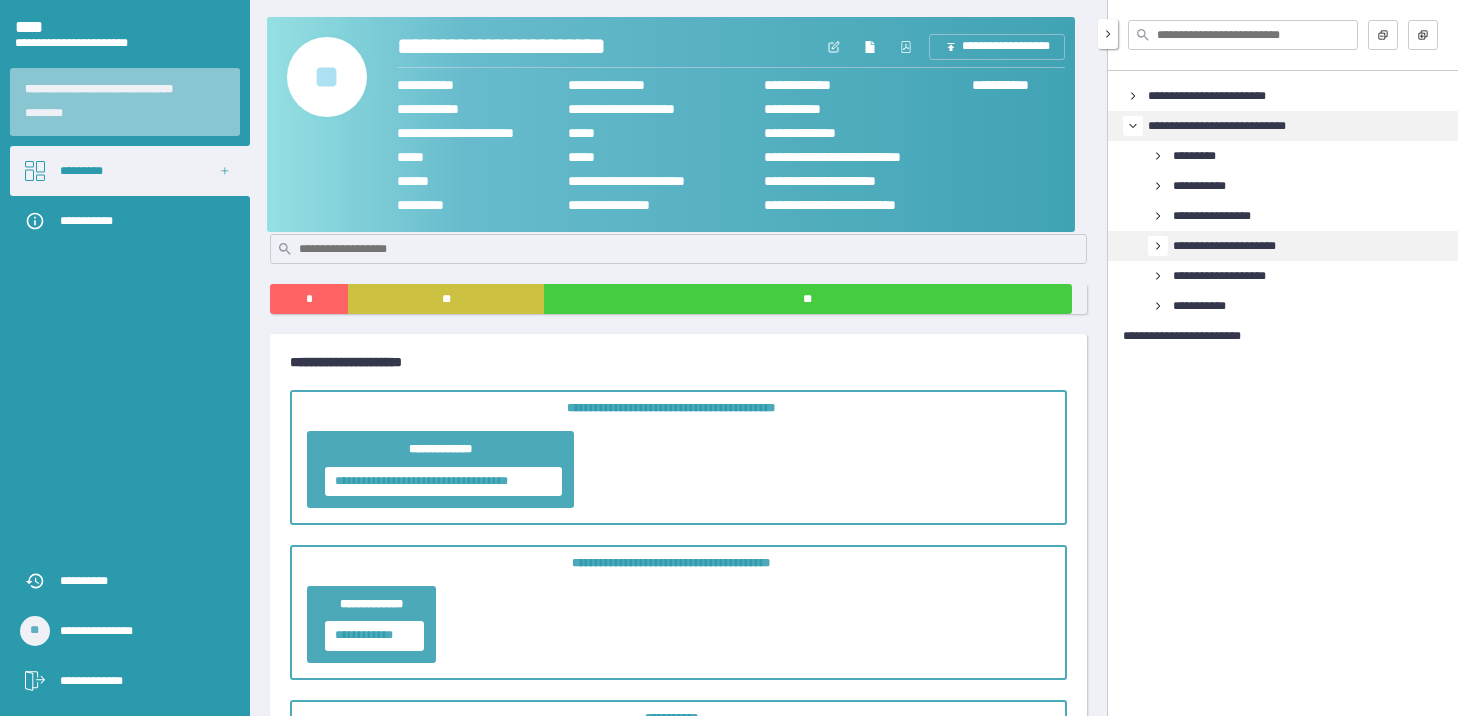click 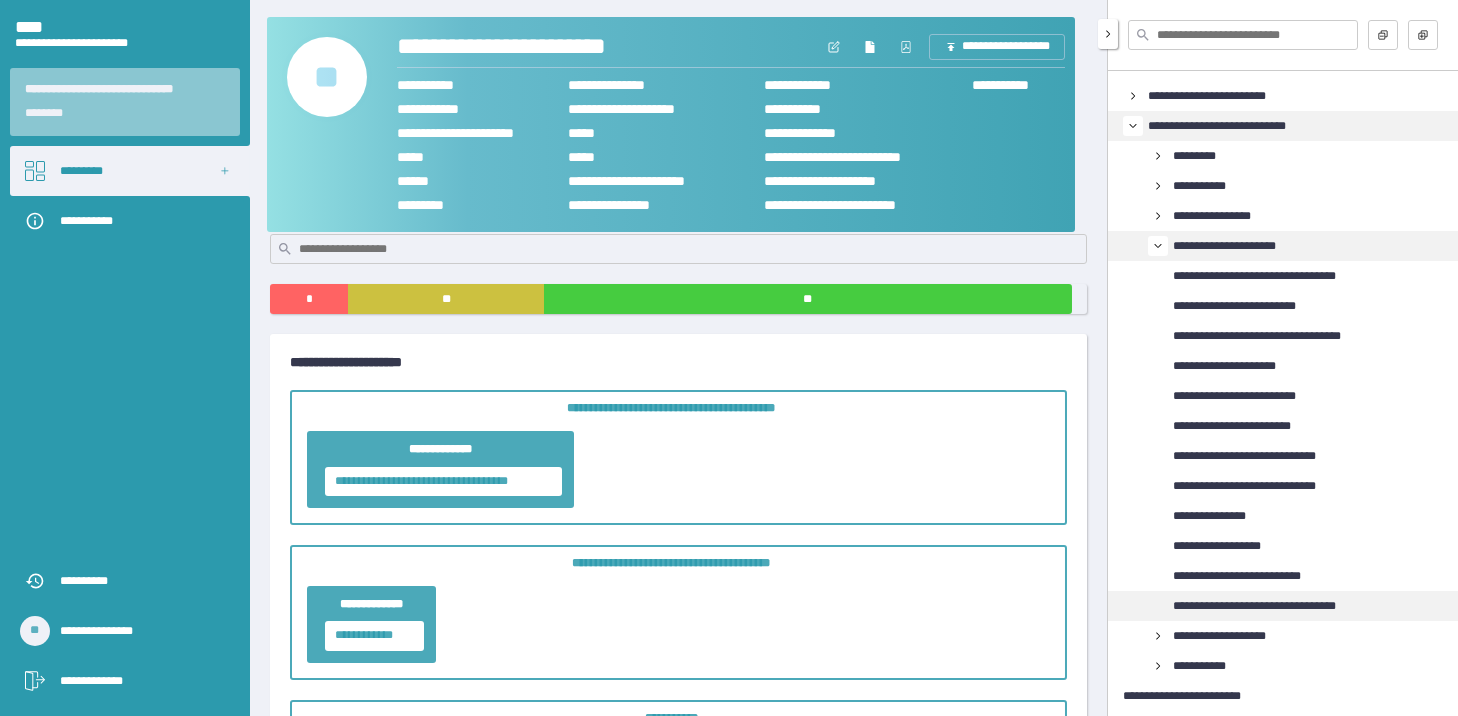 click on "**********" at bounding box center (1274, 606) 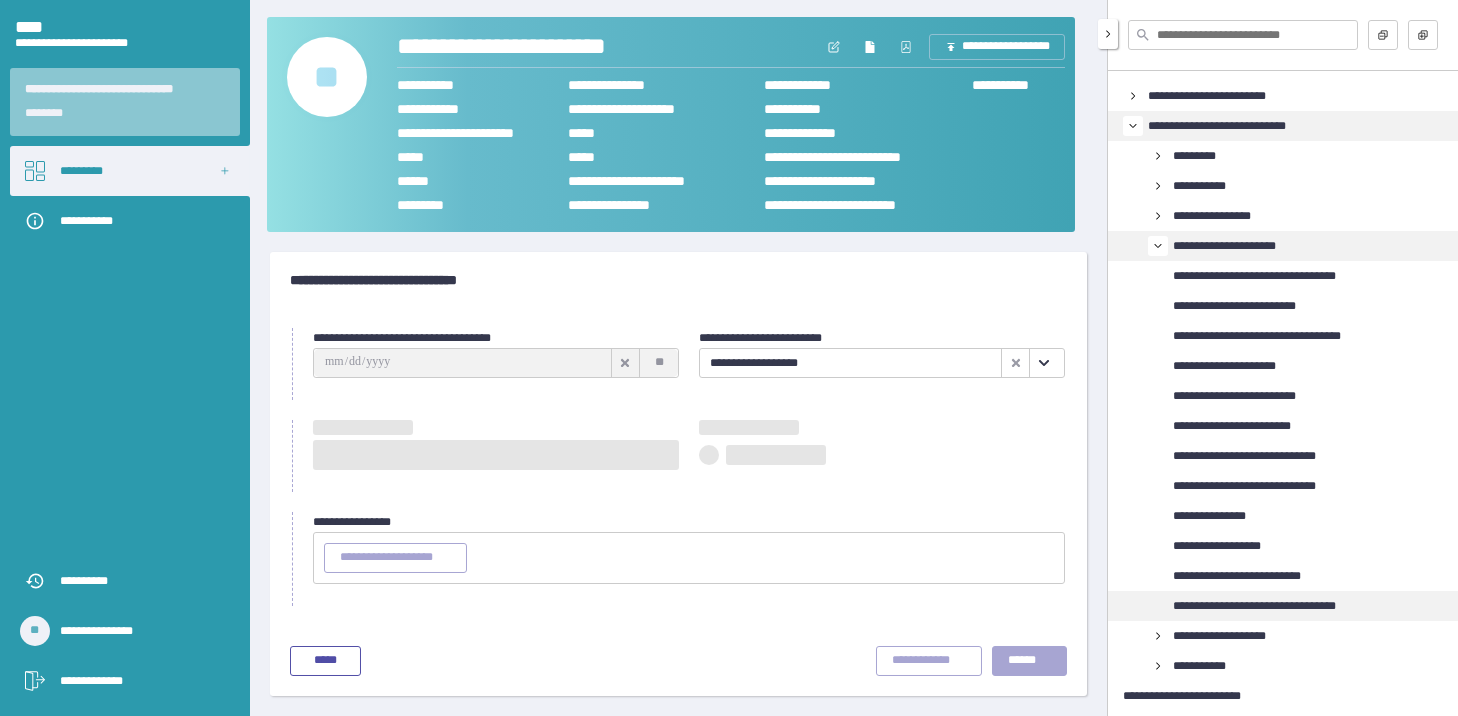 scroll, scrollTop: 0, scrollLeft: 0, axis: both 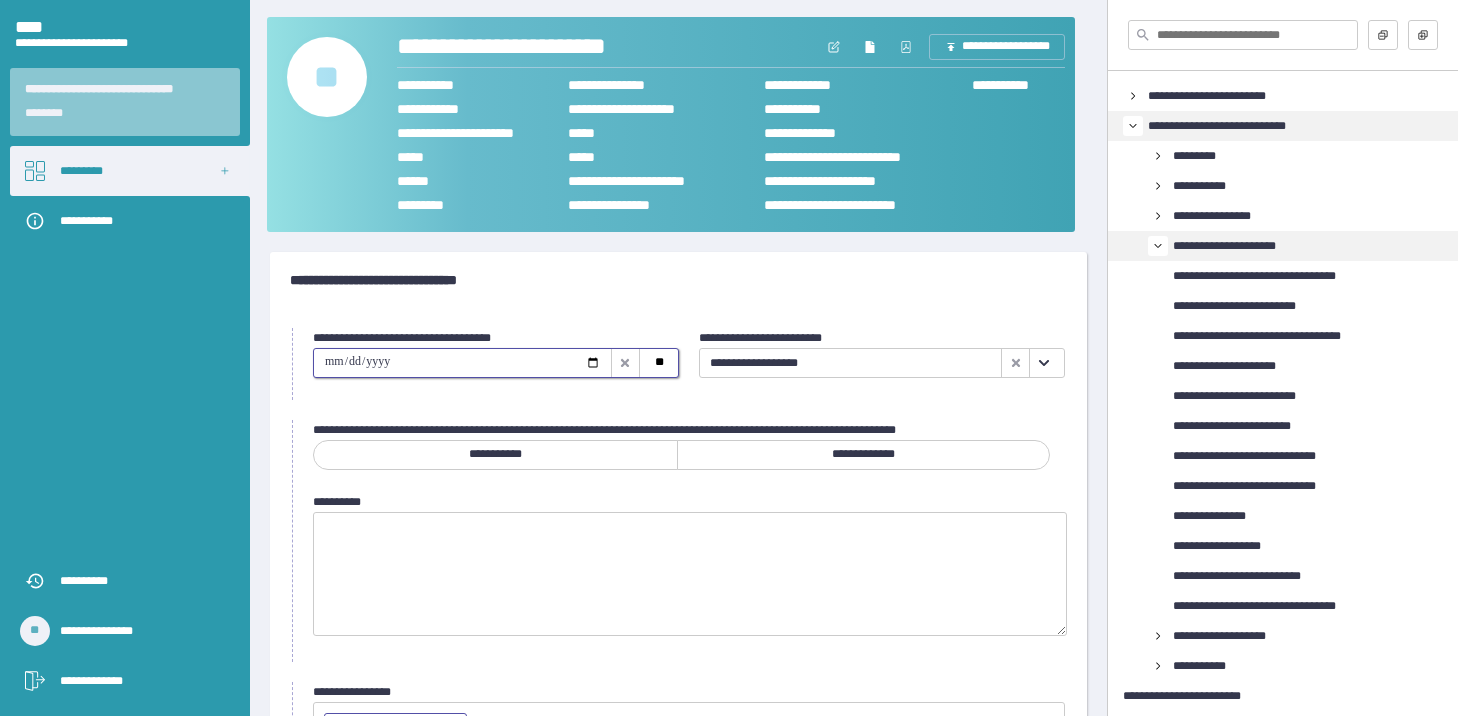 click at bounding box center (462, 363) 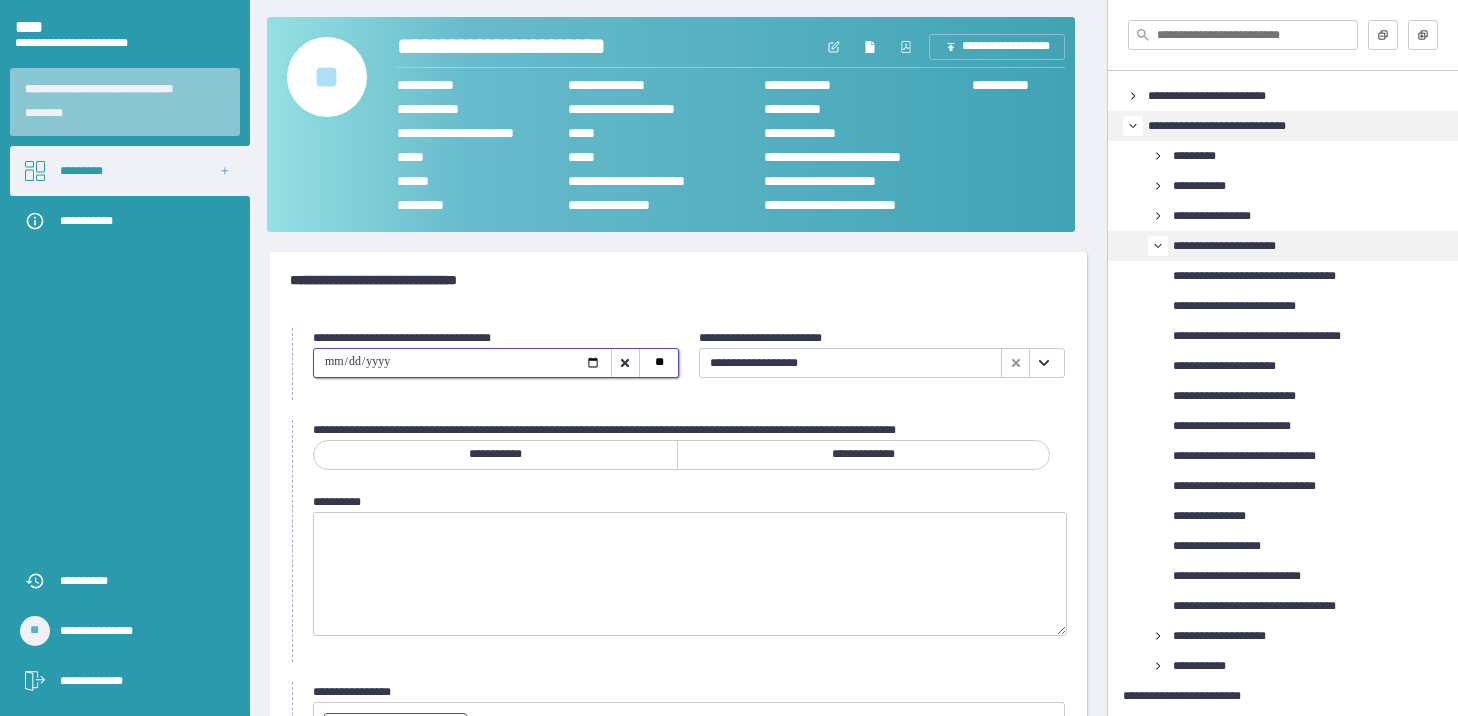 type on "**********" 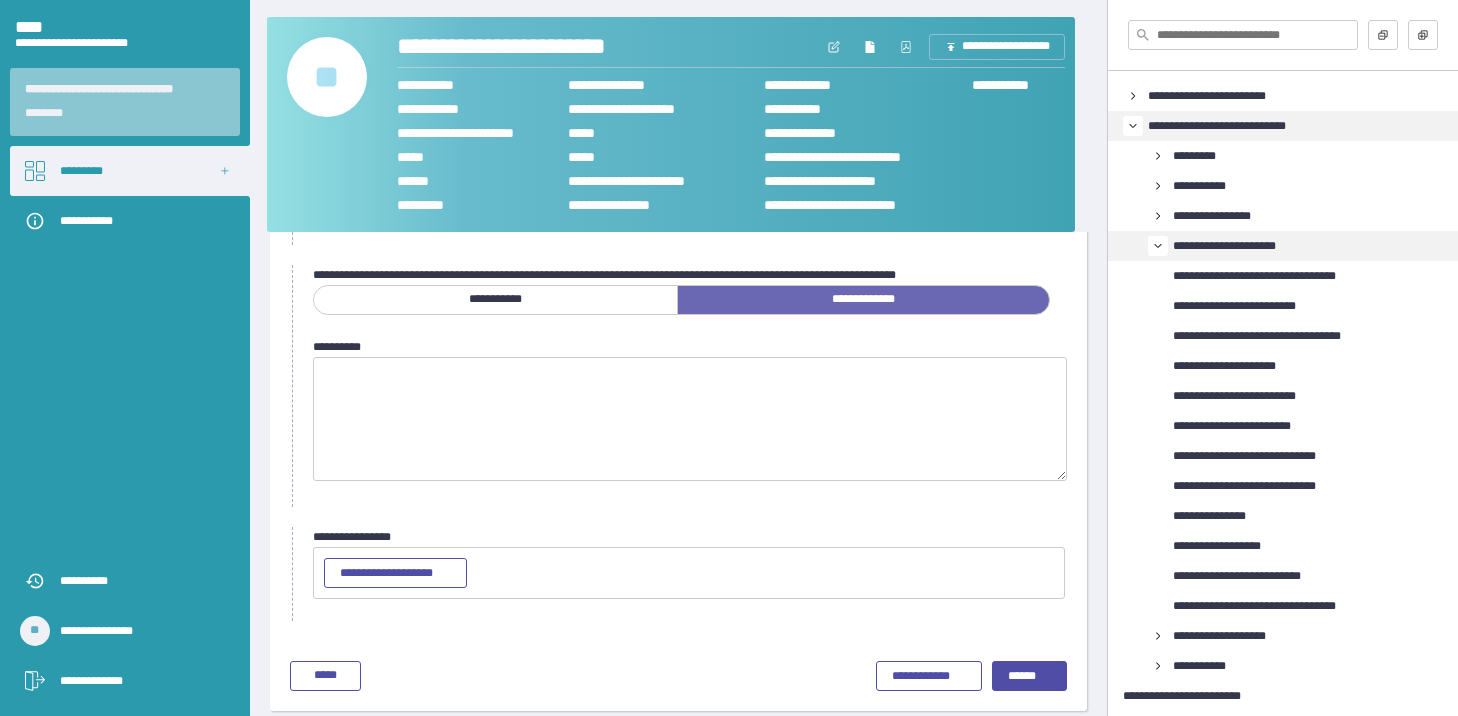 scroll, scrollTop: 167, scrollLeft: 0, axis: vertical 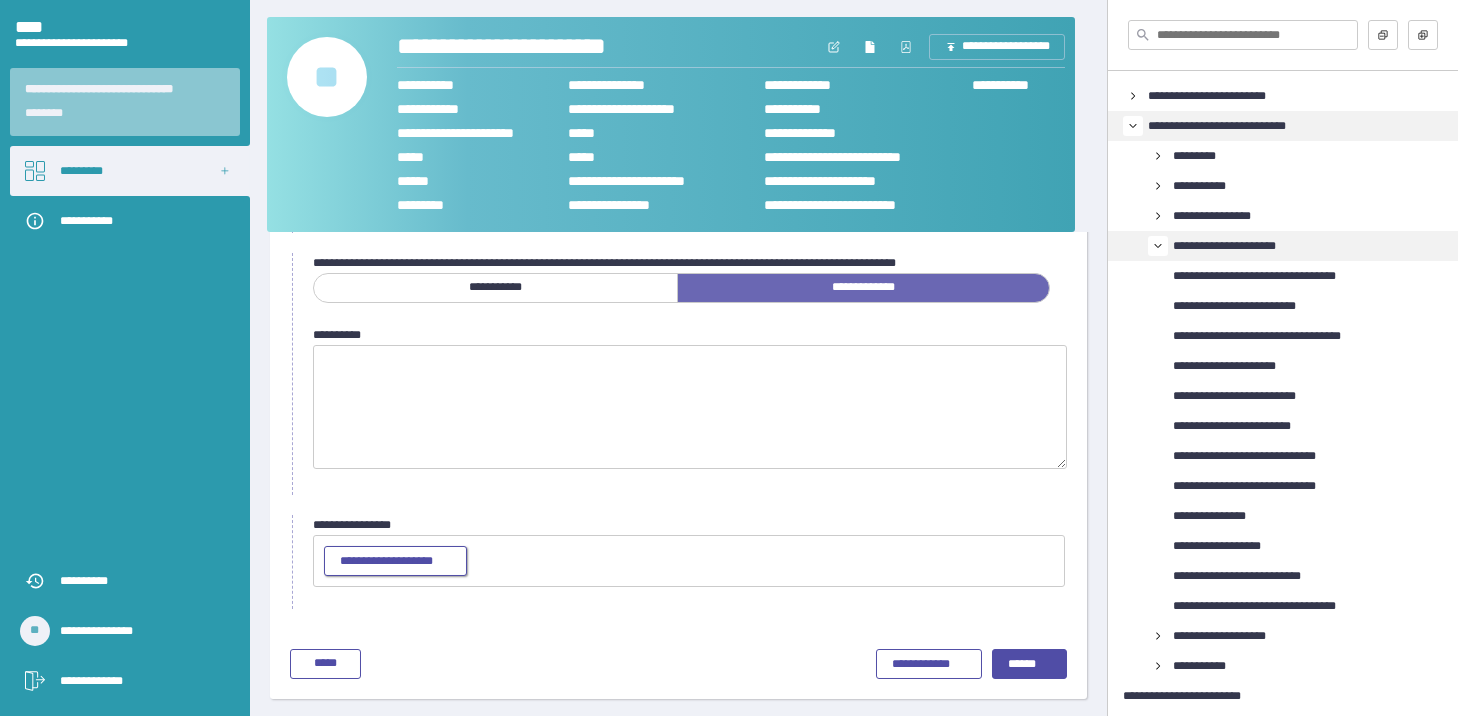 click on "**********" at bounding box center [395, 562] 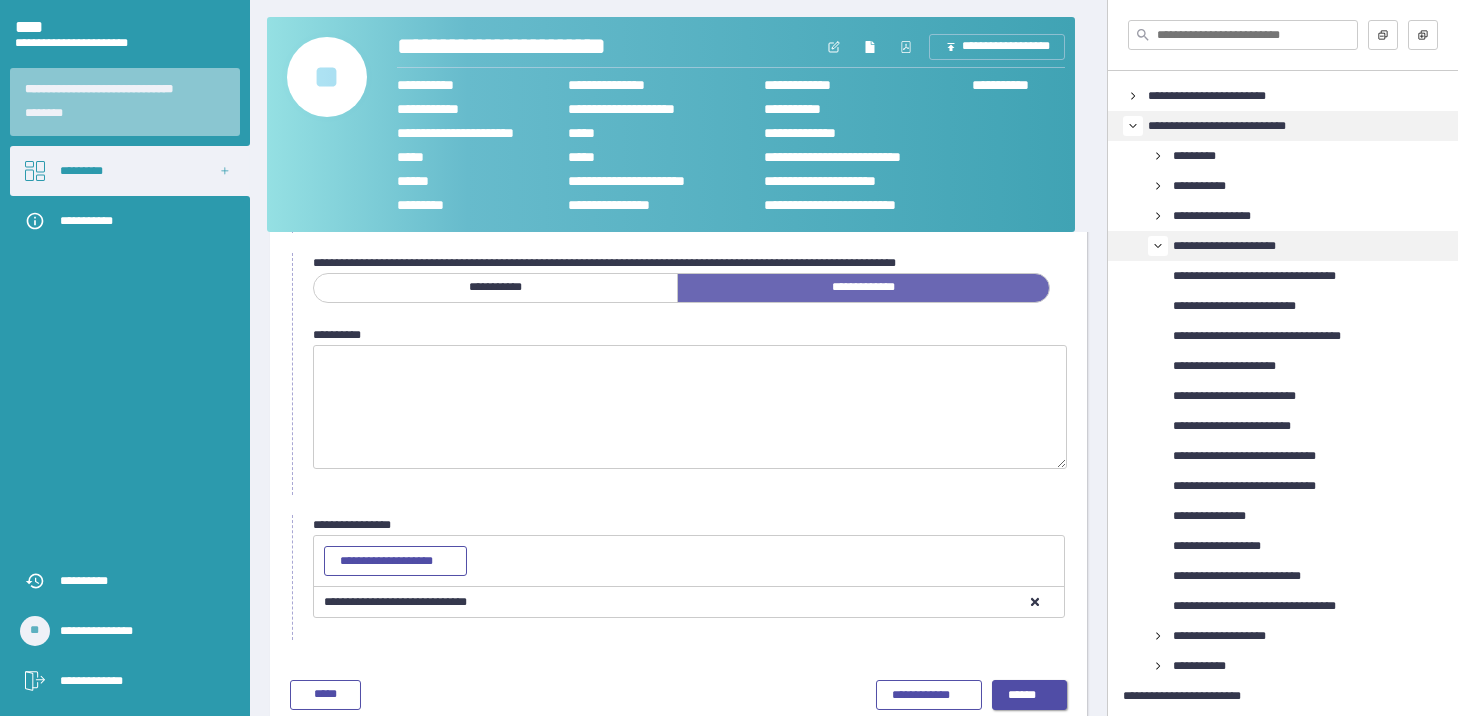 click on "******" at bounding box center [1029, 696] 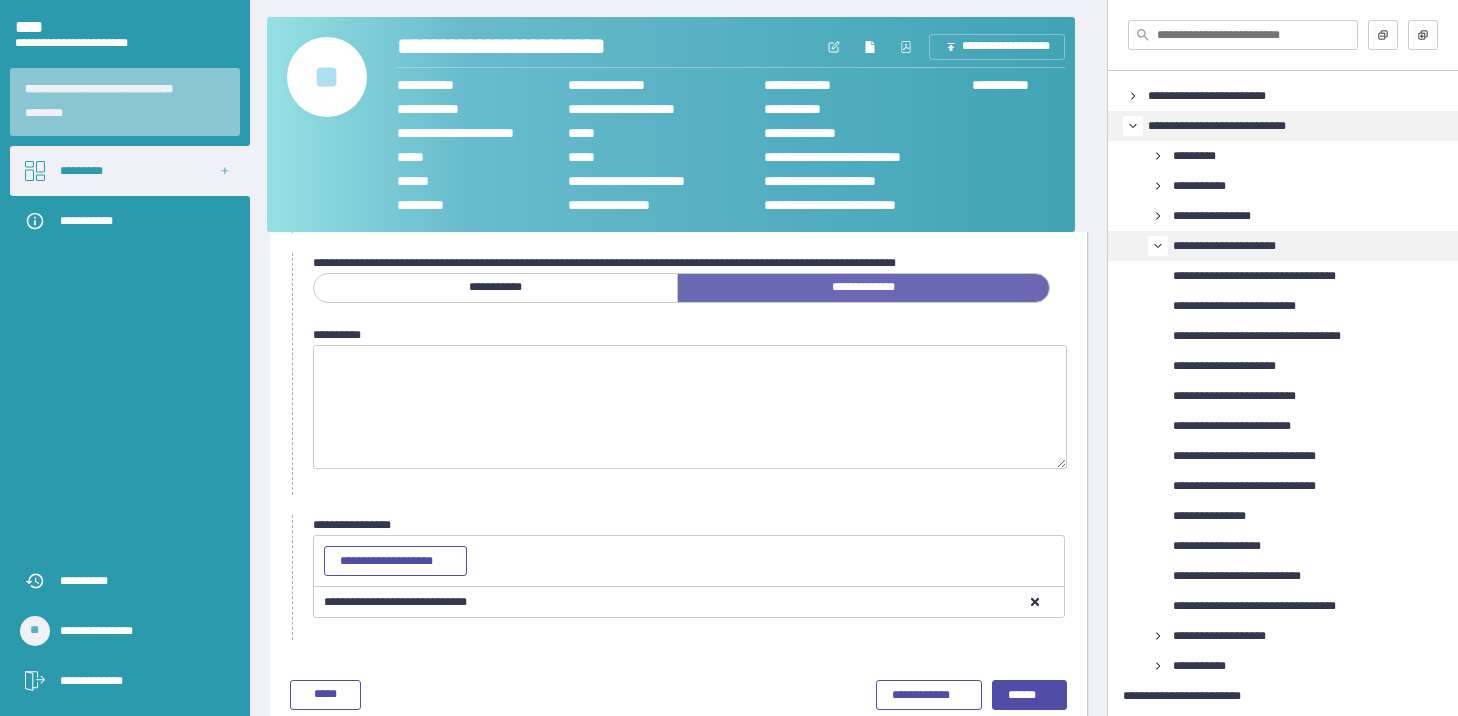 scroll, scrollTop: 18, scrollLeft: 0, axis: vertical 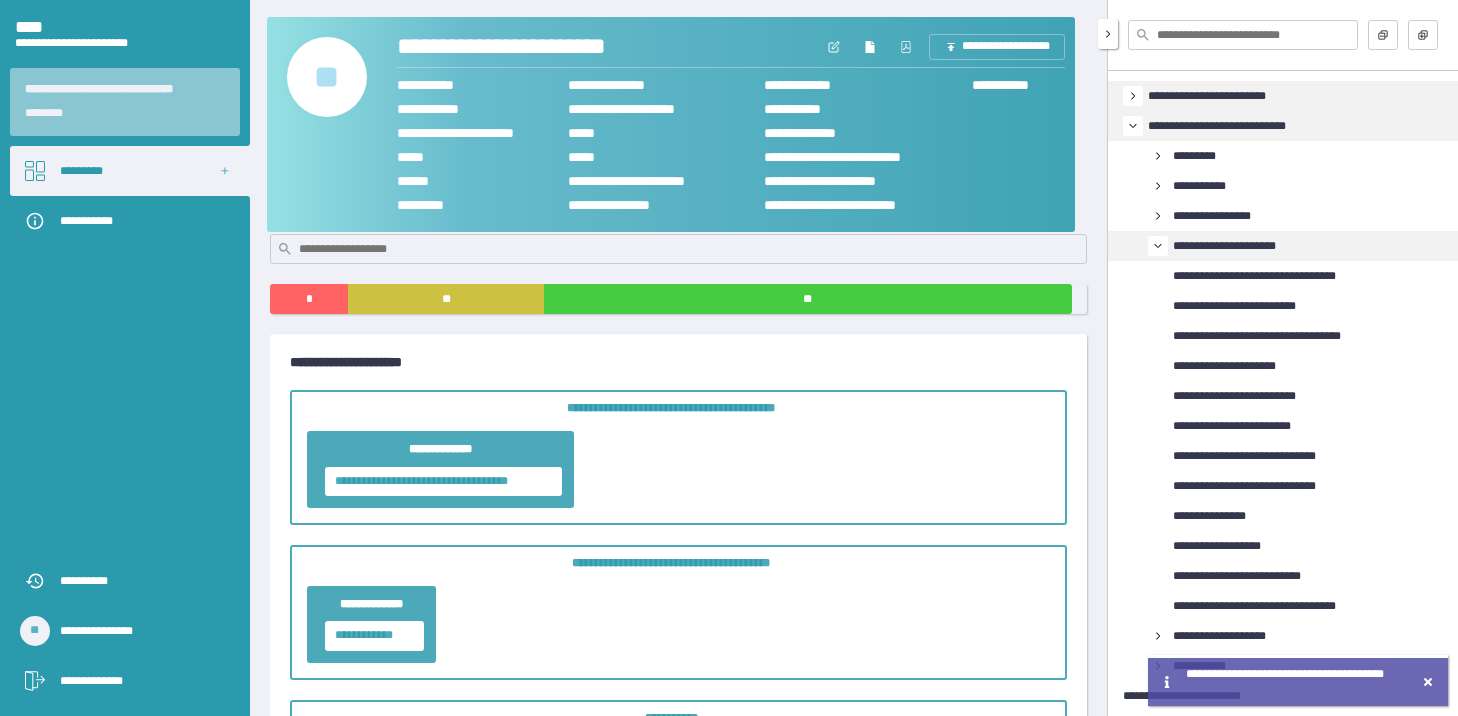 click 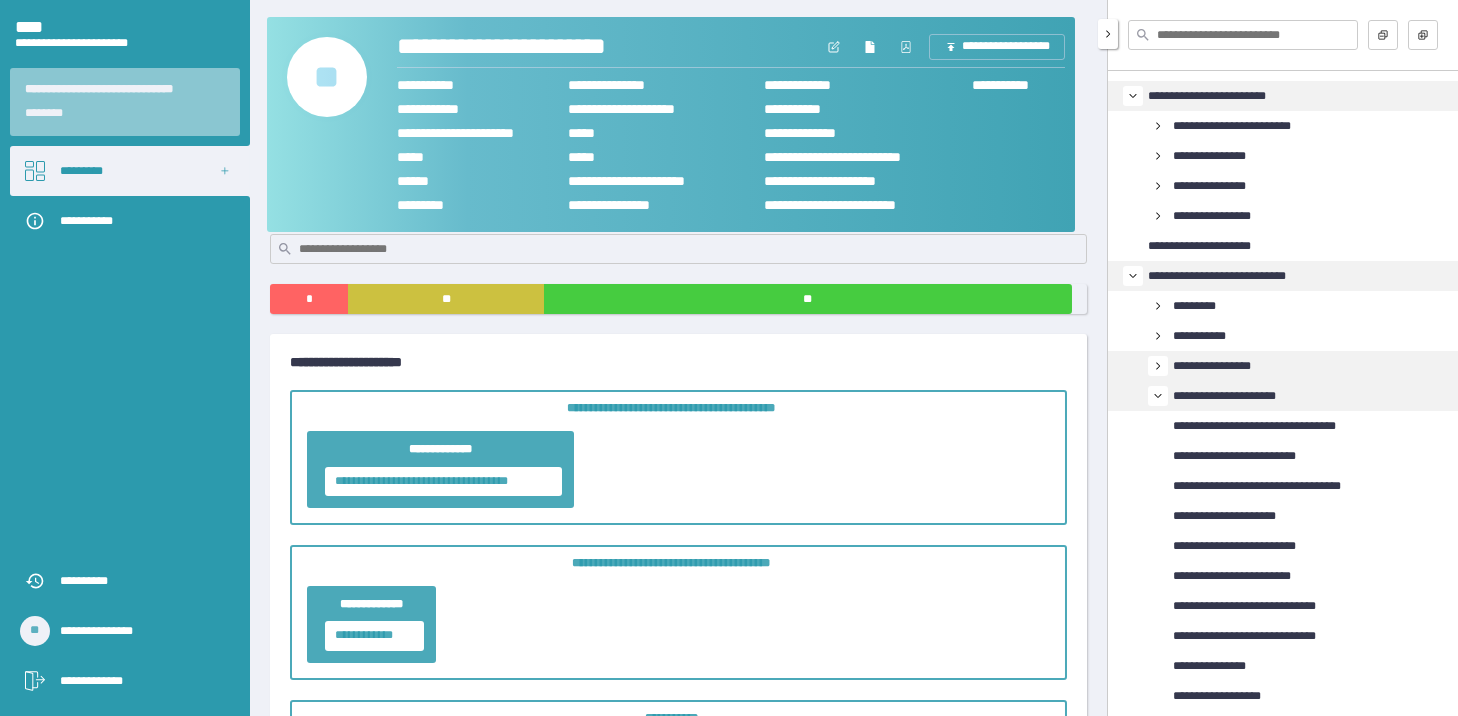 click 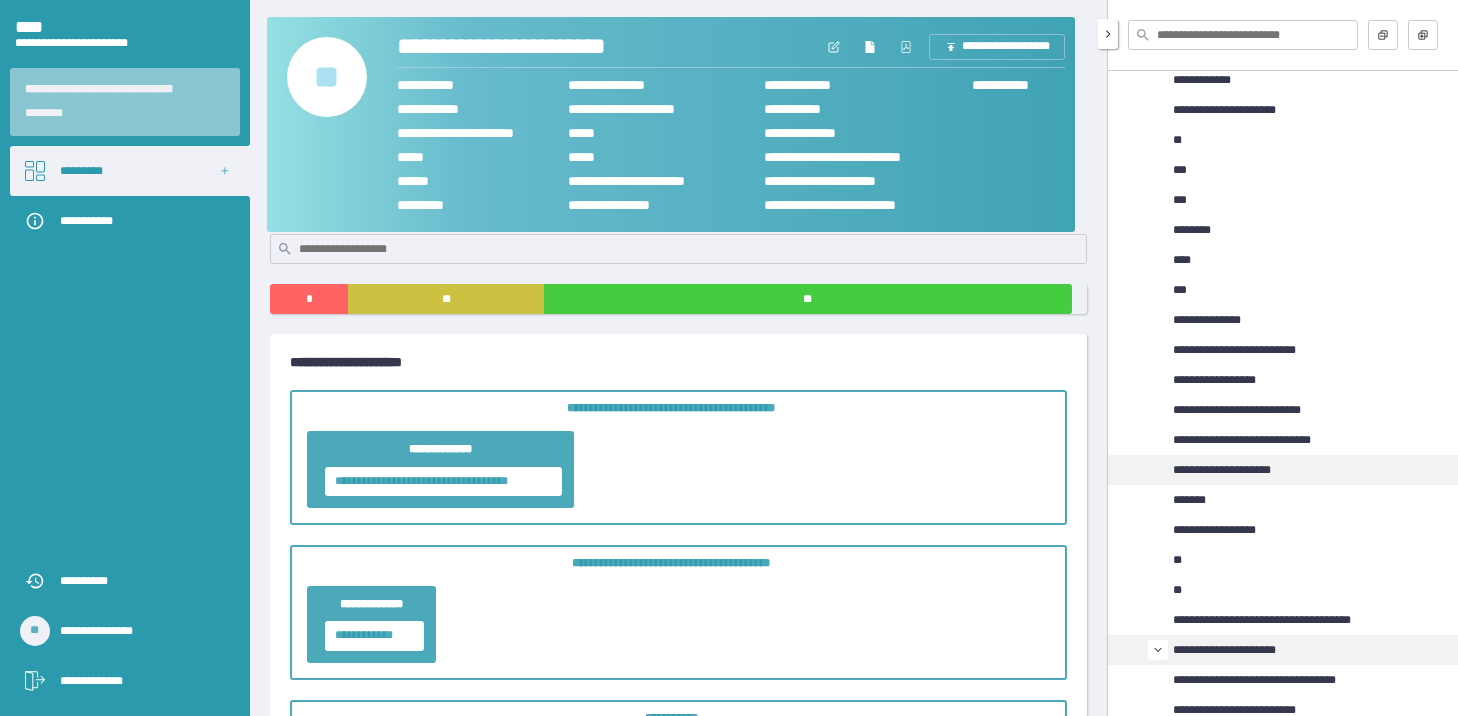 scroll, scrollTop: 1100, scrollLeft: 0, axis: vertical 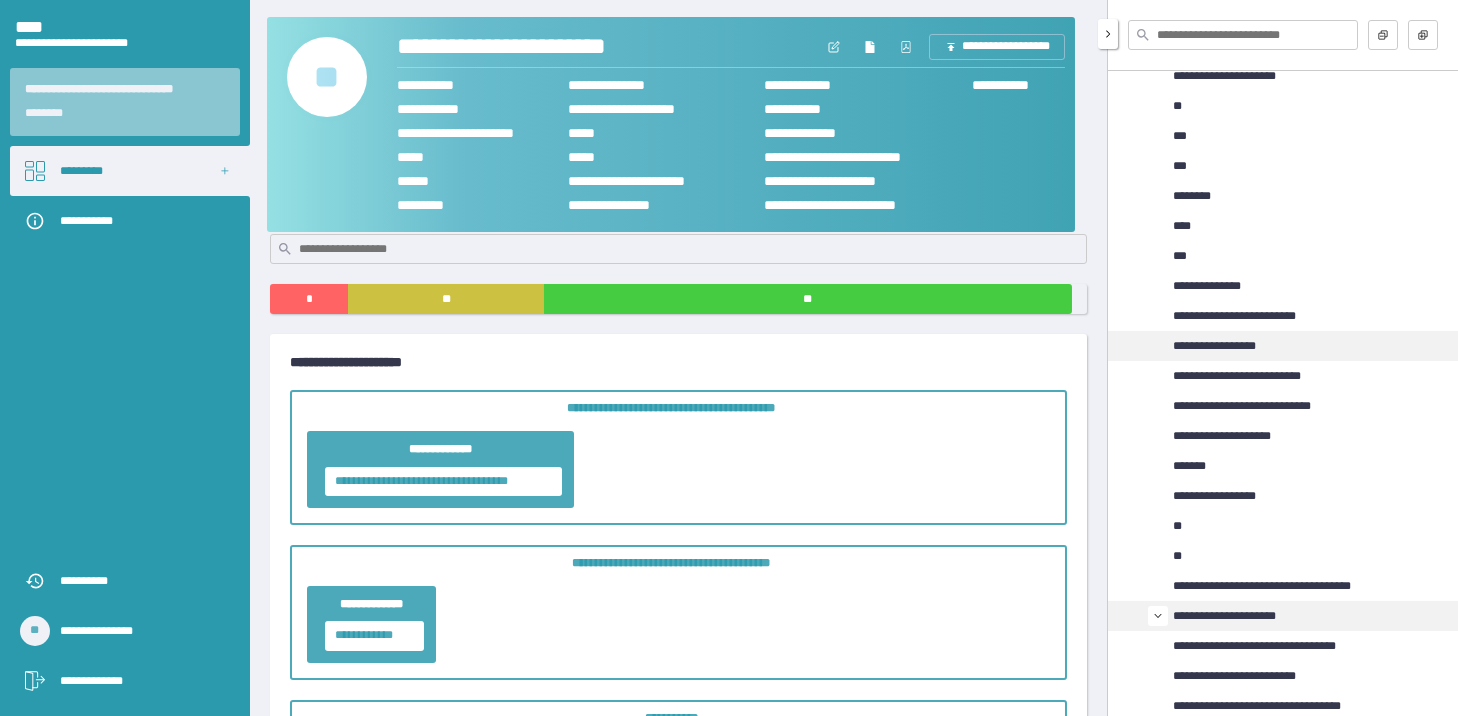 click on "**********" at bounding box center [1224, 346] 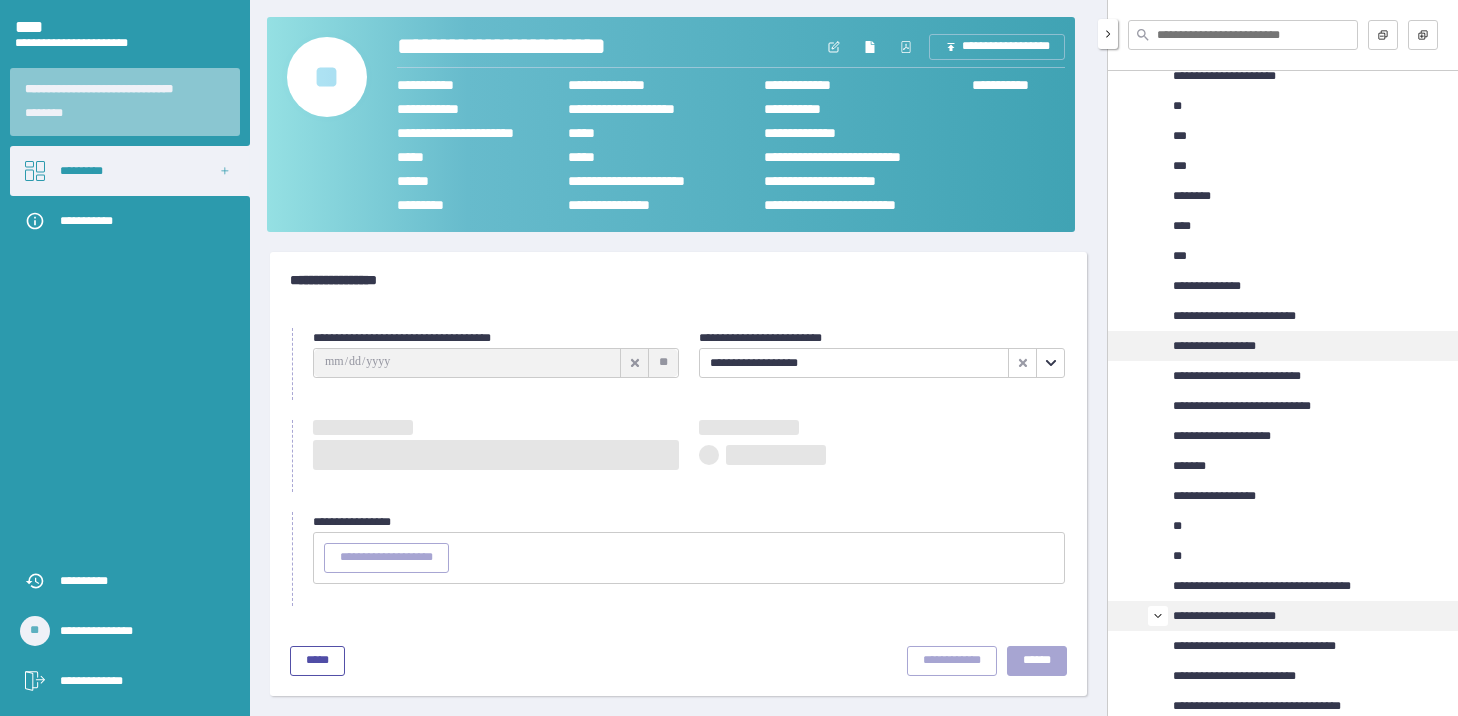 scroll, scrollTop: 0, scrollLeft: 0, axis: both 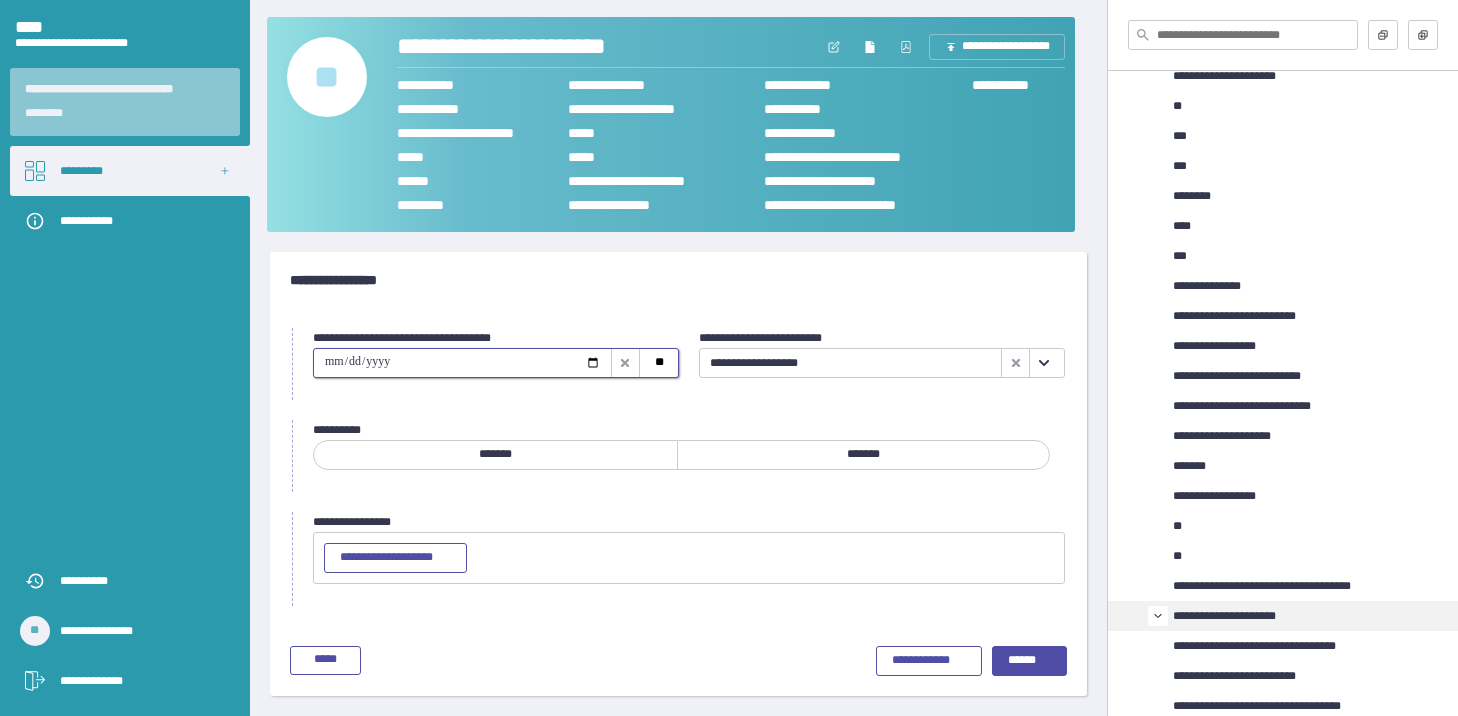 click at bounding box center [462, 363] 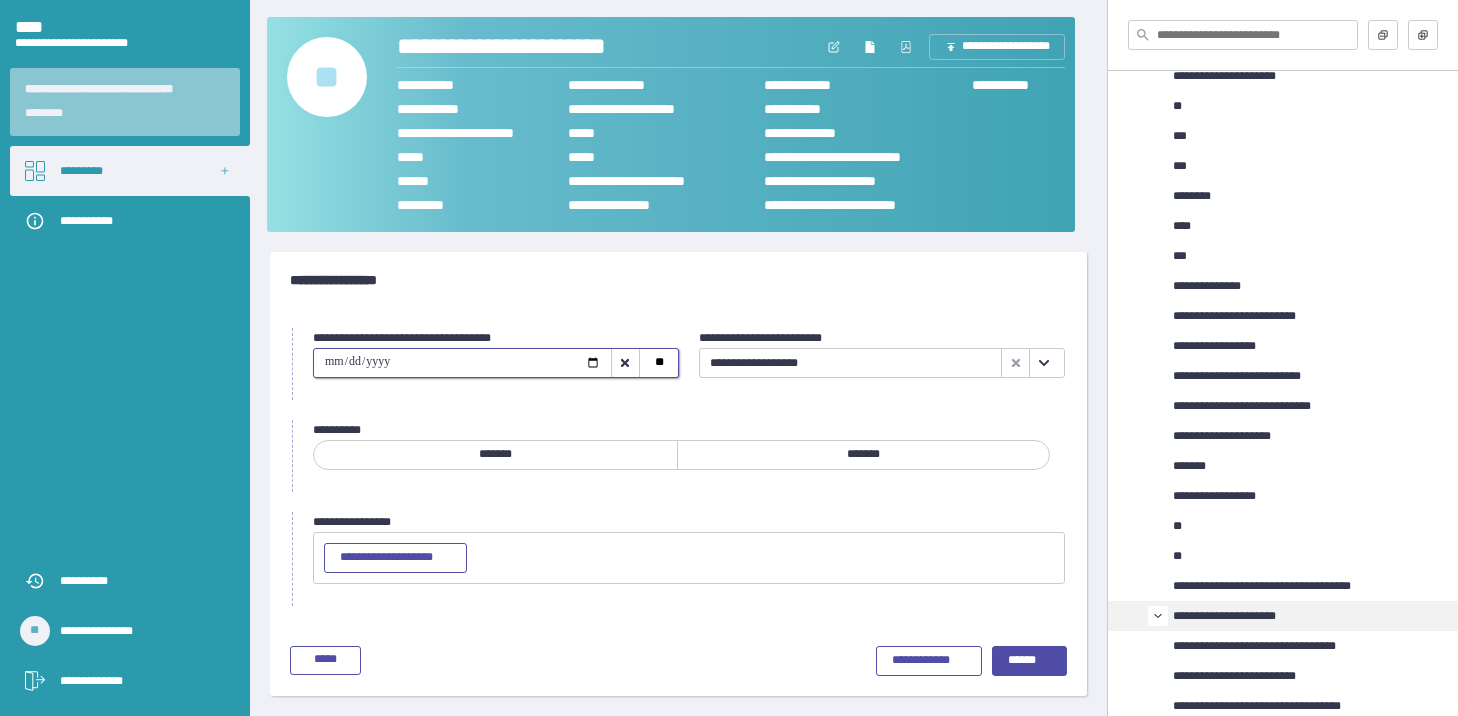 type on "**********" 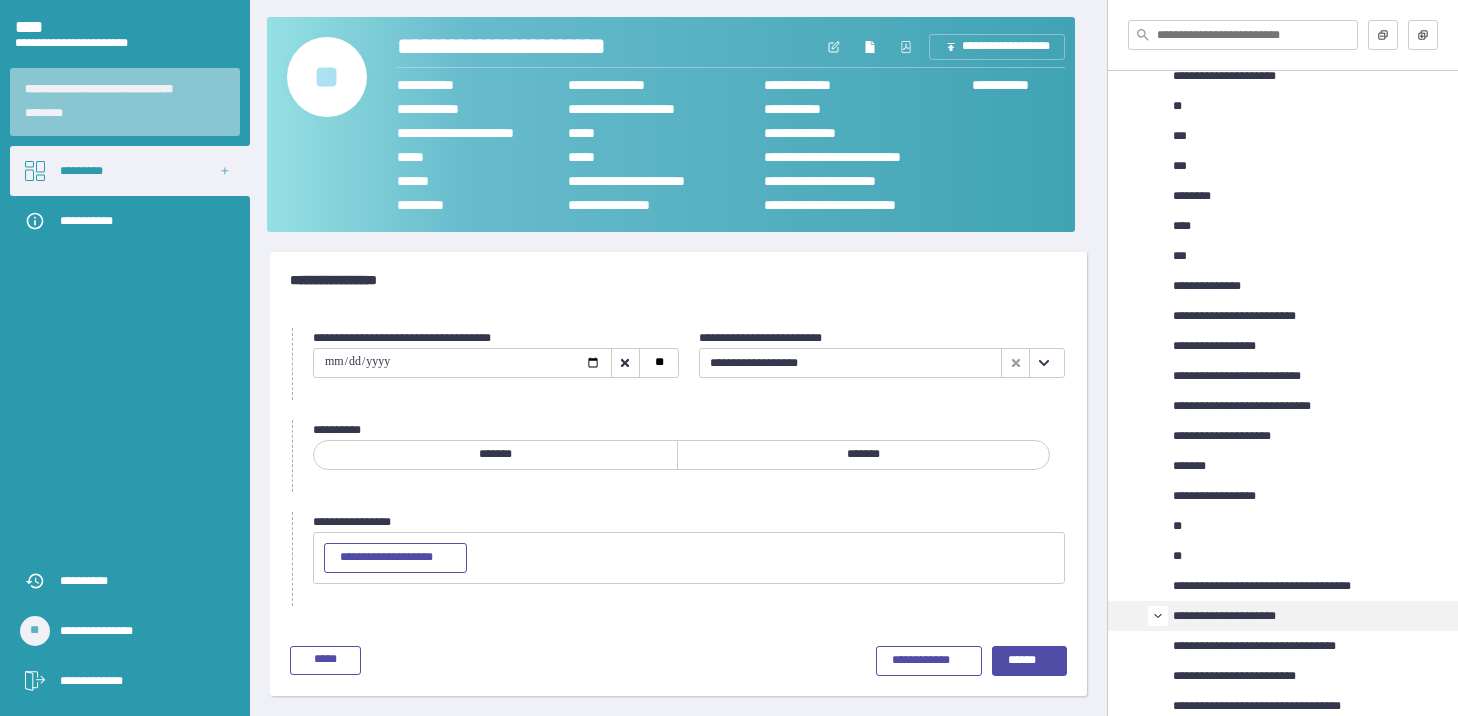 click on "*******" at bounding box center [864, 455] 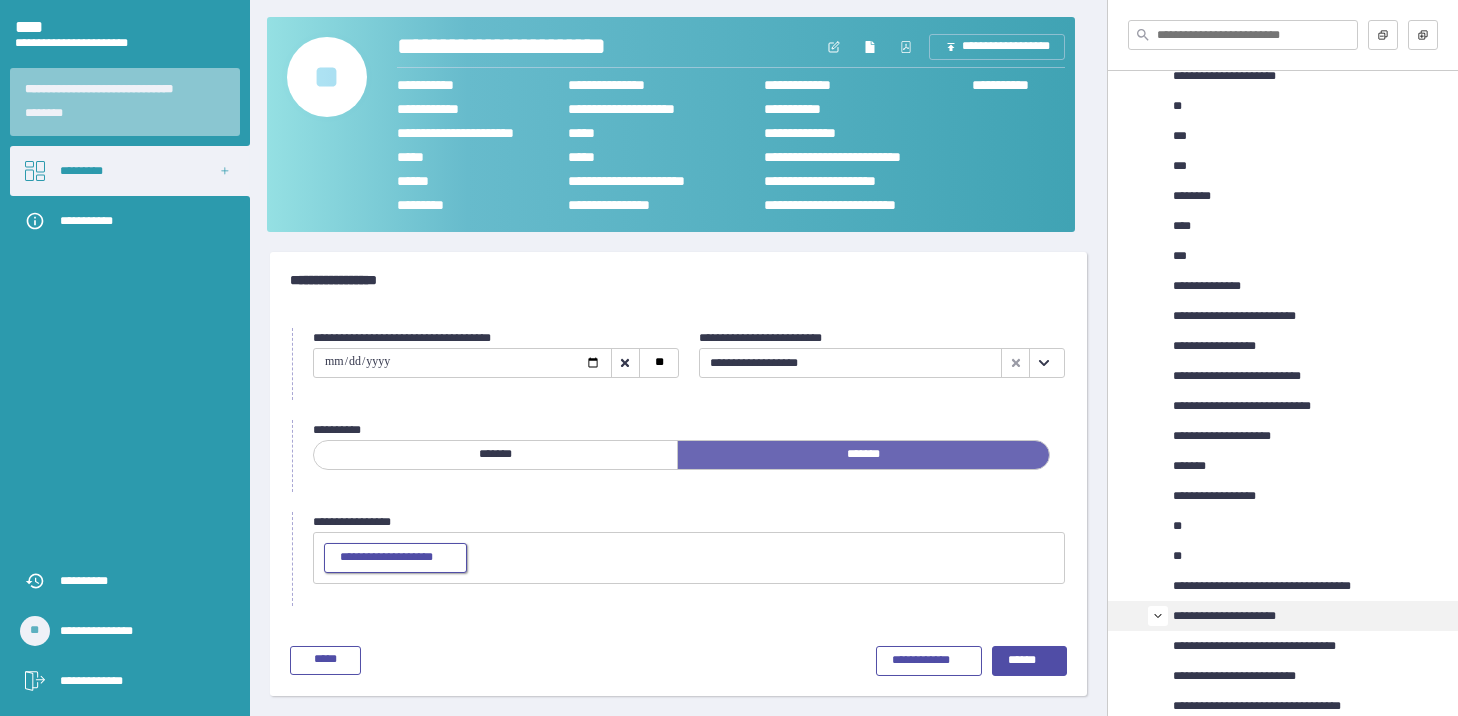 click on "**********" at bounding box center [395, 558] 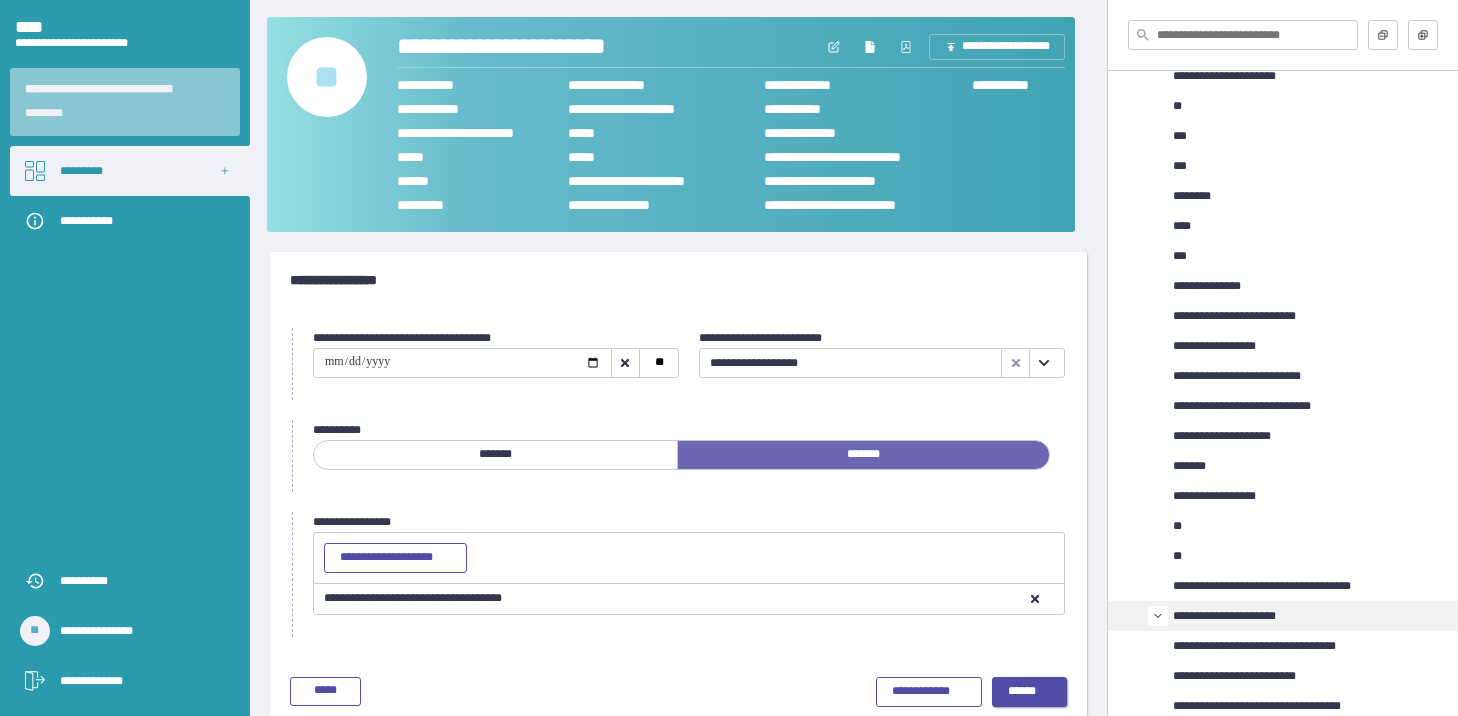 click on "******" at bounding box center (1029, 692) 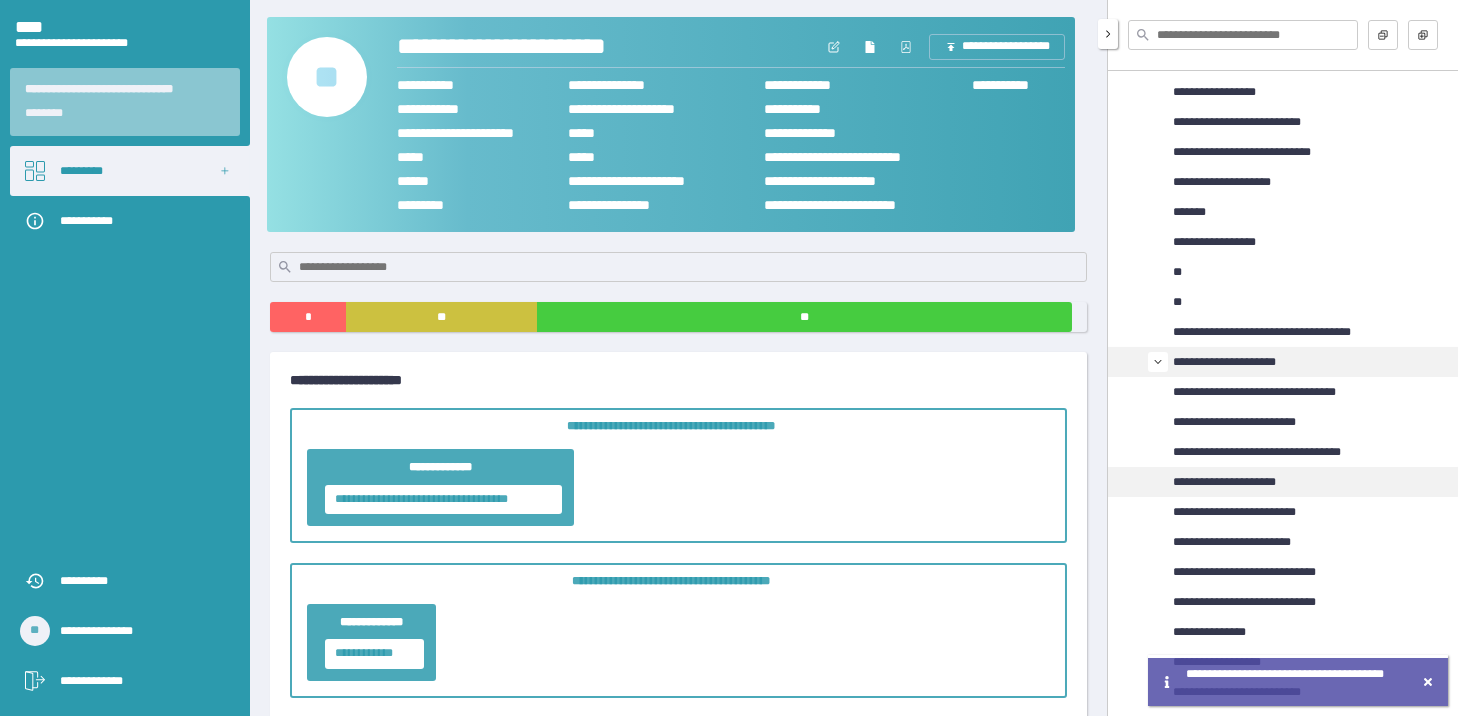 scroll, scrollTop: 1474, scrollLeft: 0, axis: vertical 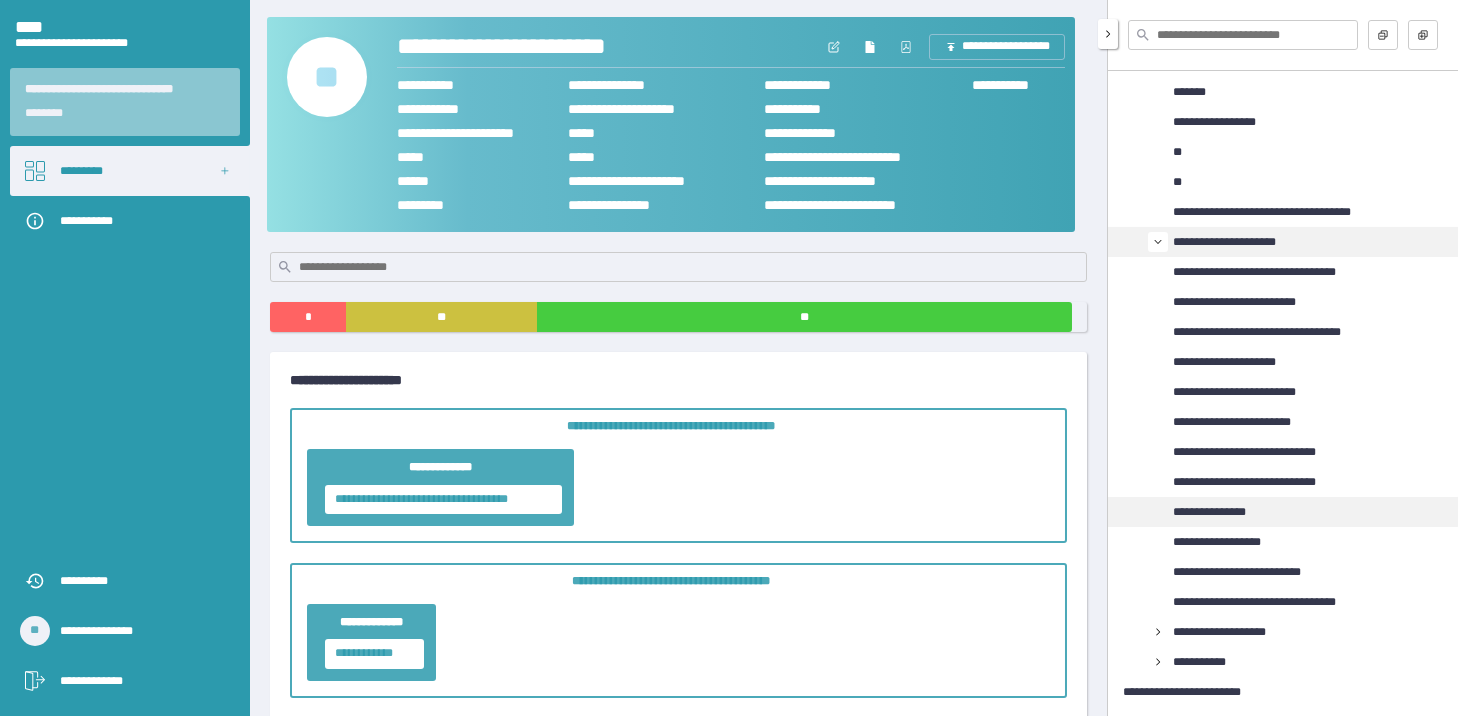 click on "**********" at bounding box center (1220, 512) 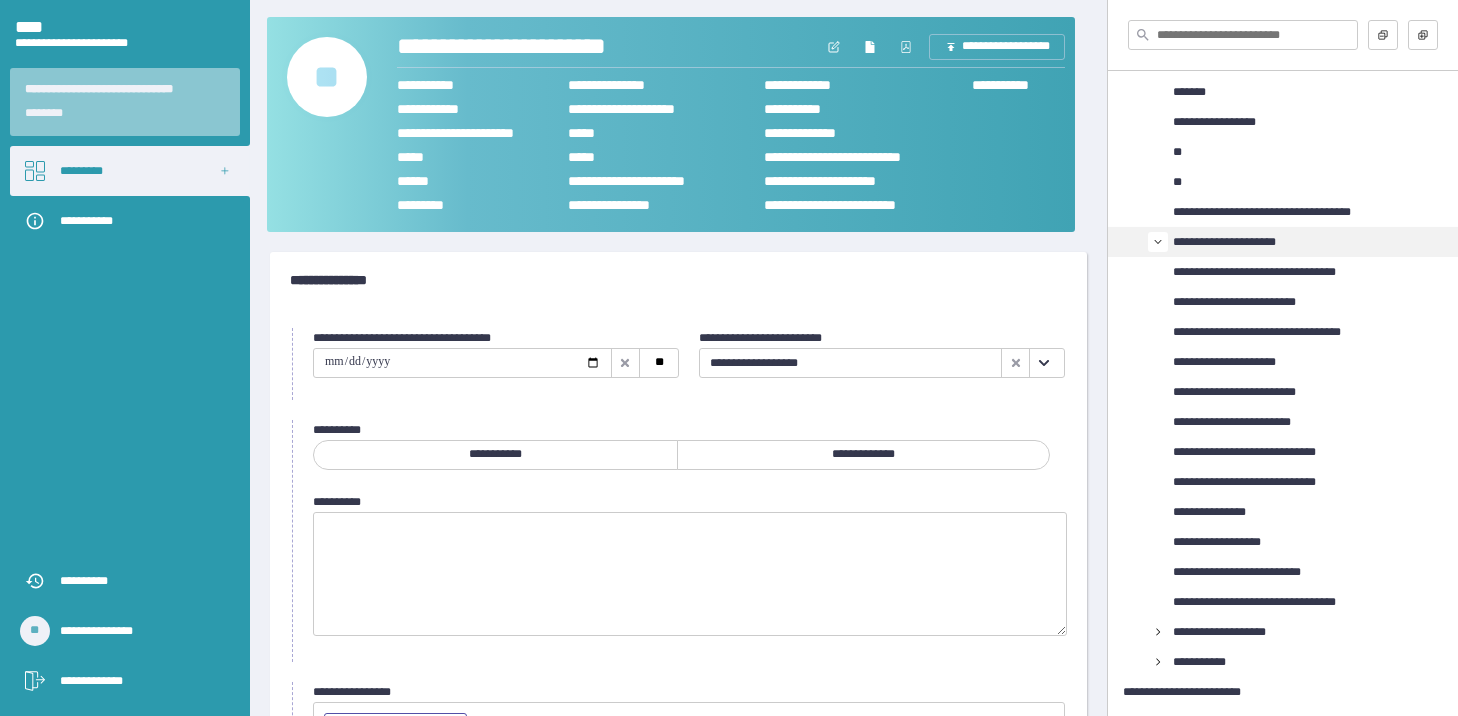 click at bounding box center (462, 363) 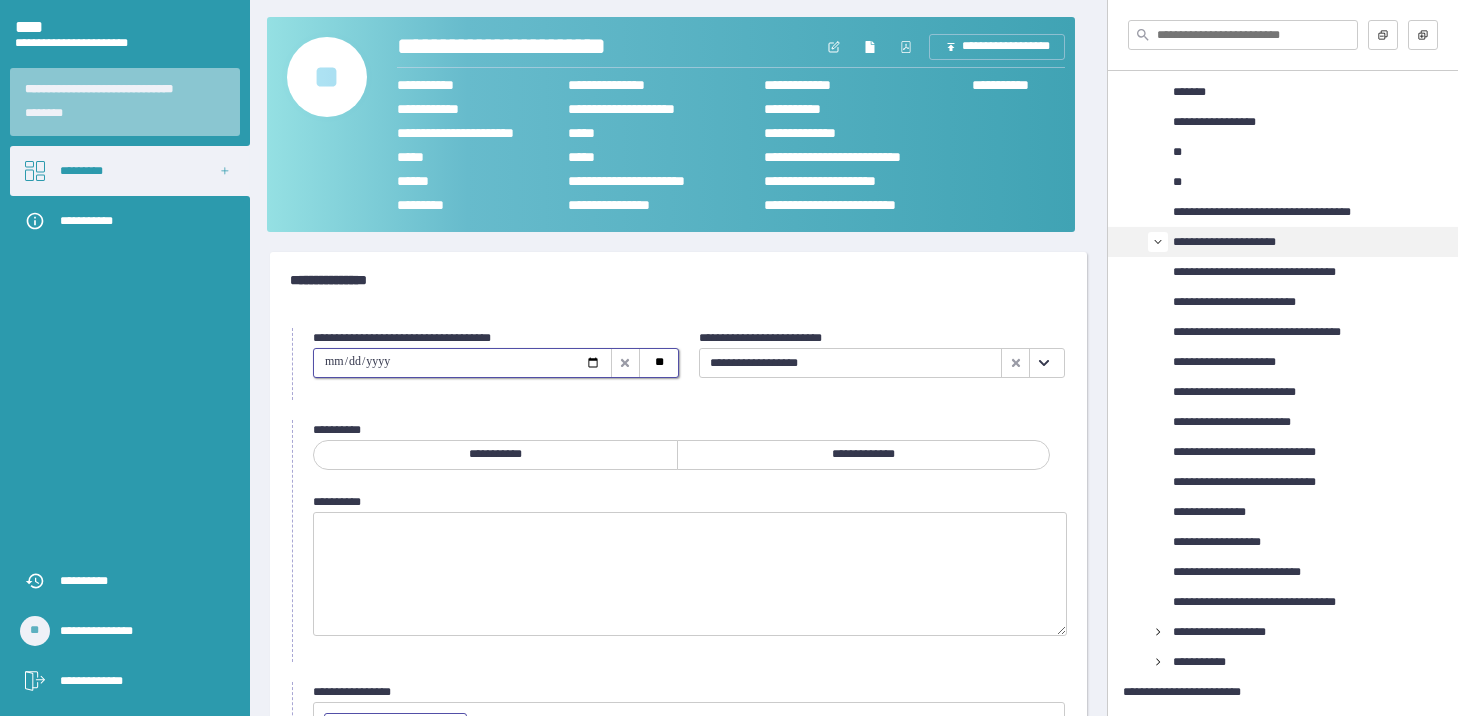 type on "**********" 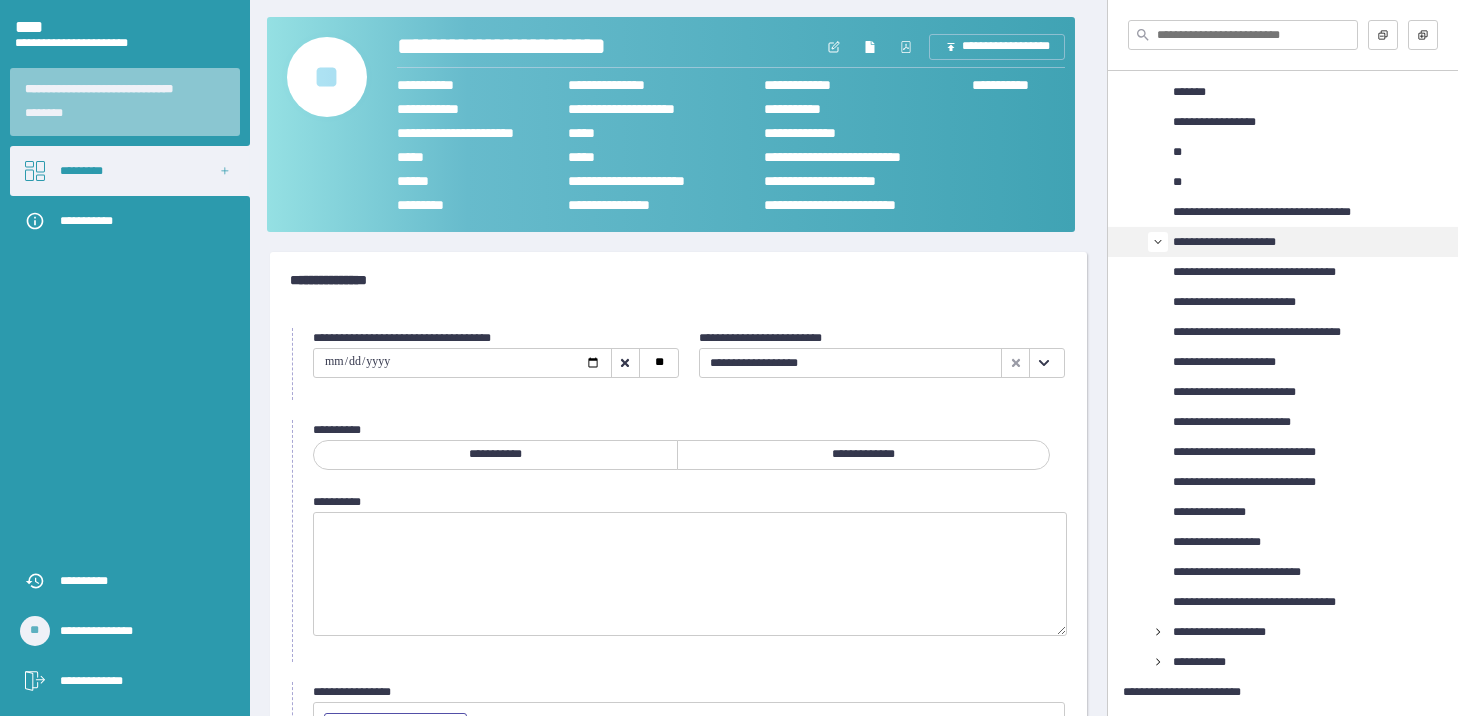 click on "**********" at bounding box center (864, 455) 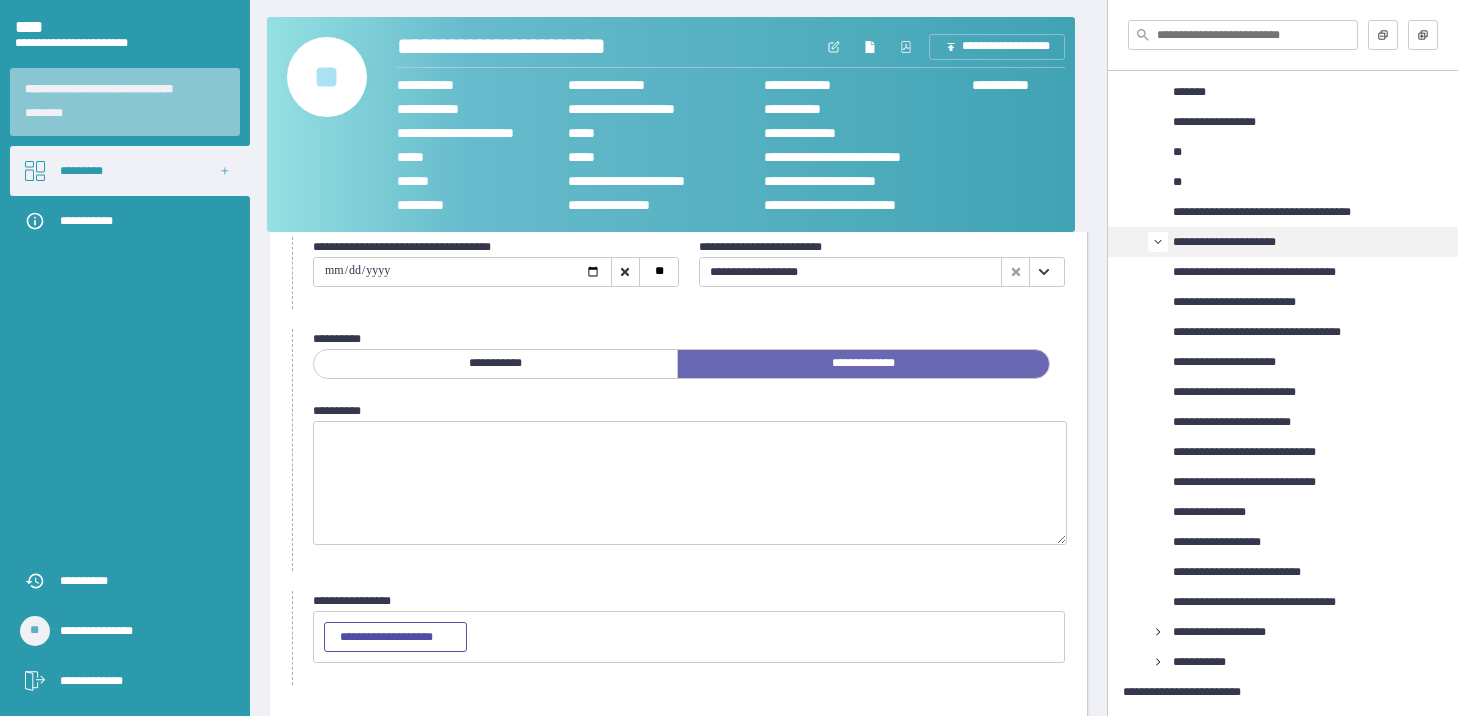 scroll, scrollTop: 167, scrollLeft: 0, axis: vertical 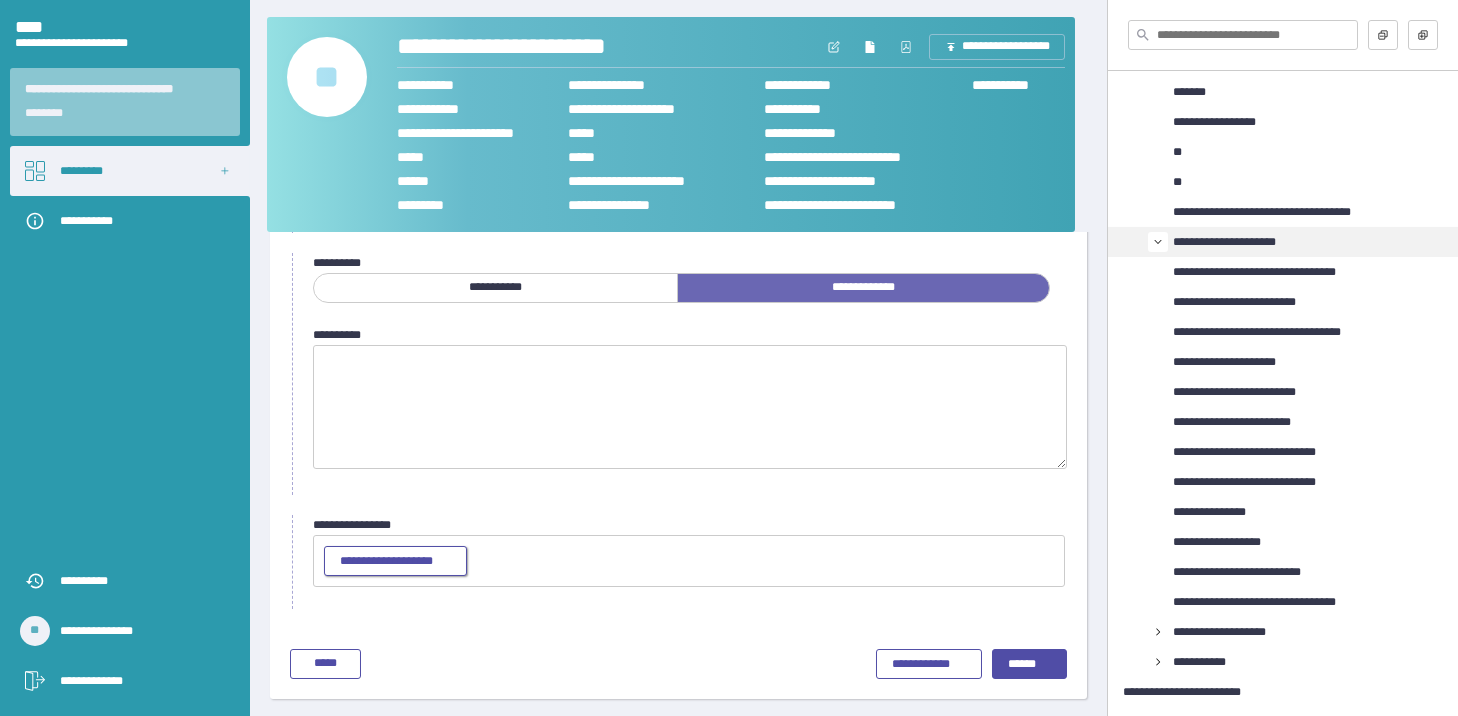 click on "**********" at bounding box center [395, 561] 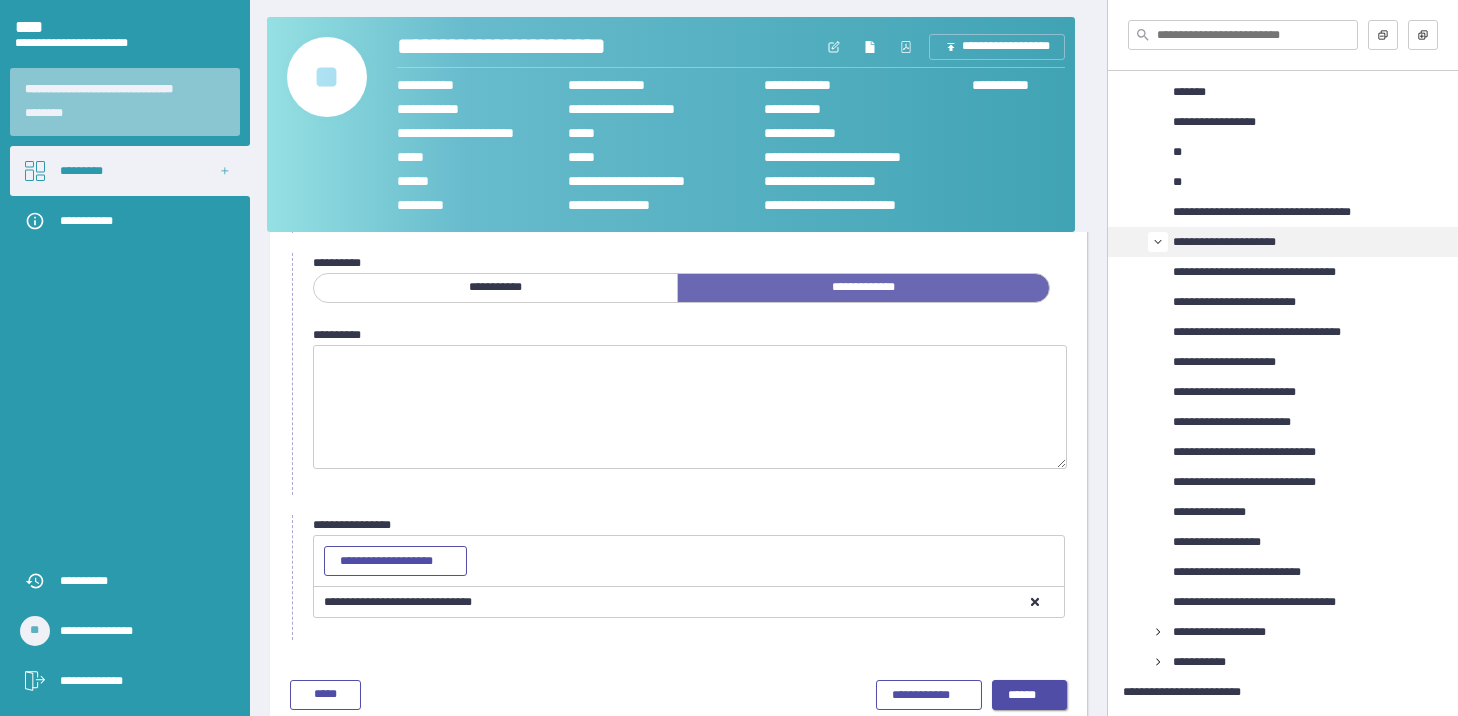 click on "******" at bounding box center [1029, 696] 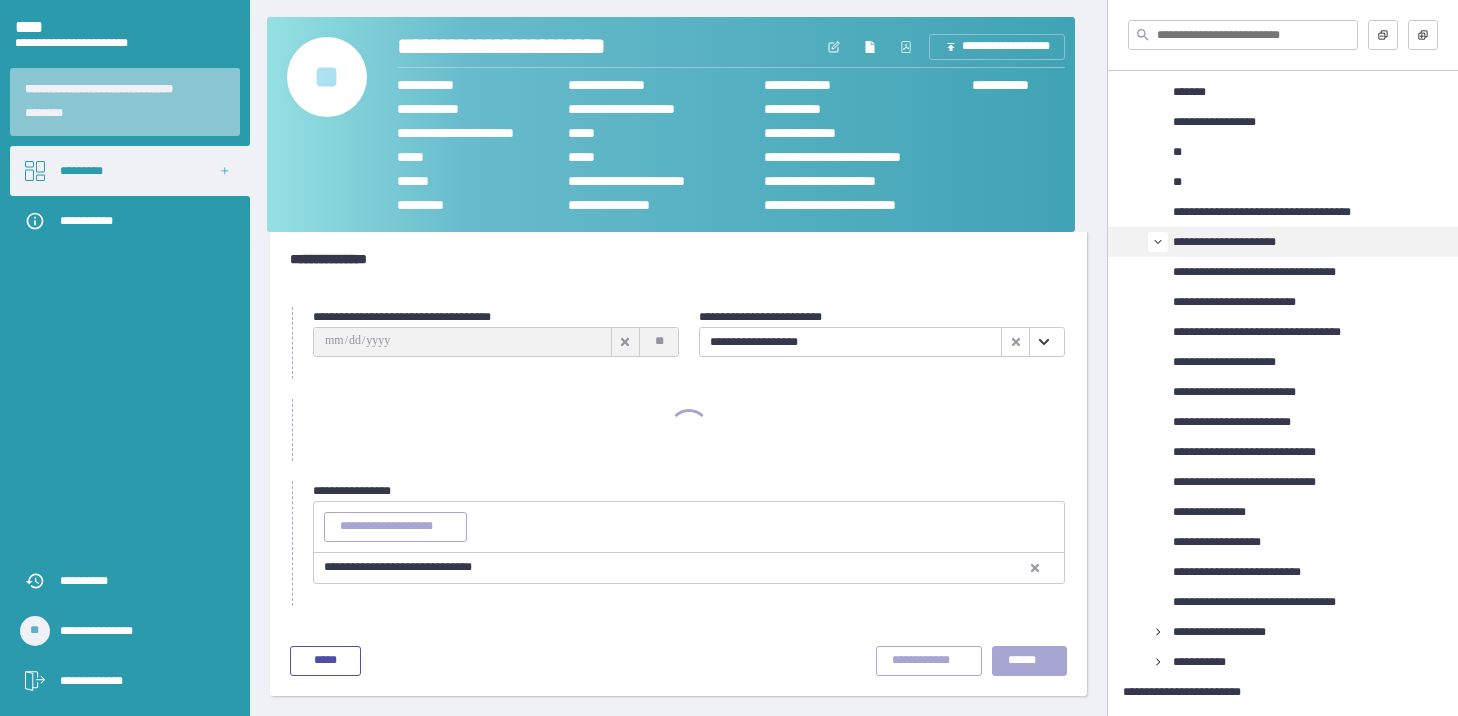 scroll, scrollTop: 18, scrollLeft: 0, axis: vertical 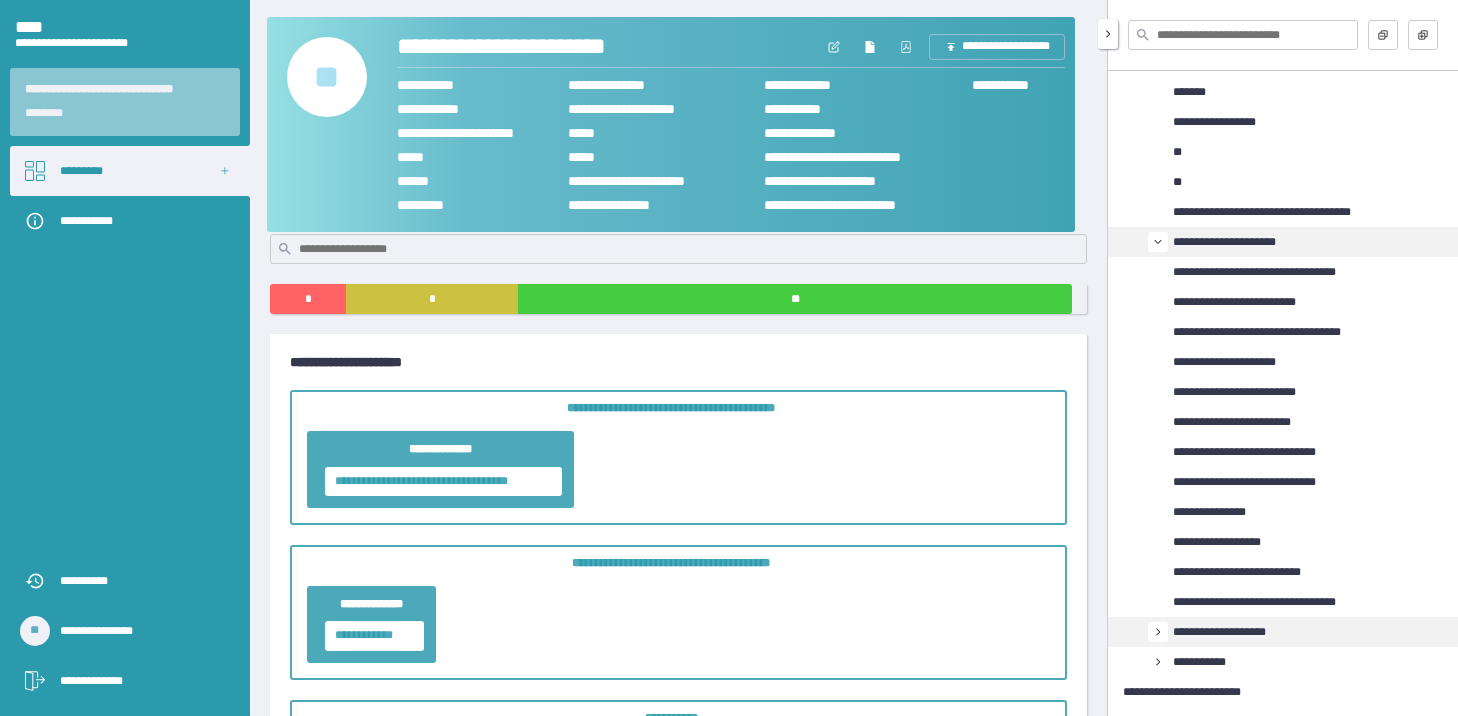 click 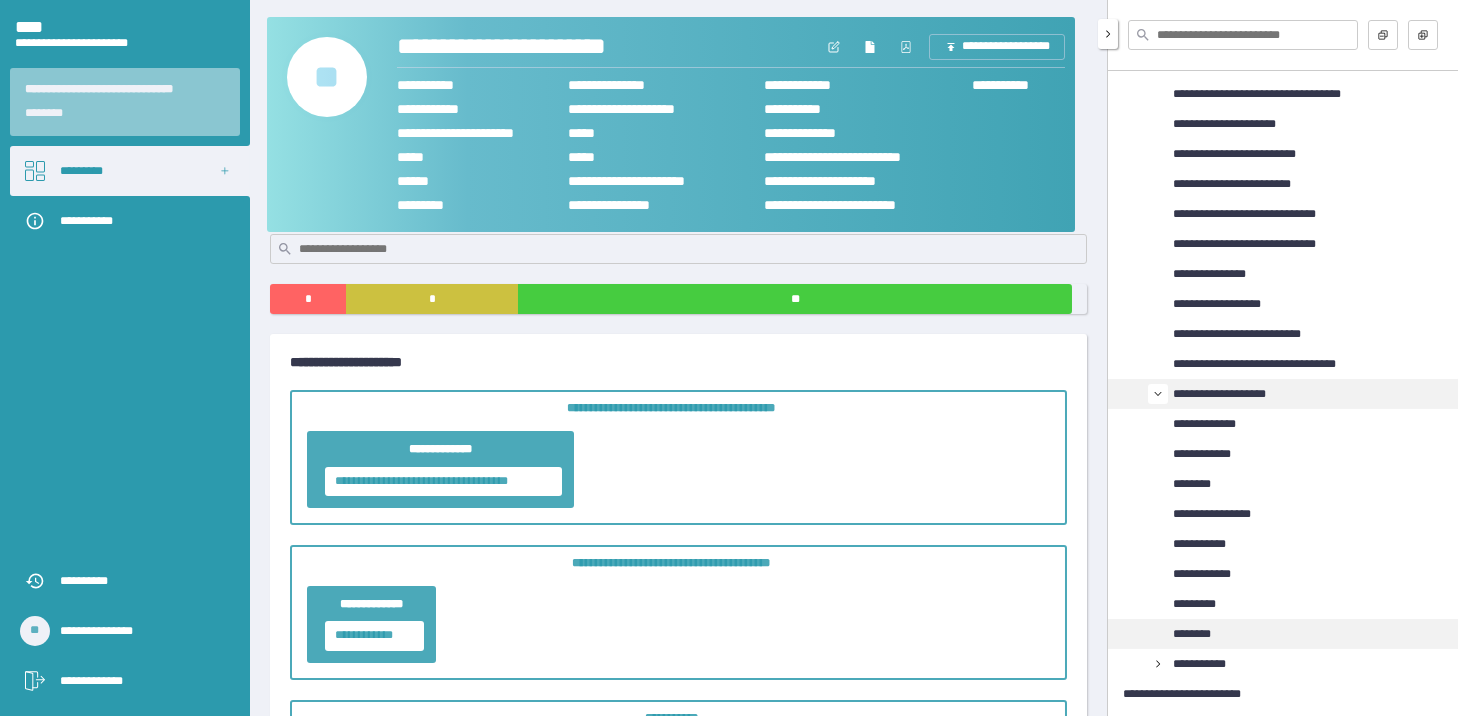 scroll, scrollTop: 1714, scrollLeft: 0, axis: vertical 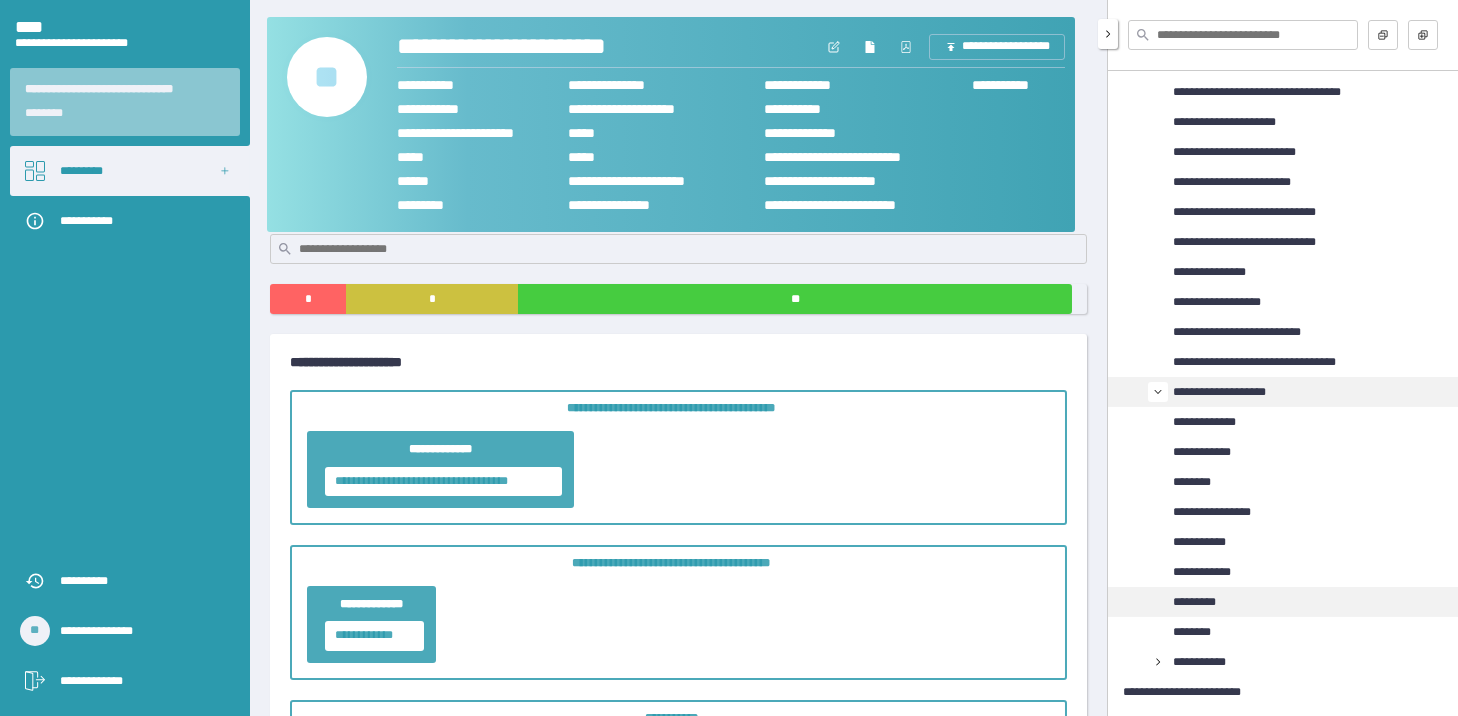 click on "*********" at bounding box center [1204, 602] 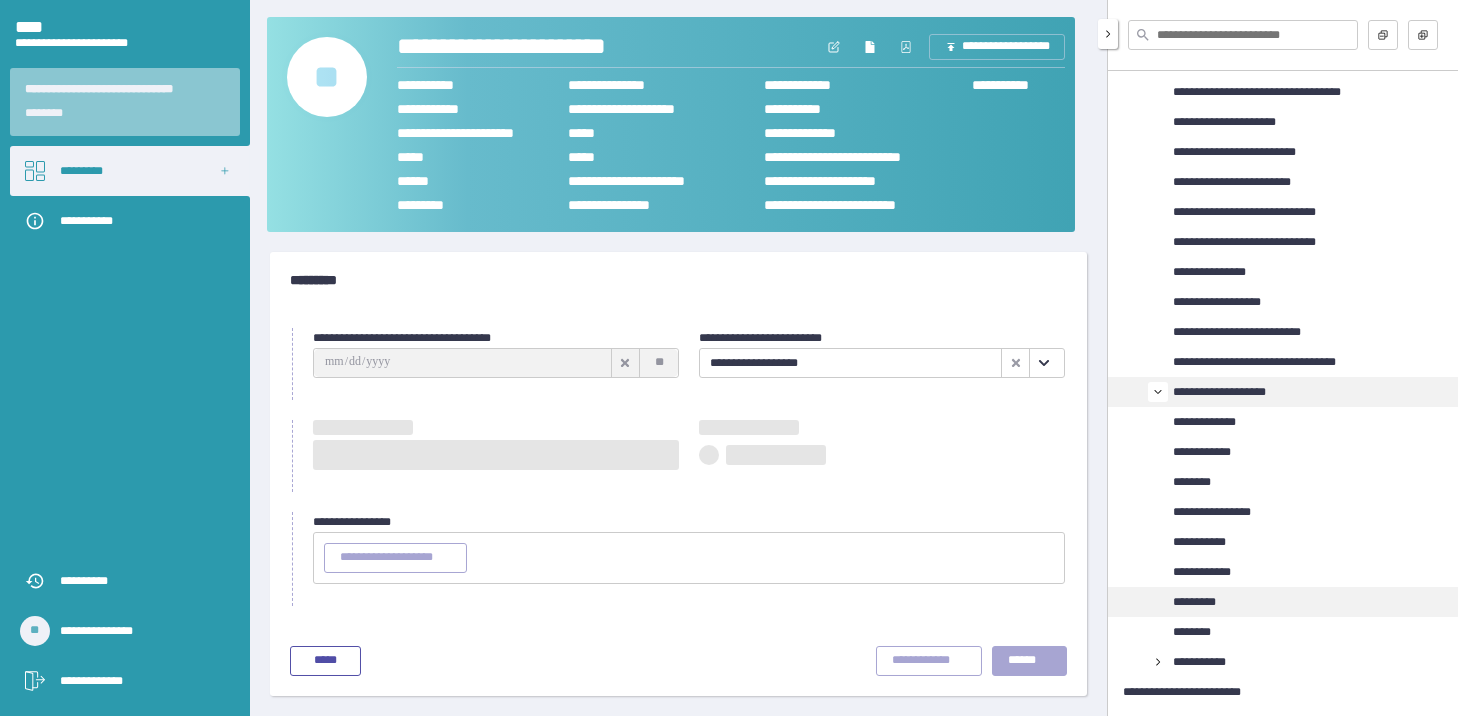 scroll, scrollTop: 0, scrollLeft: 0, axis: both 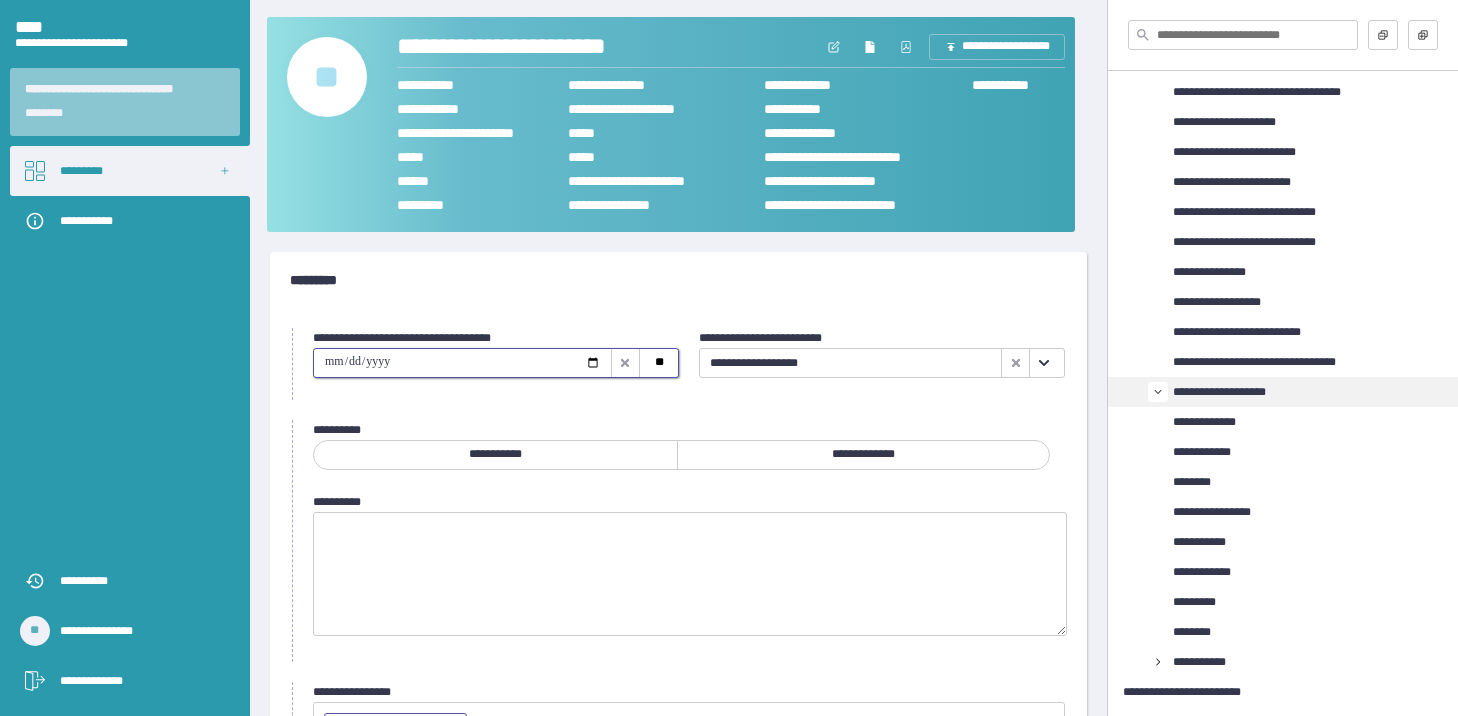 click at bounding box center [462, 363] 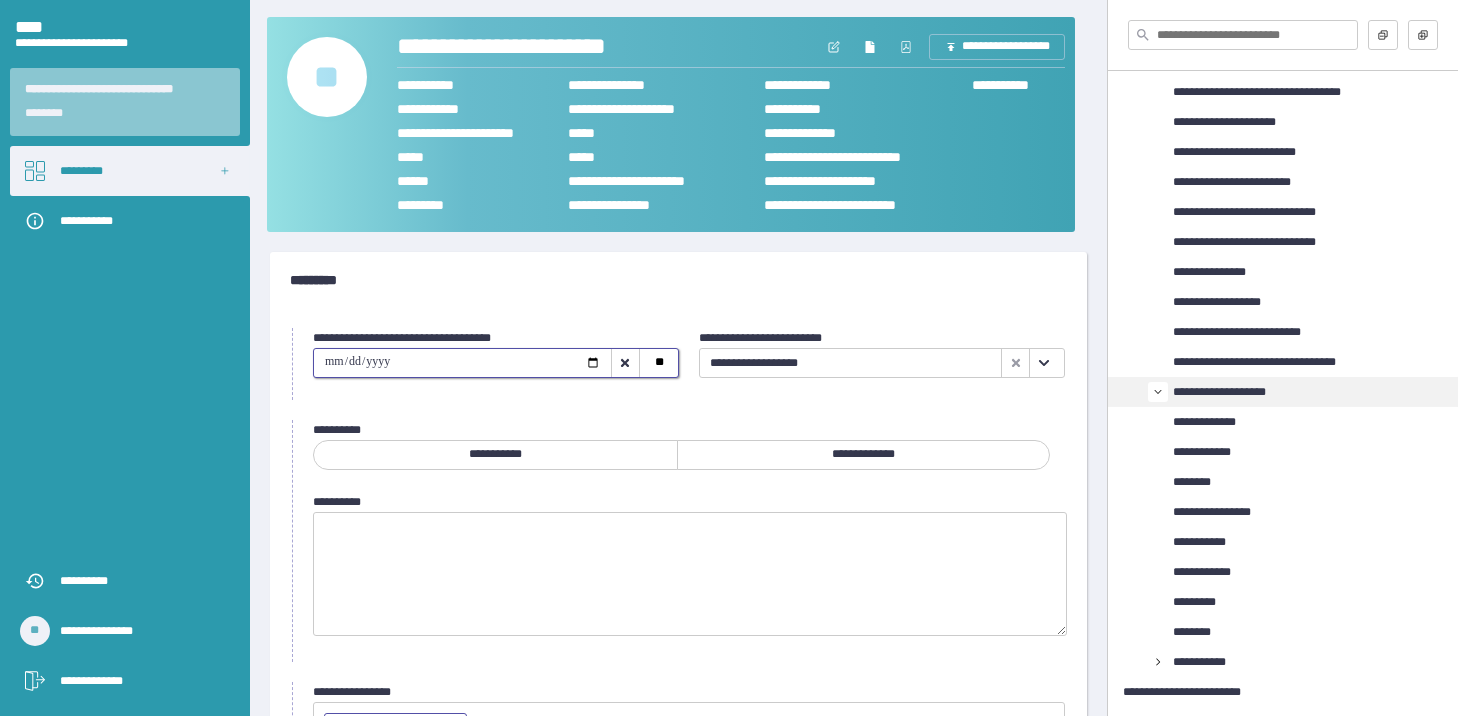 type on "**********" 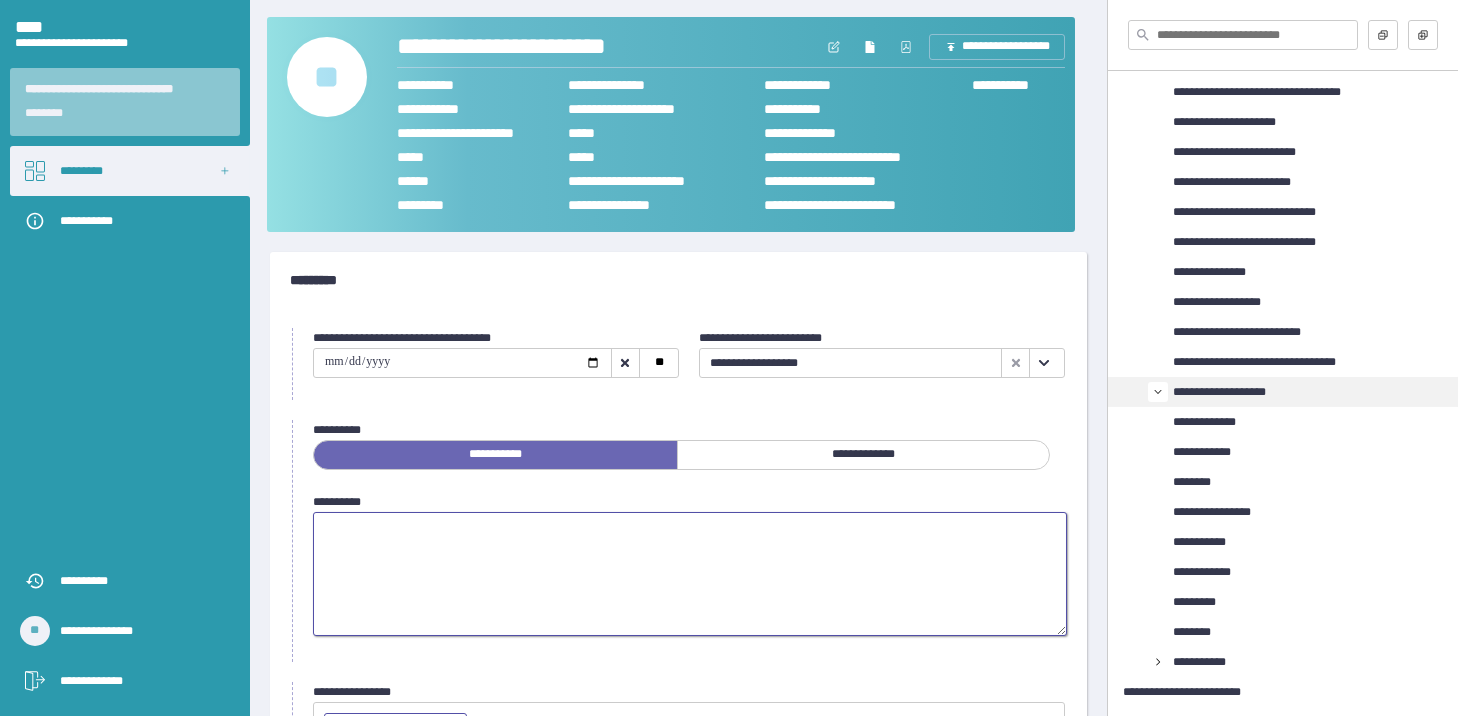 click at bounding box center [690, 574] 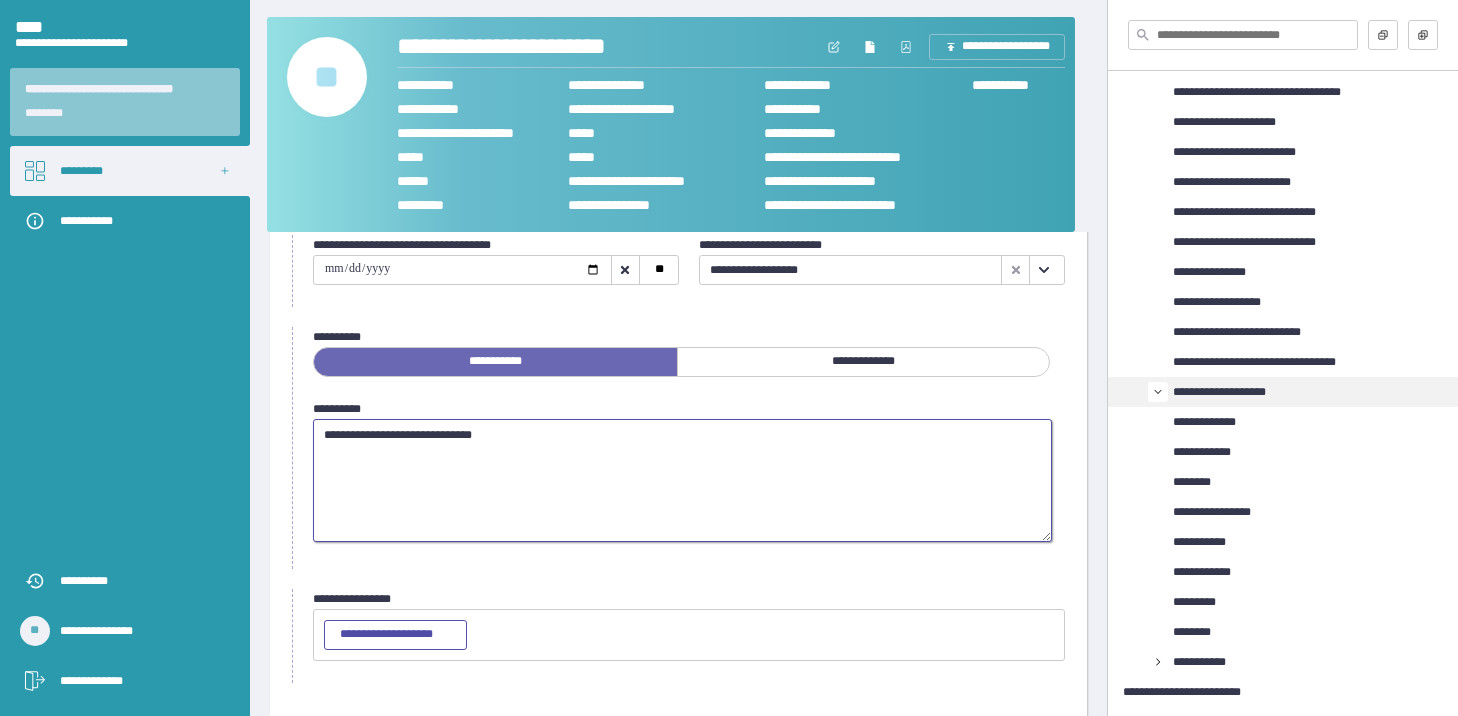scroll, scrollTop: 167, scrollLeft: 0, axis: vertical 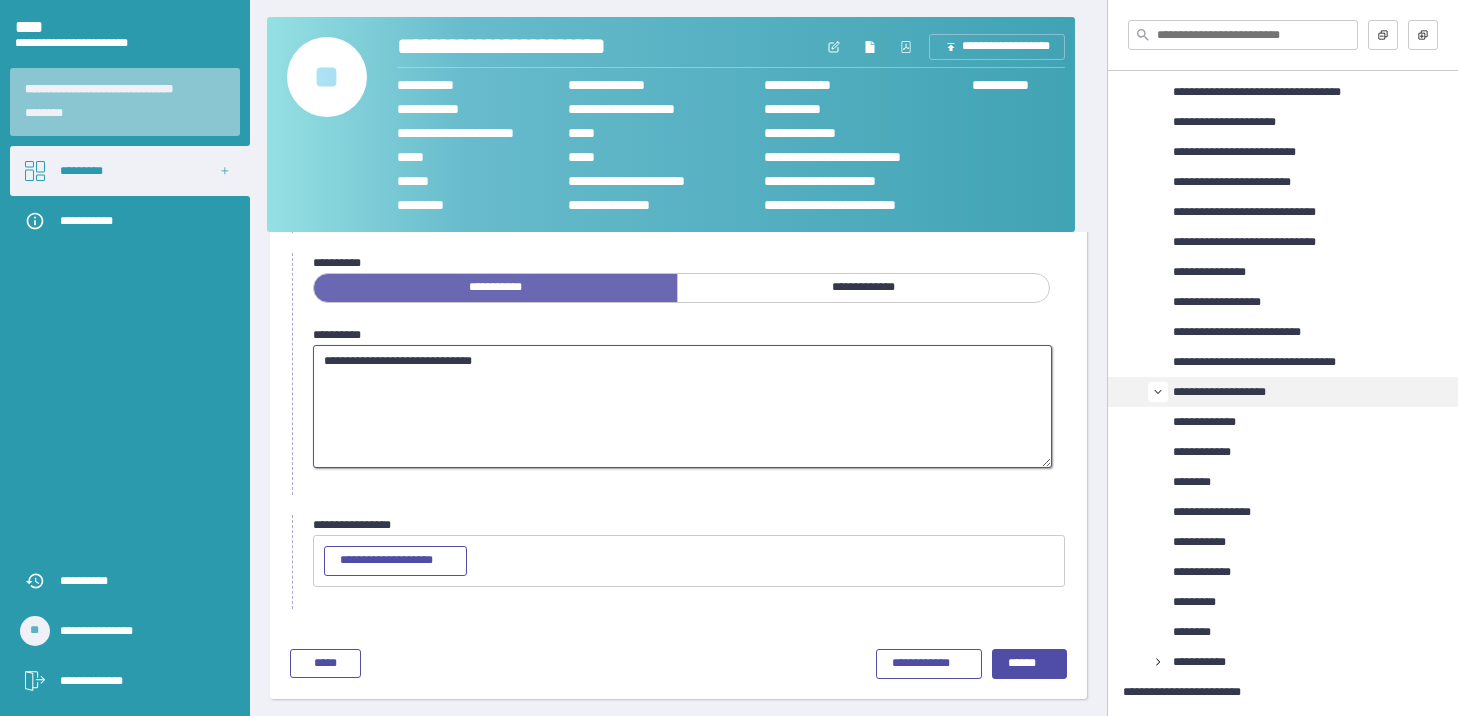 type on "**********" 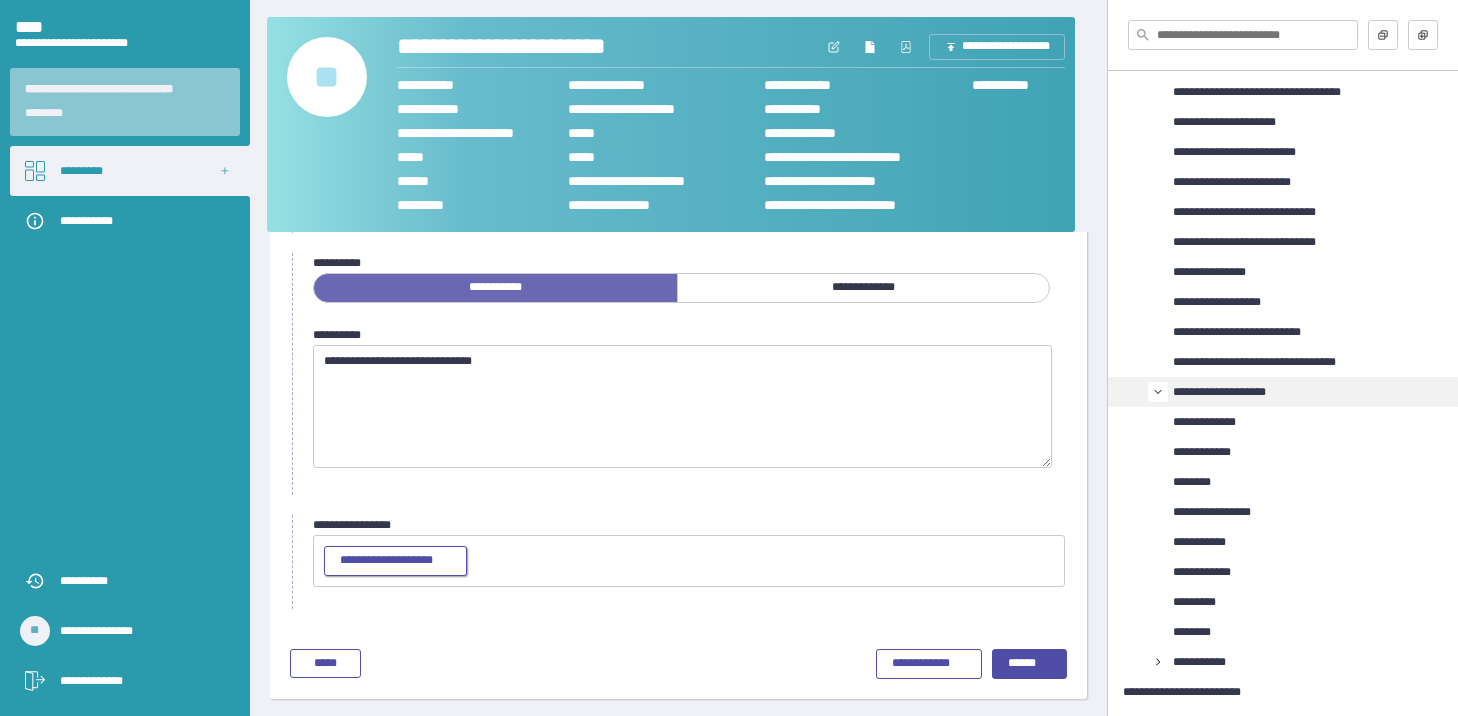 click on "**********" at bounding box center (395, 561) 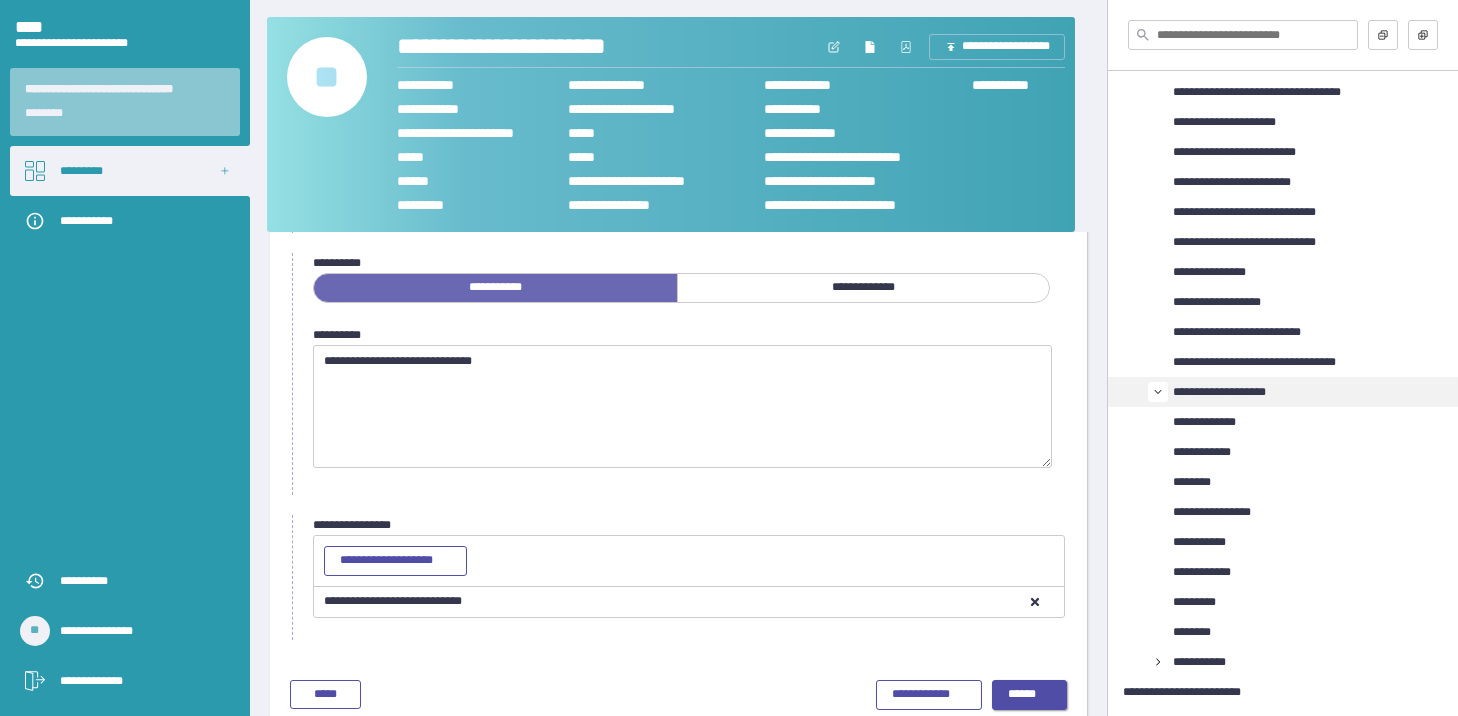 click on "******" at bounding box center [1029, 695] 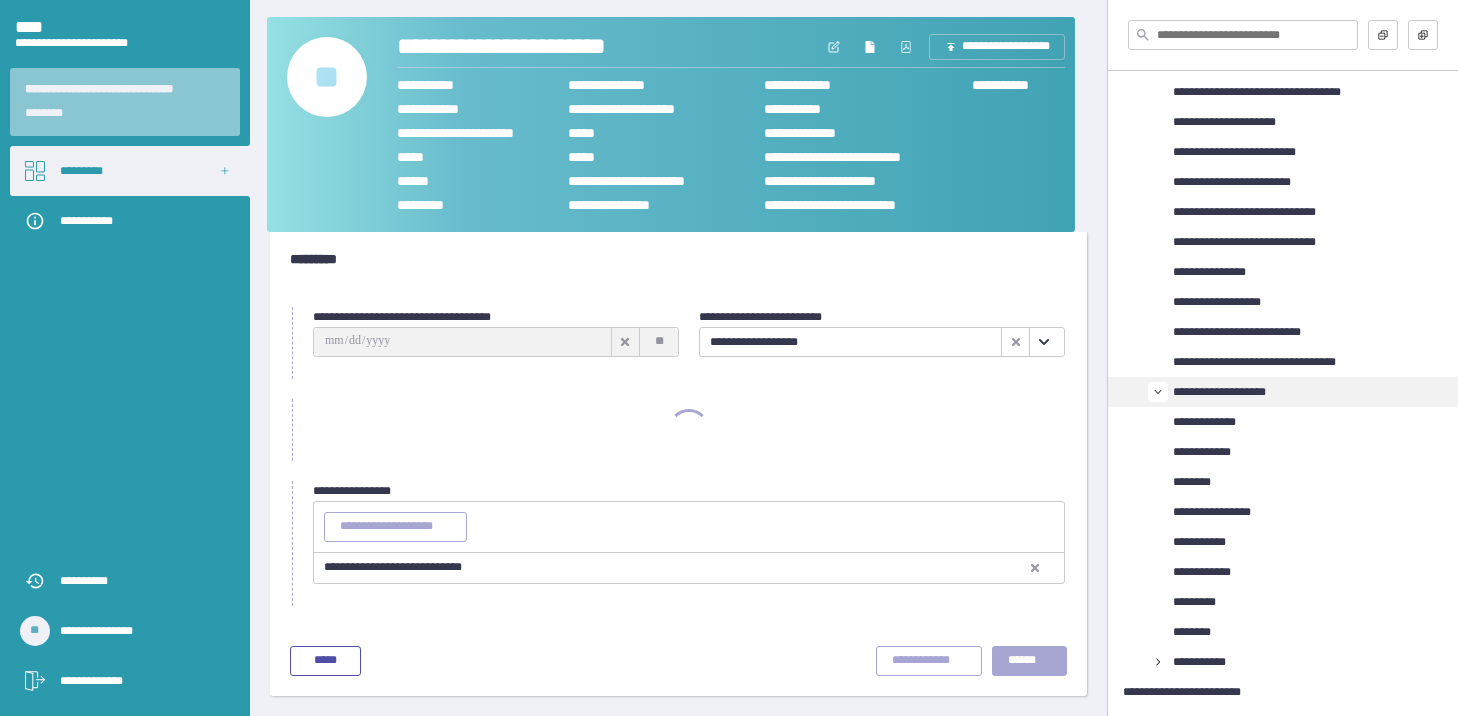 scroll, scrollTop: 18, scrollLeft: 0, axis: vertical 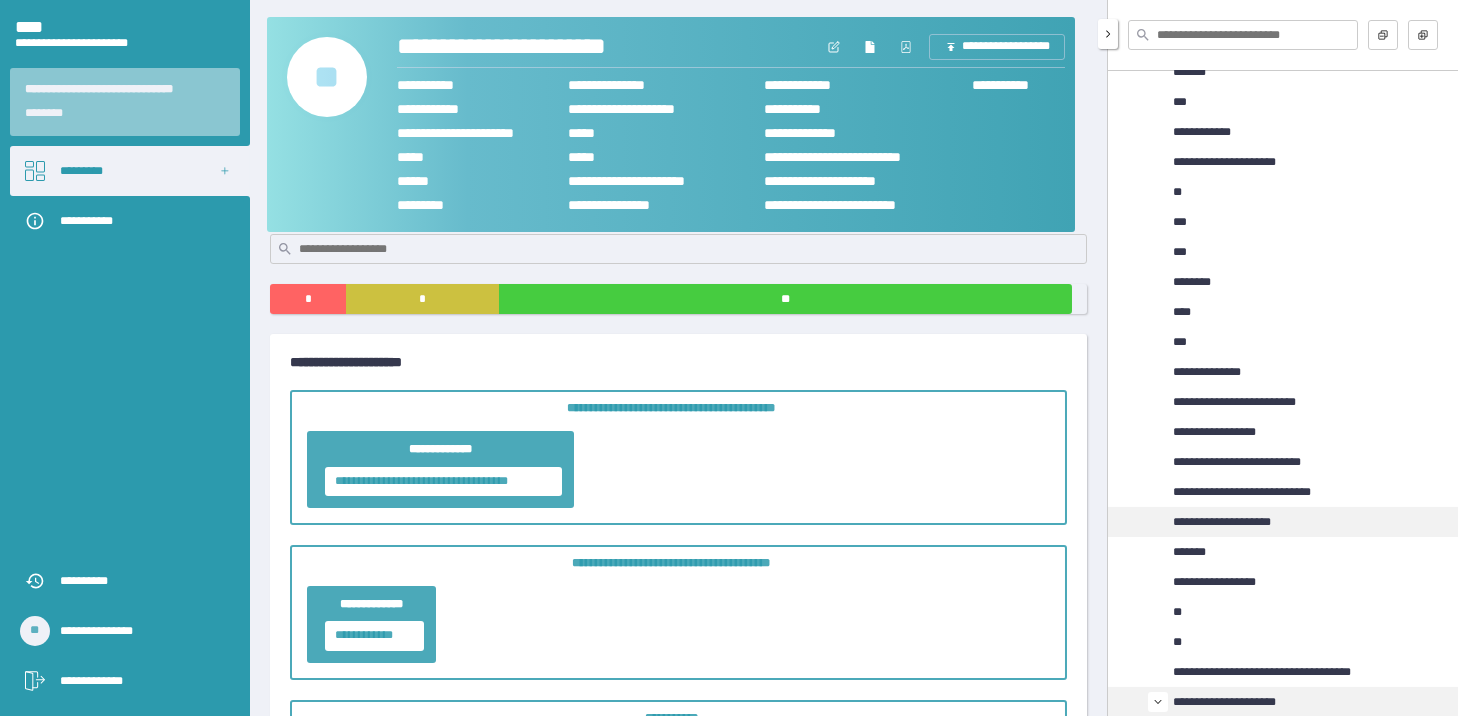 click on "**********" at bounding box center [1235, 522] 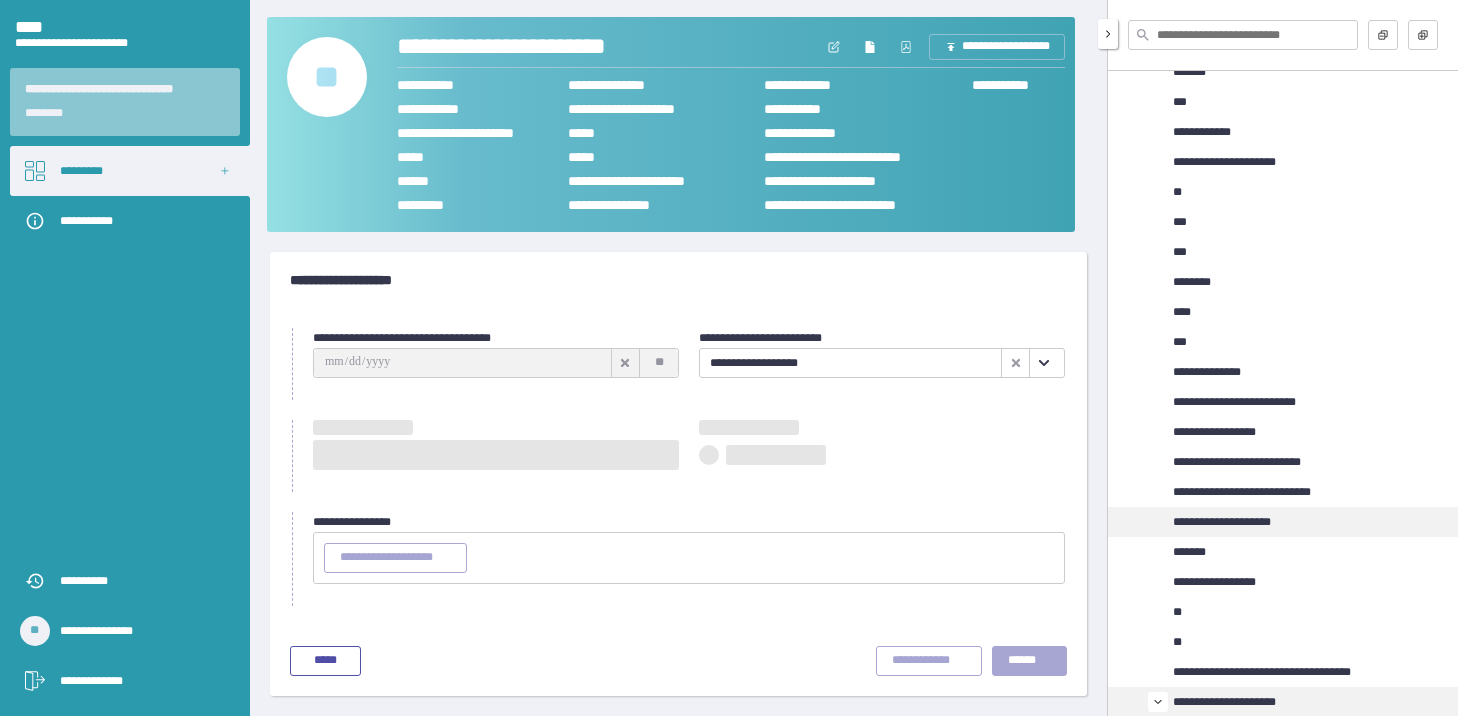 scroll, scrollTop: 0, scrollLeft: 0, axis: both 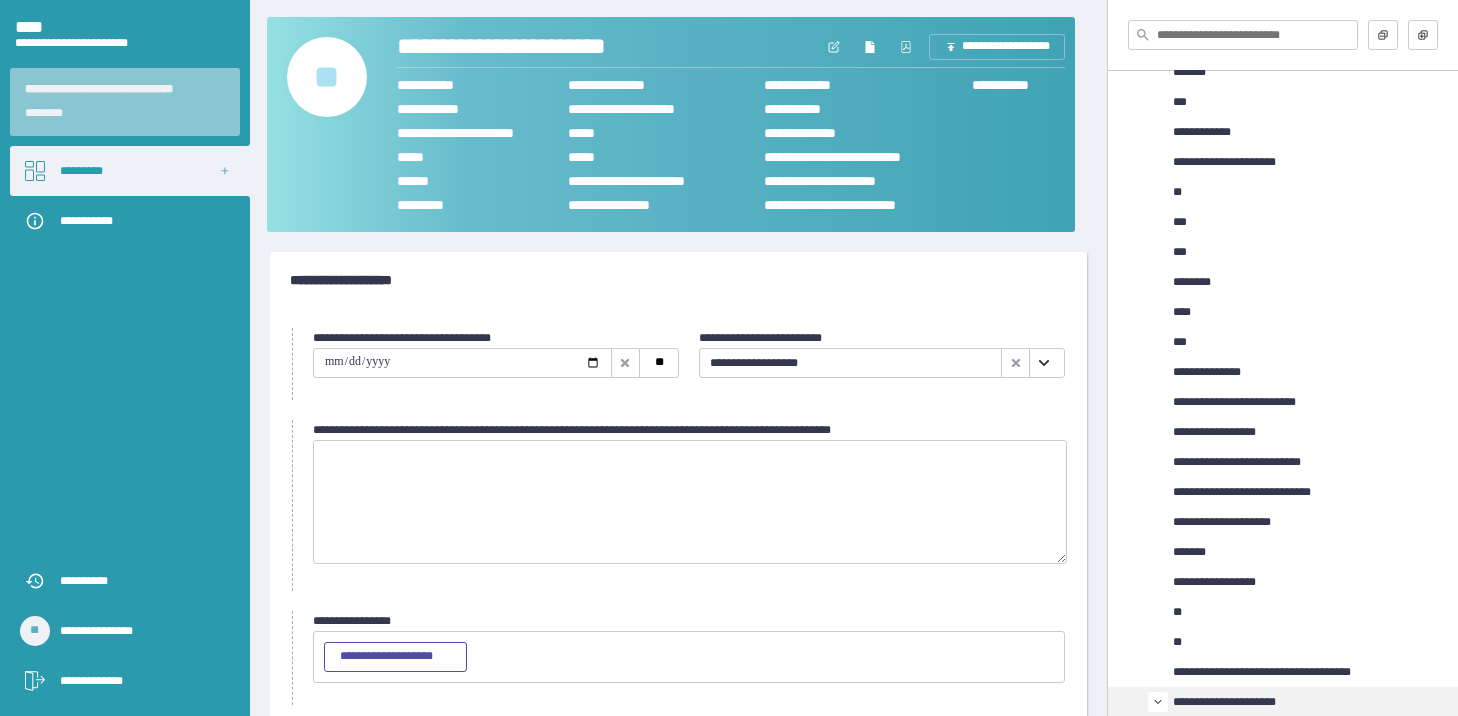 click at bounding box center (462, 363) 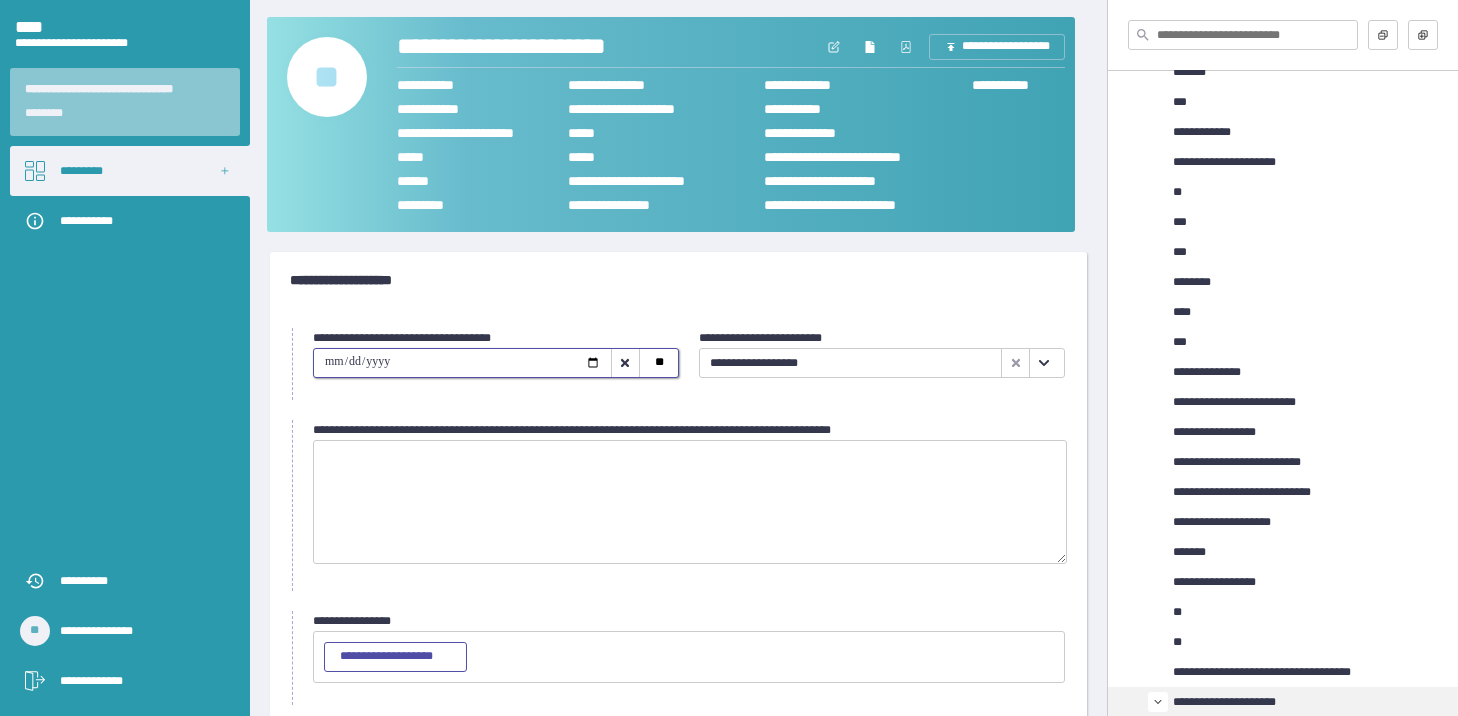 type on "**********" 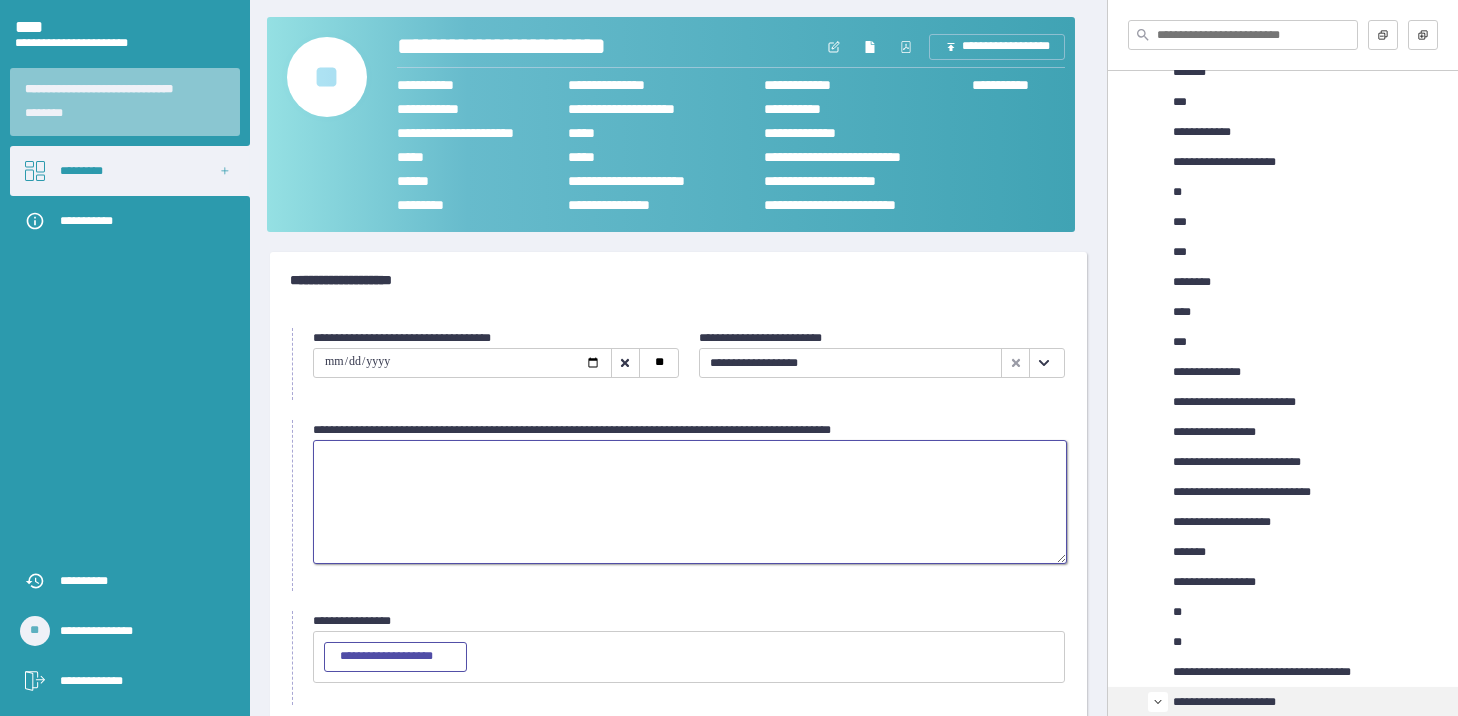 click at bounding box center (690, 502) 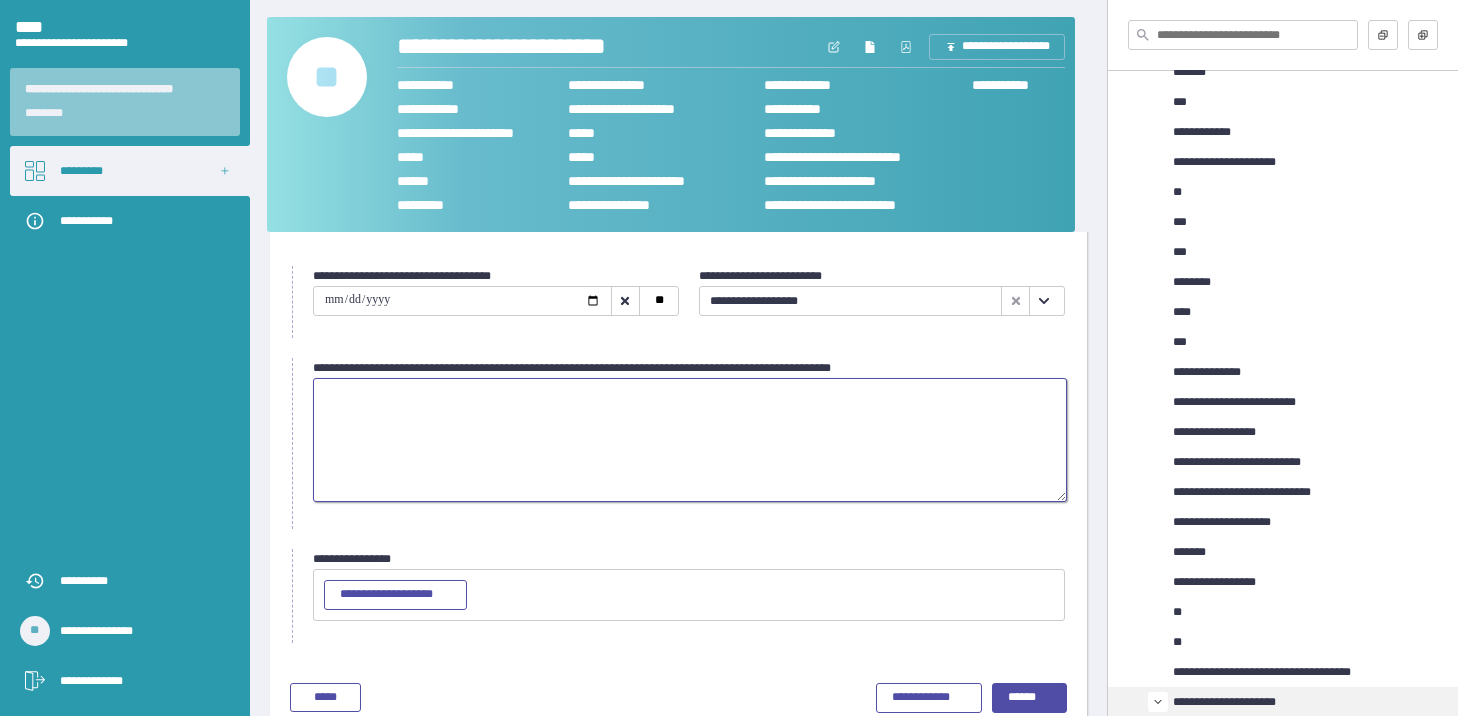 scroll, scrollTop: 95, scrollLeft: 0, axis: vertical 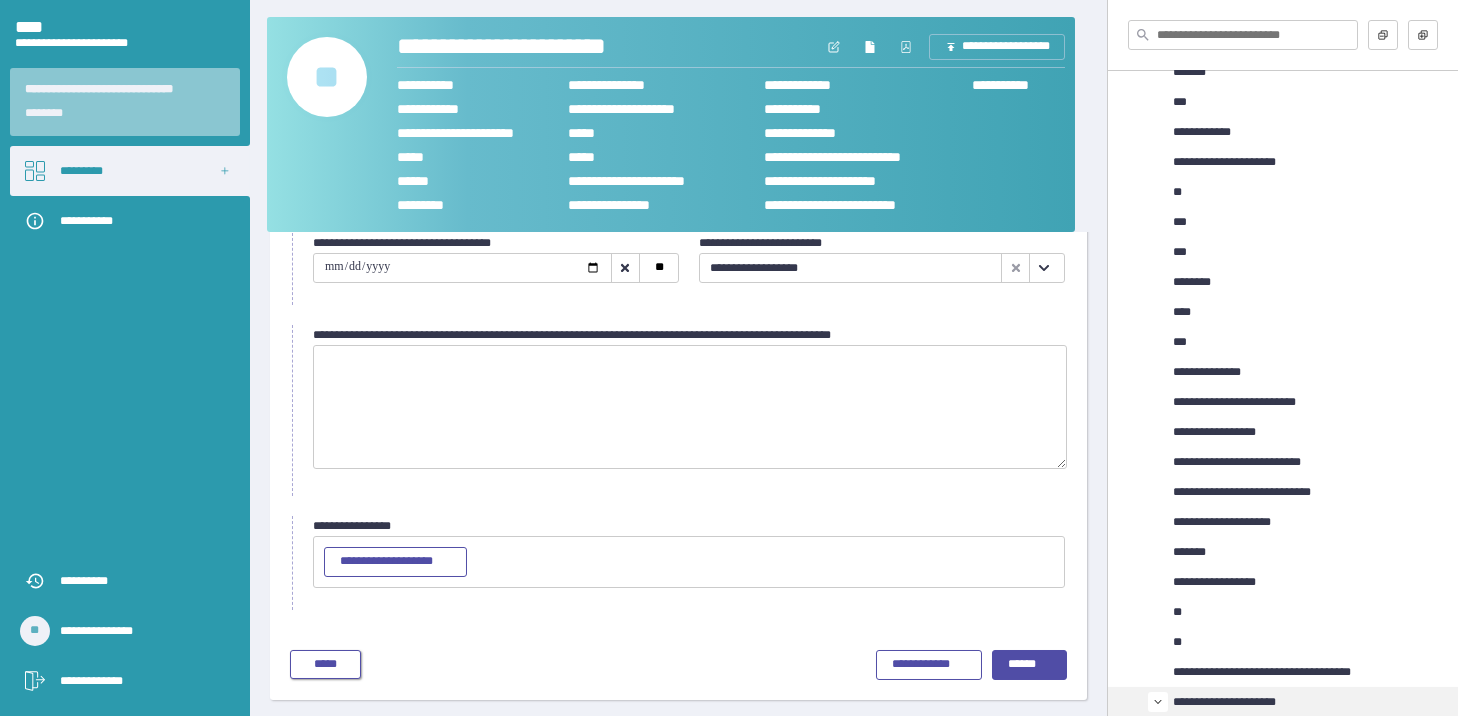 click on "*****" at bounding box center [325, 665] 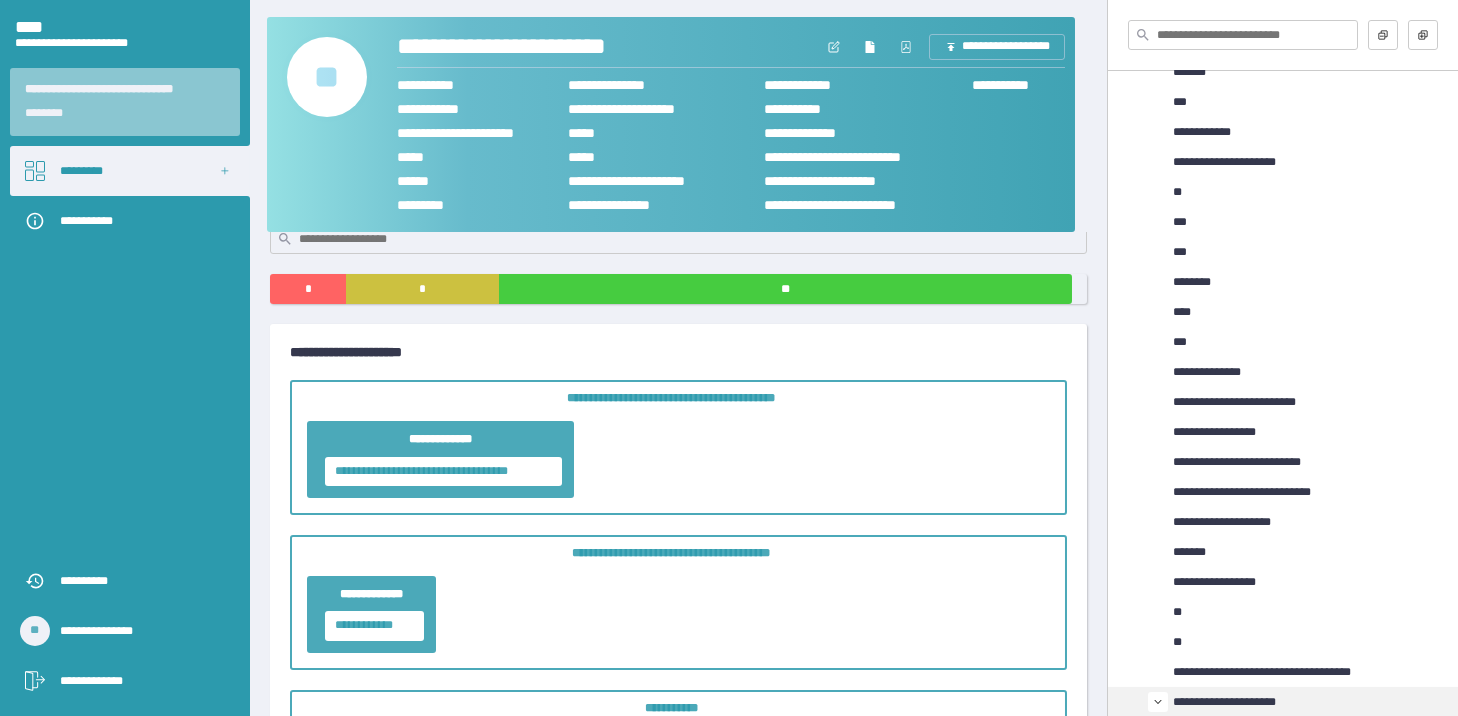 scroll, scrollTop: 0, scrollLeft: 0, axis: both 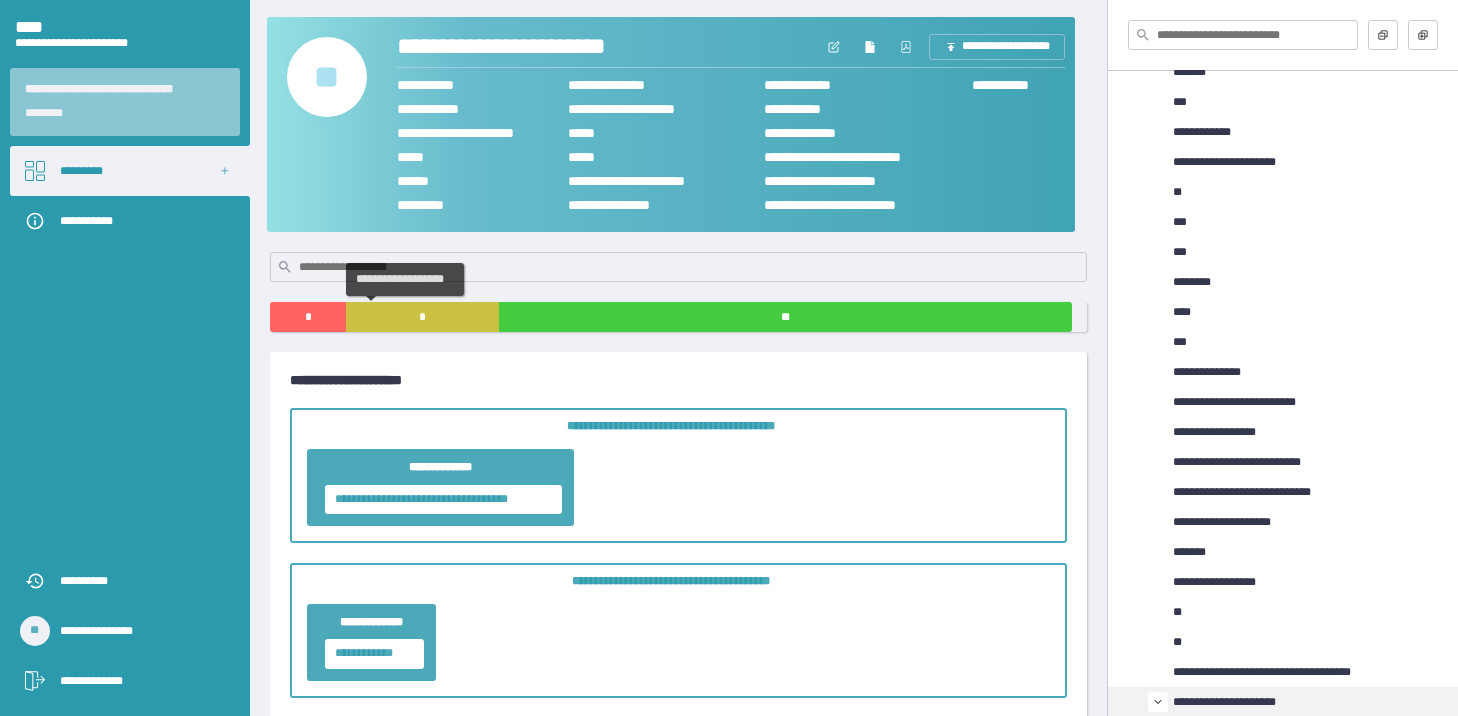 click on "*" at bounding box center [422, 317] 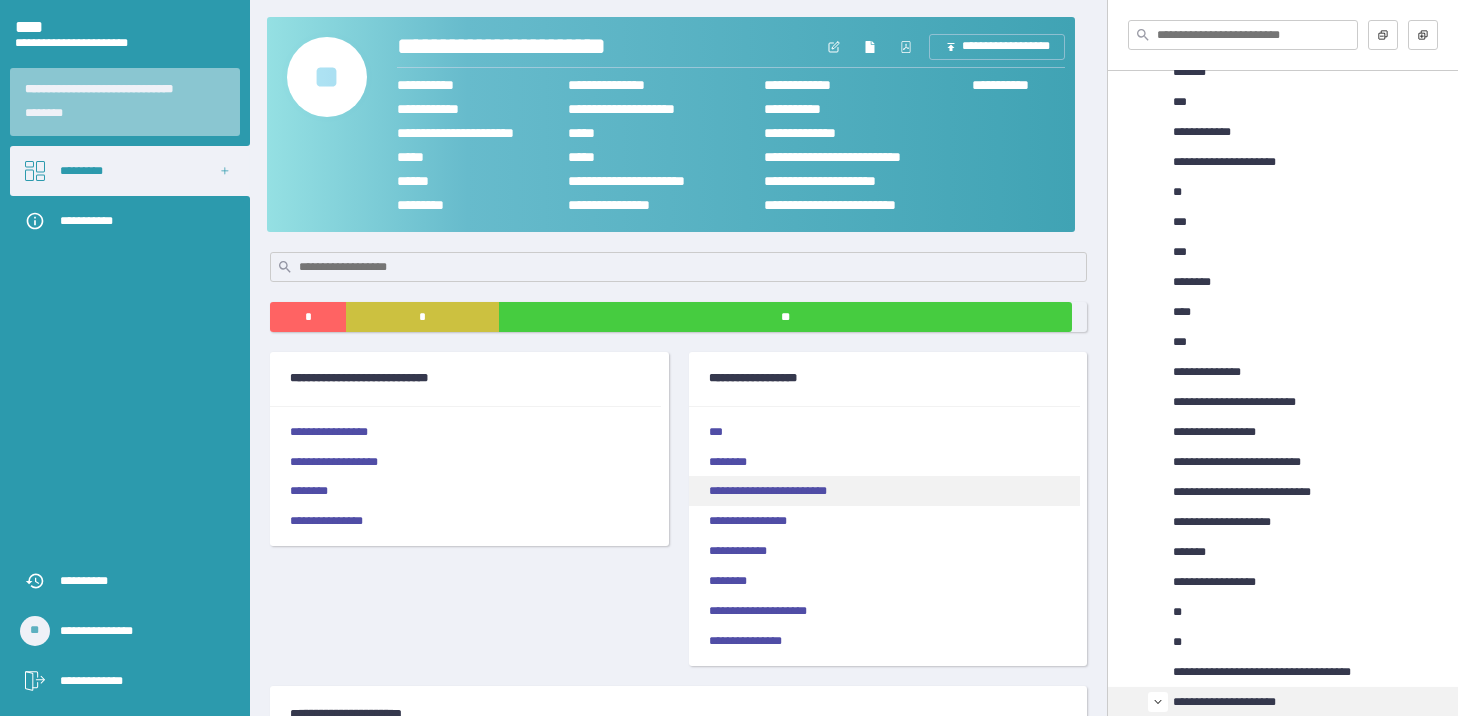 click on "**********" at bounding box center (884, 491) 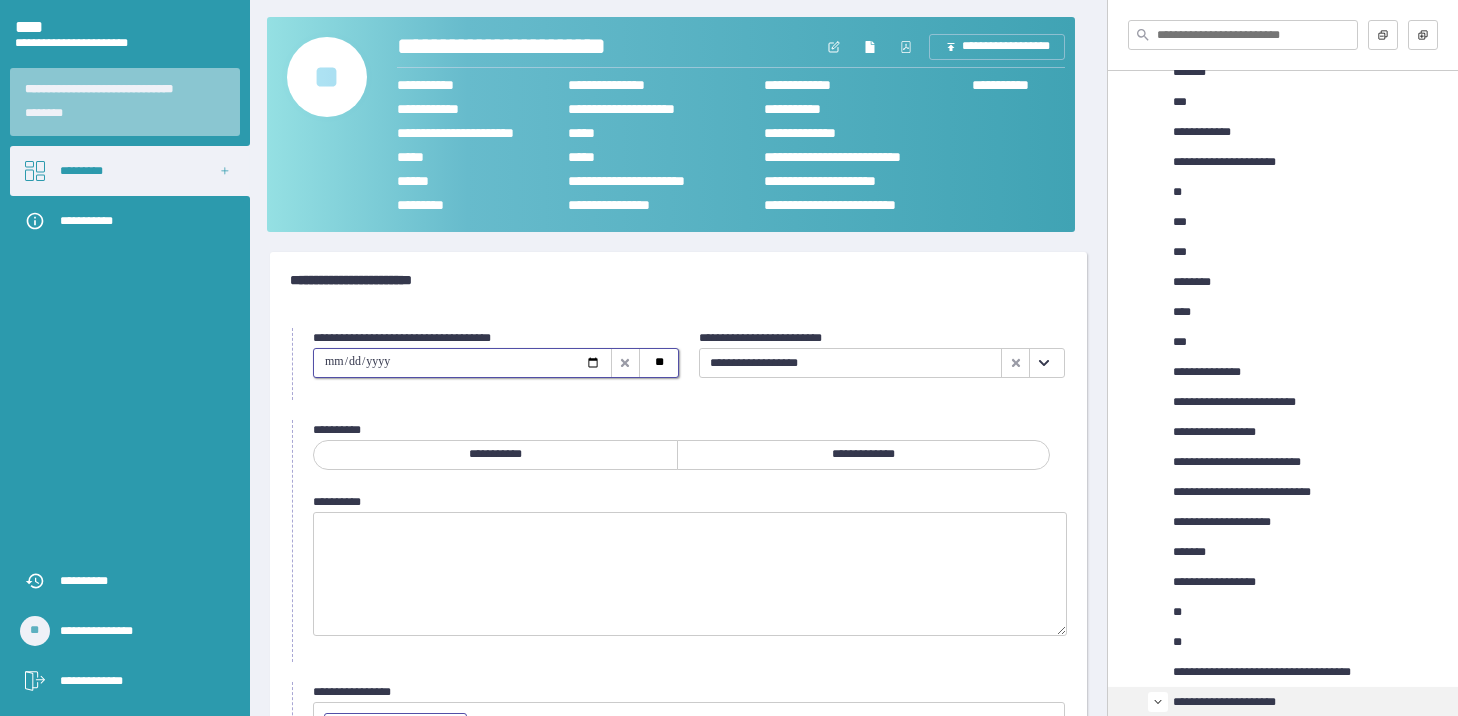 click at bounding box center (462, 363) 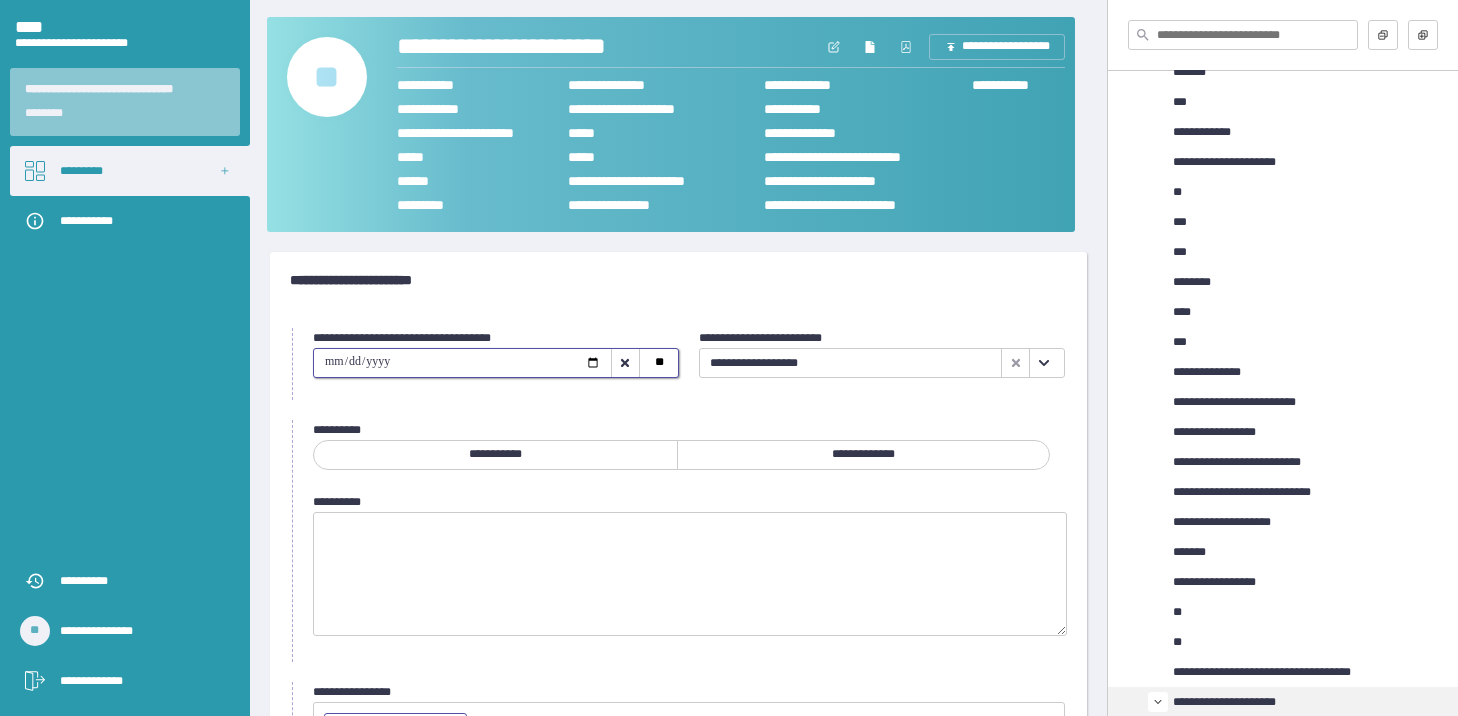 type on "**********" 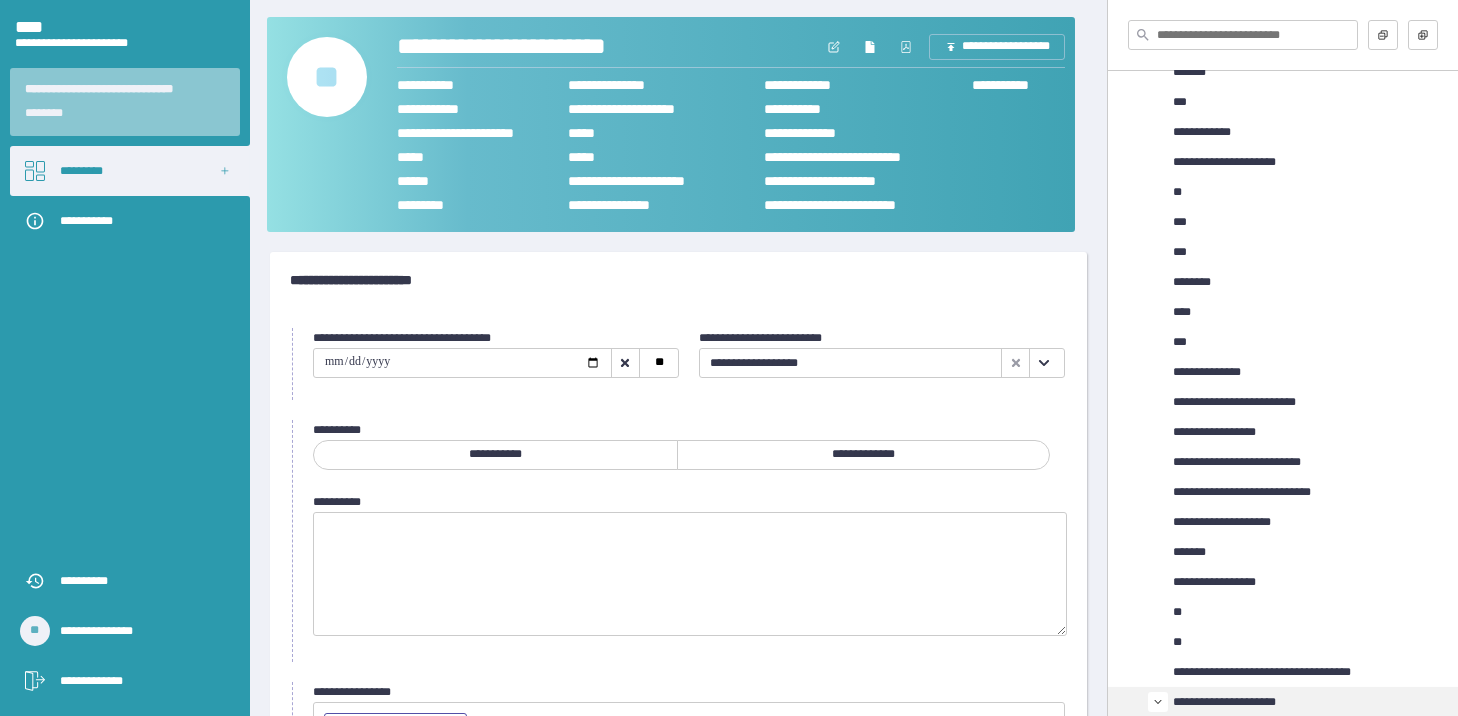 click on "**********" at bounding box center (864, 455) 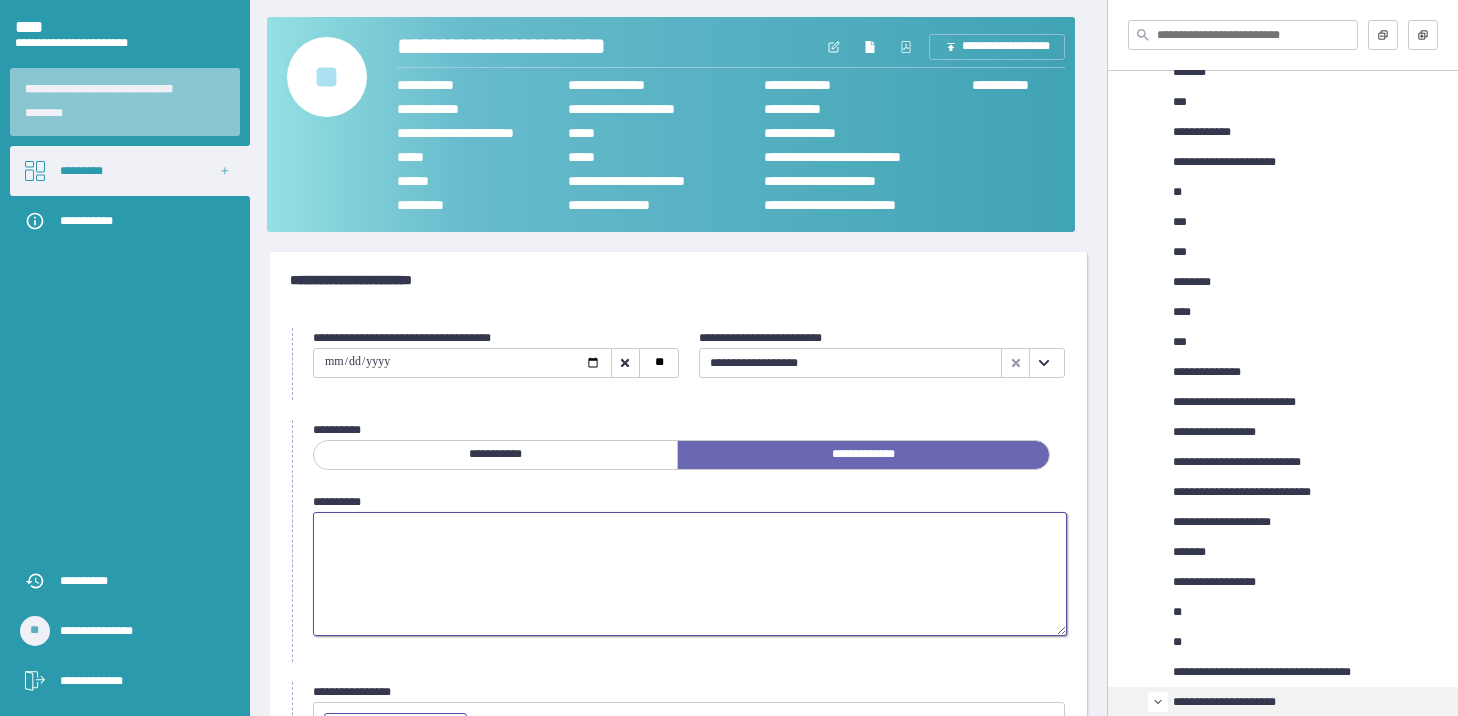 click at bounding box center [690, 574] 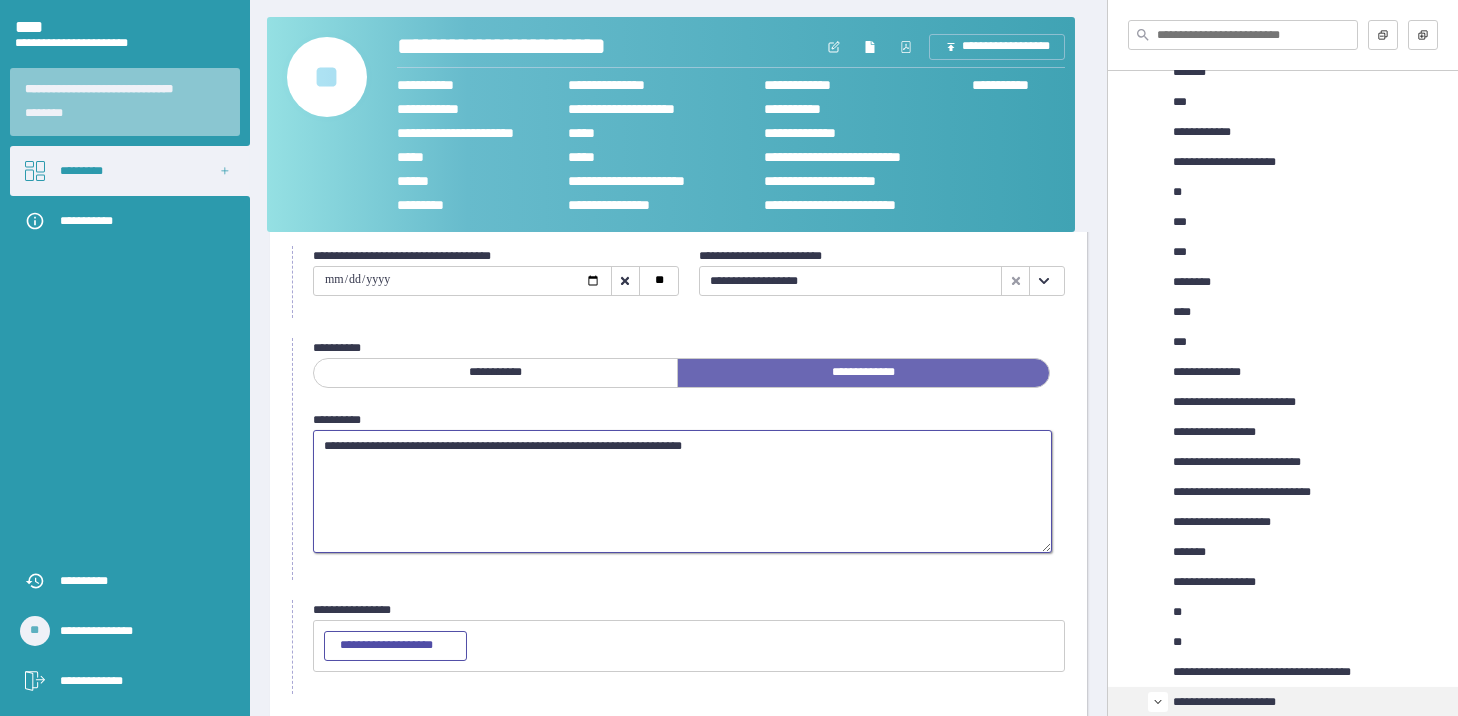 scroll, scrollTop: 167, scrollLeft: 0, axis: vertical 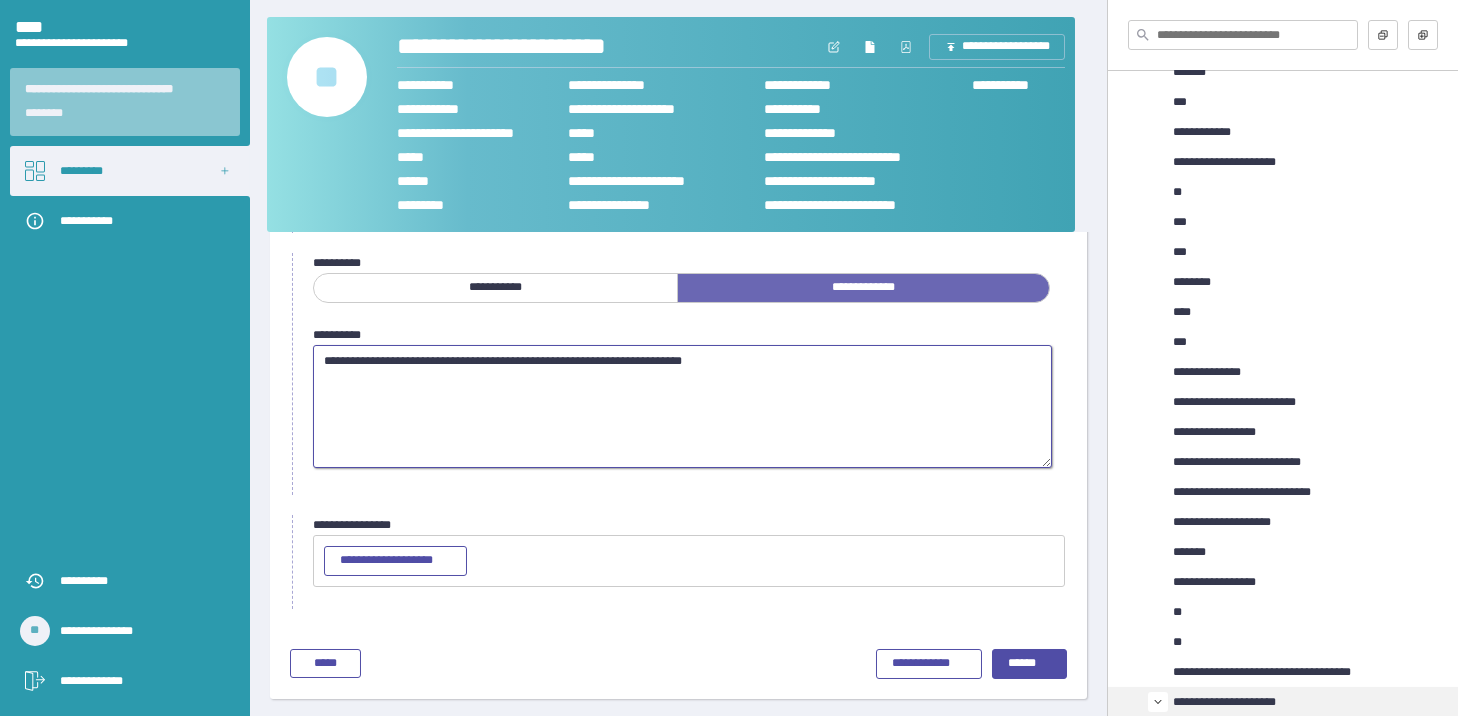 type on "**********" 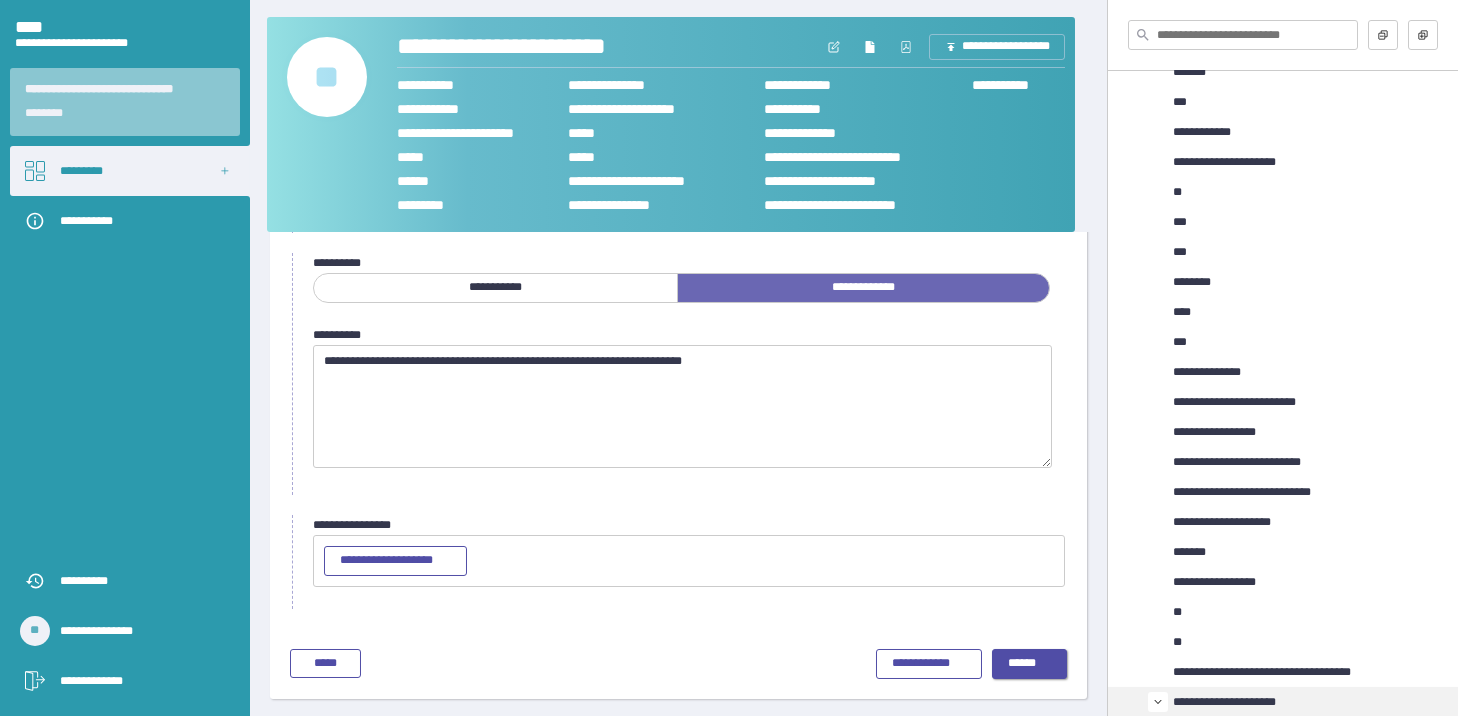 click on "******" at bounding box center [1029, 664] 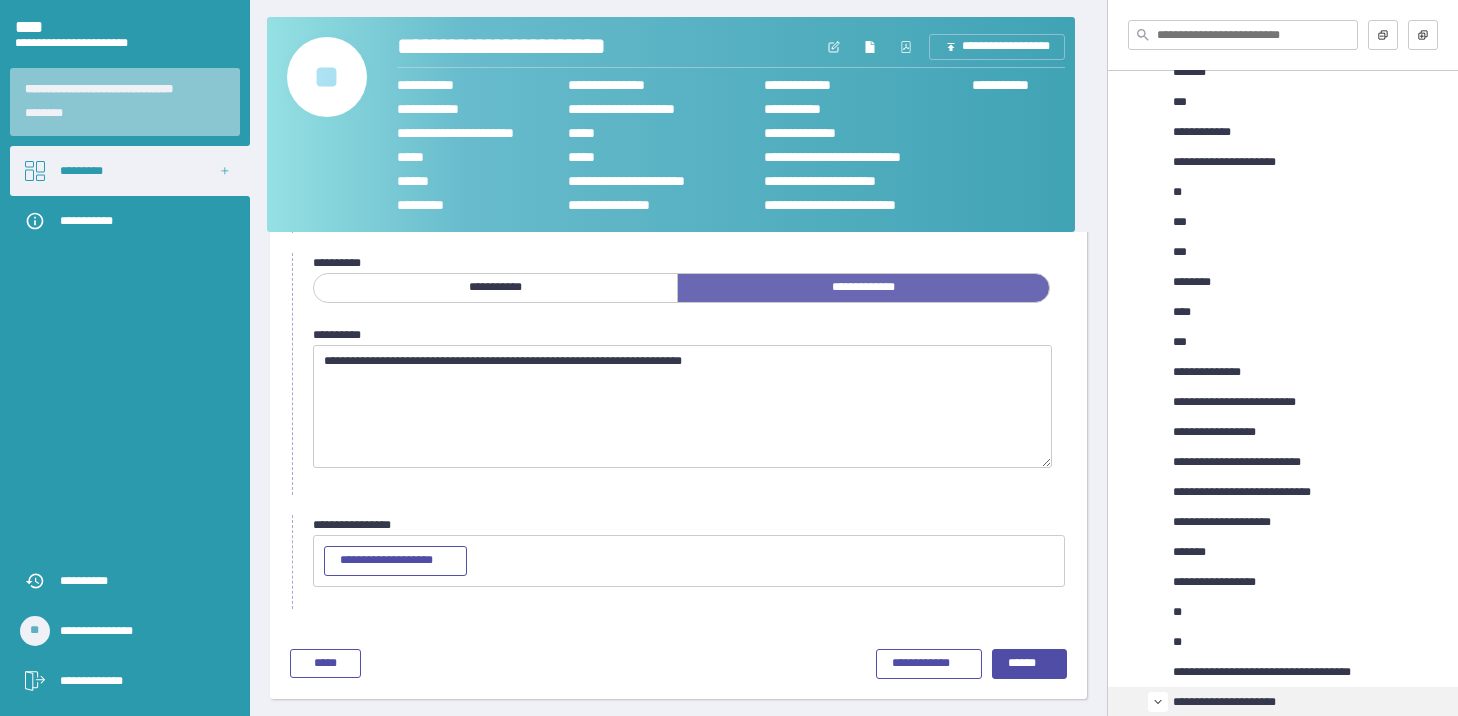 scroll, scrollTop: 0, scrollLeft: 0, axis: both 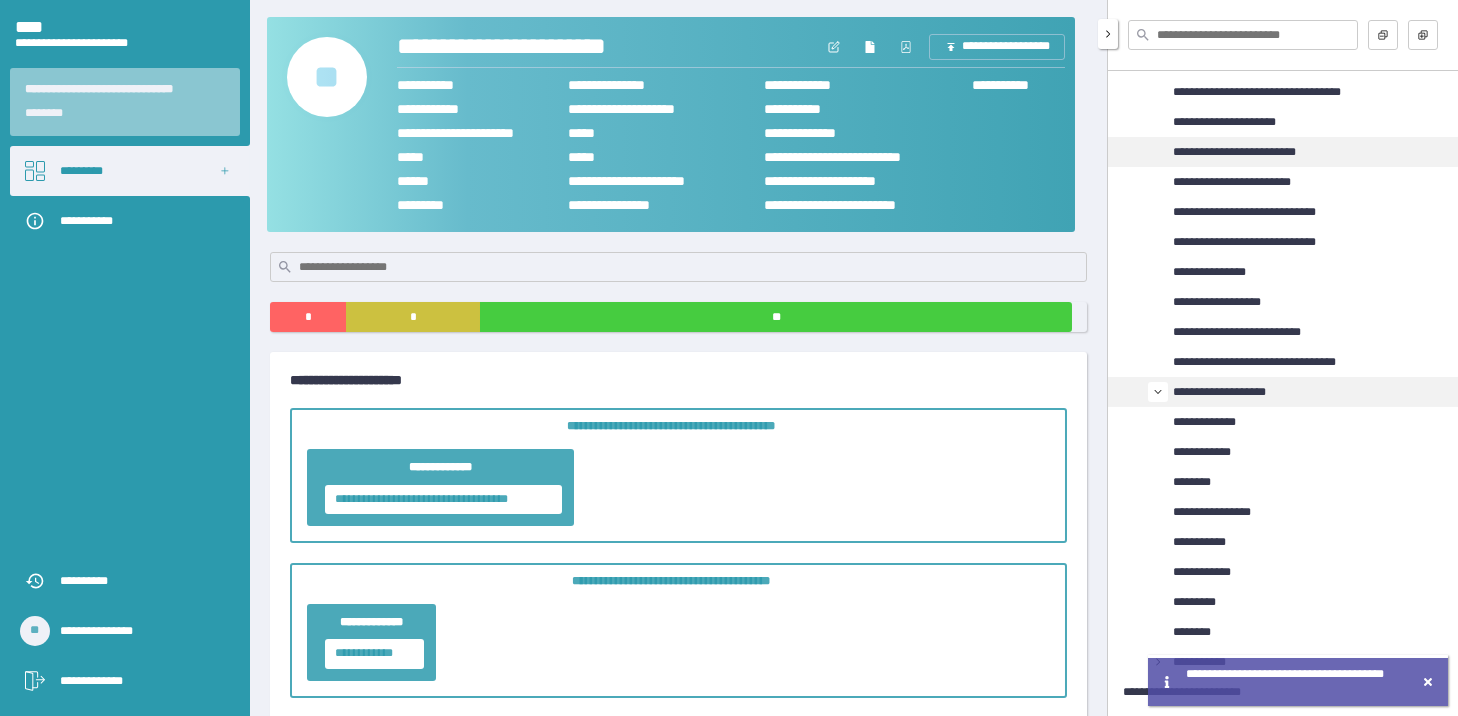 click on "**********" at bounding box center [1250, 152] 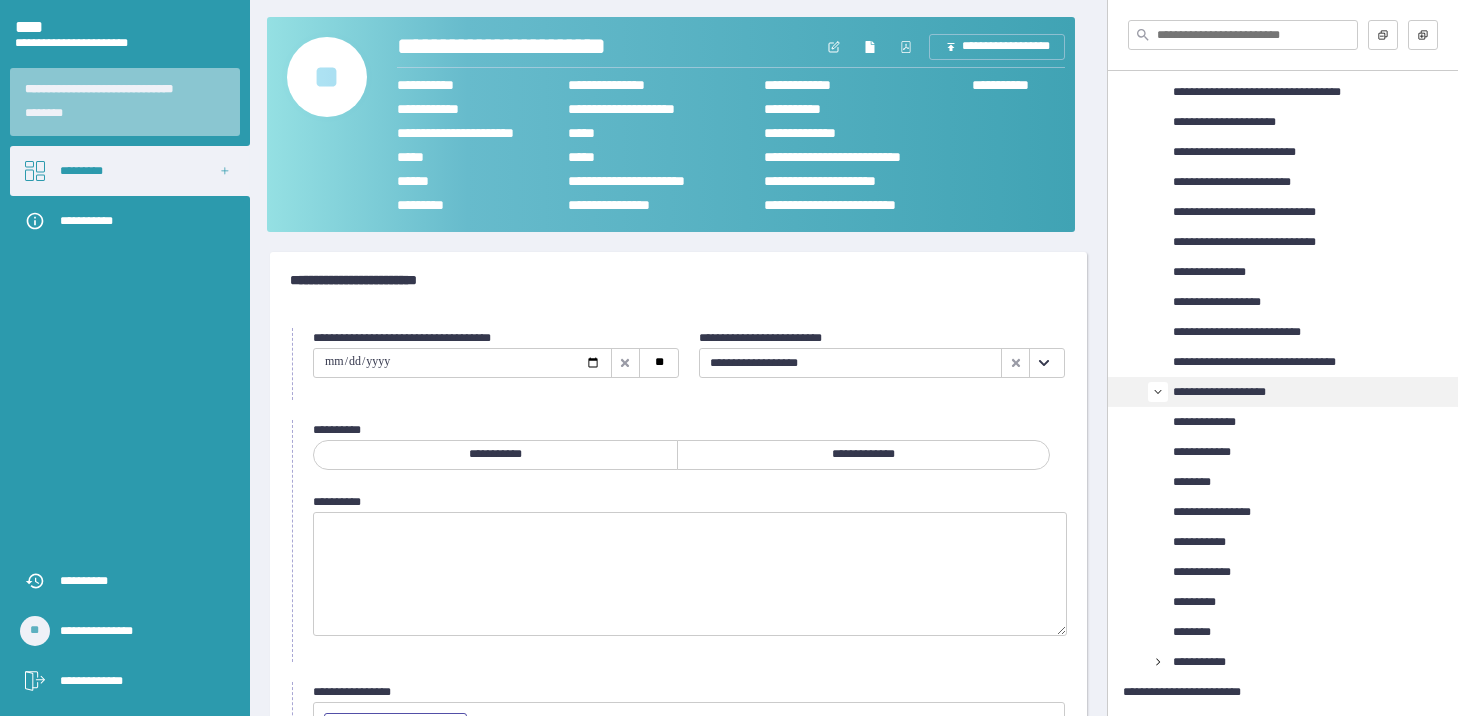 click at bounding box center [462, 363] 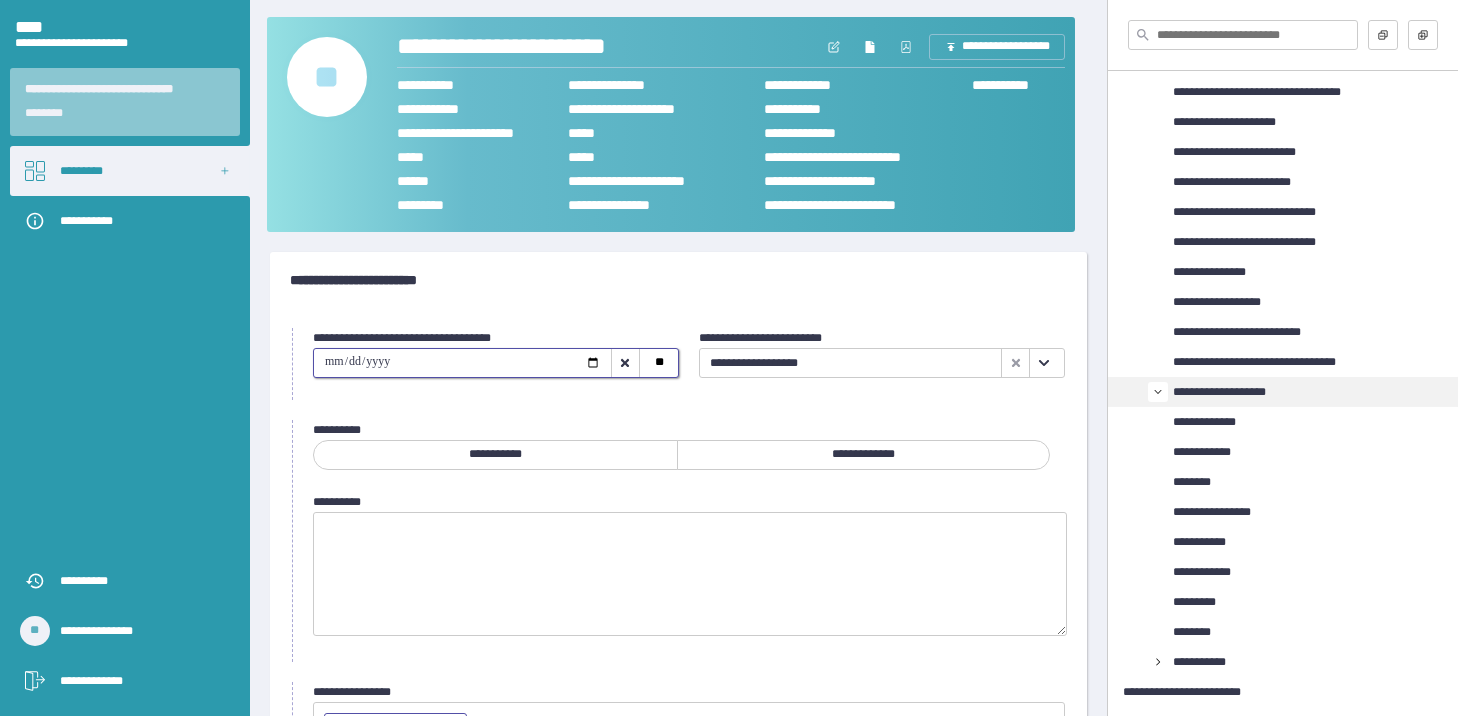 type on "**********" 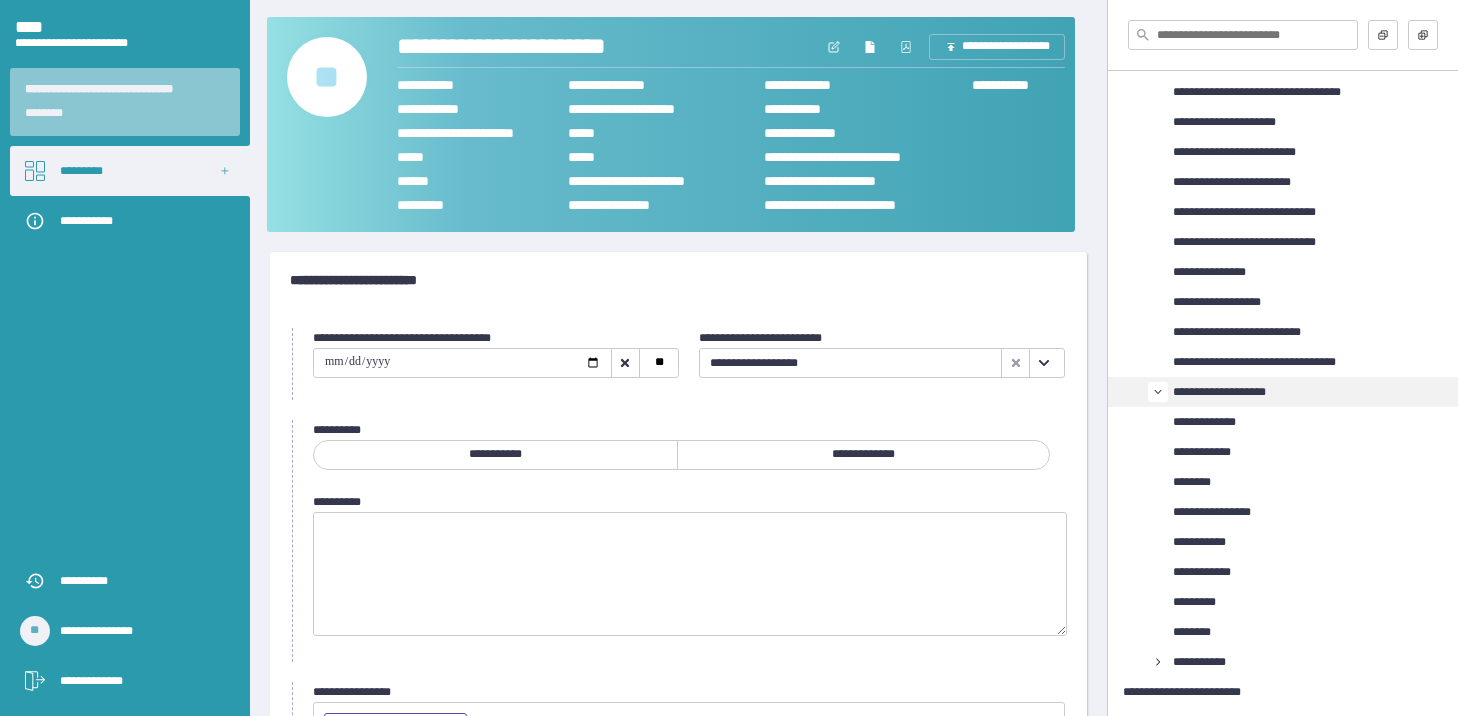 click on "**********" at bounding box center (864, 455) 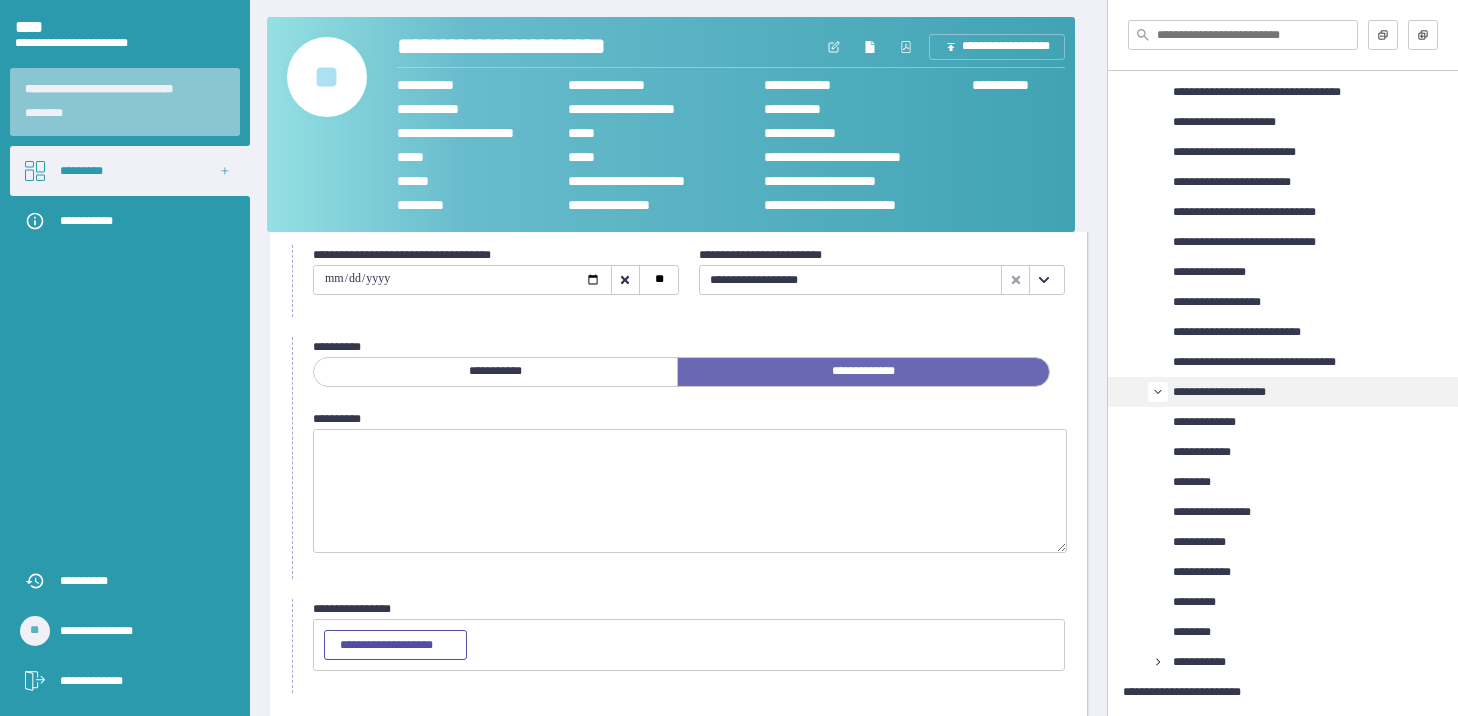 scroll, scrollTop: 167, scrollLeft: 0, axis: vertical 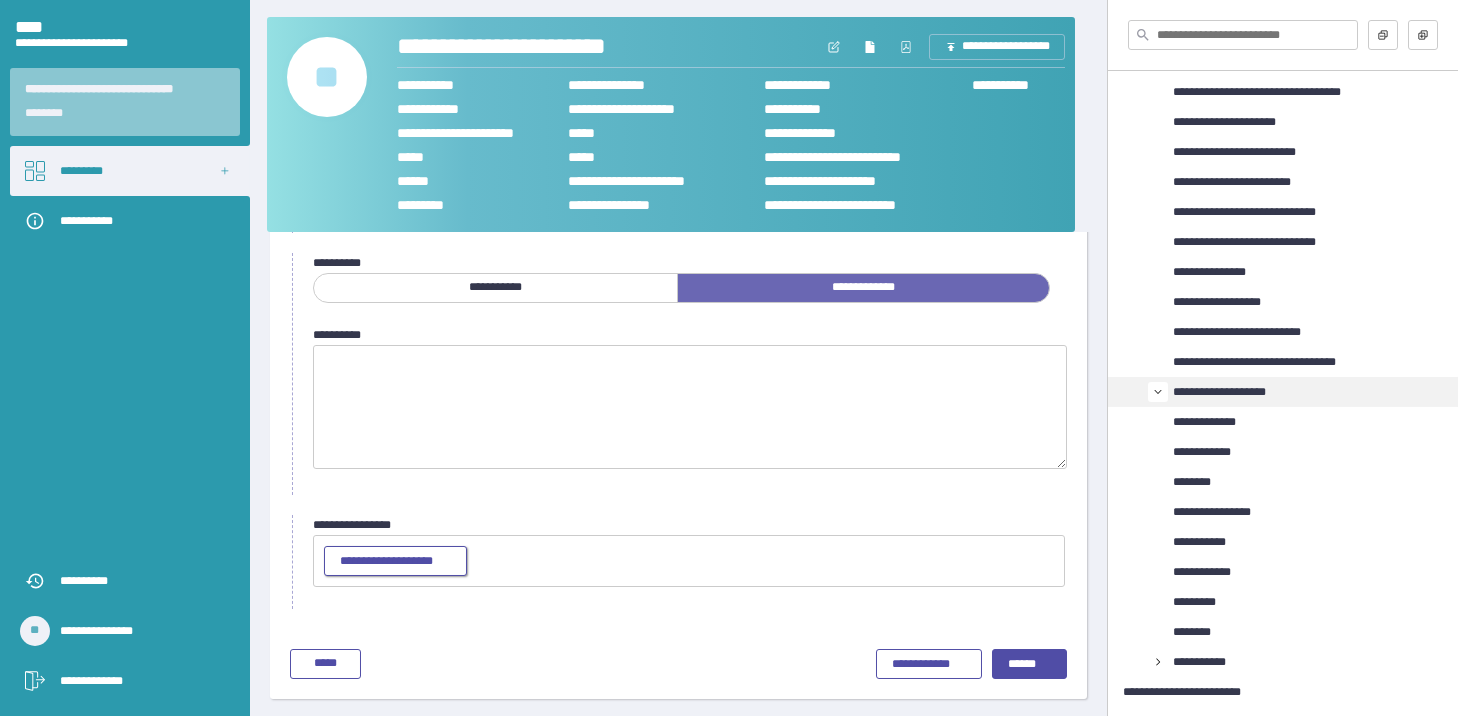 click on "**********" at bounding box center (395, 562) 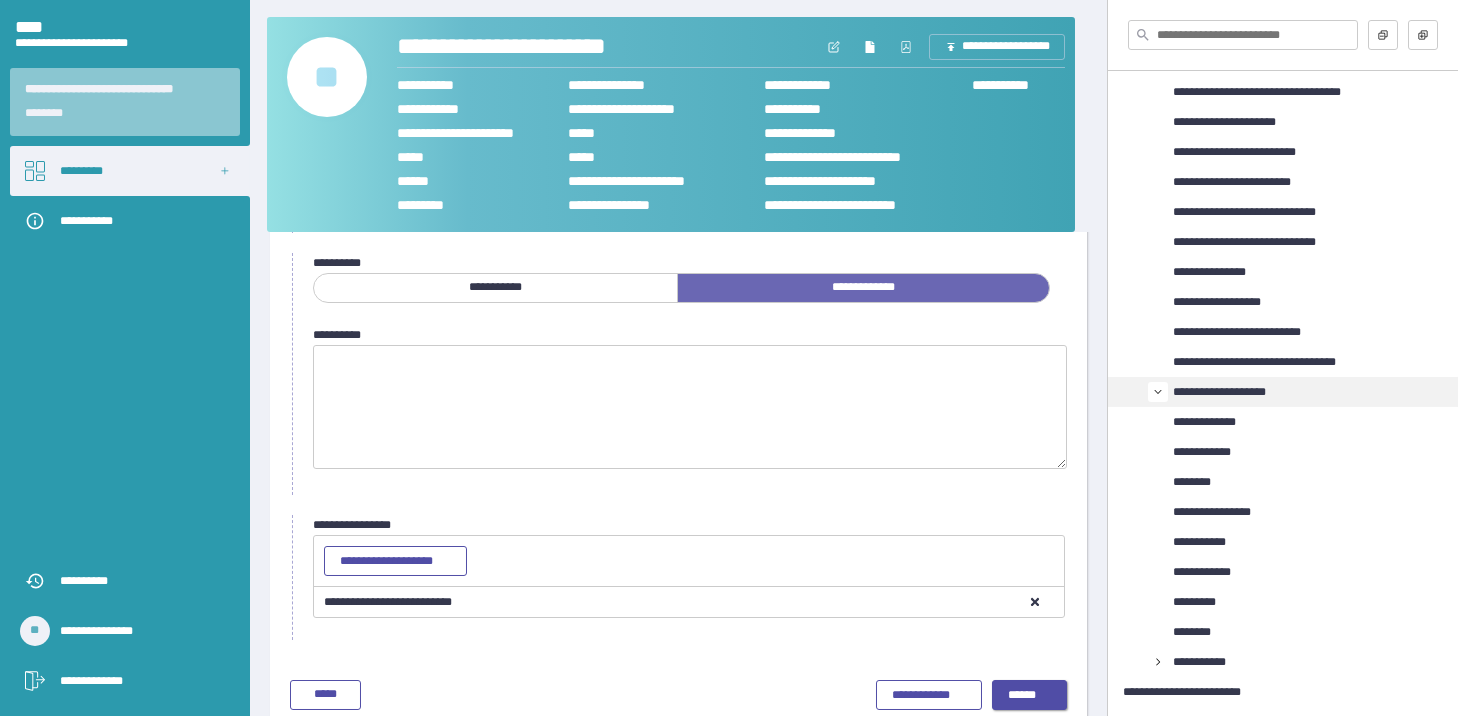 click on "******" at bounding box center [1029, 696] 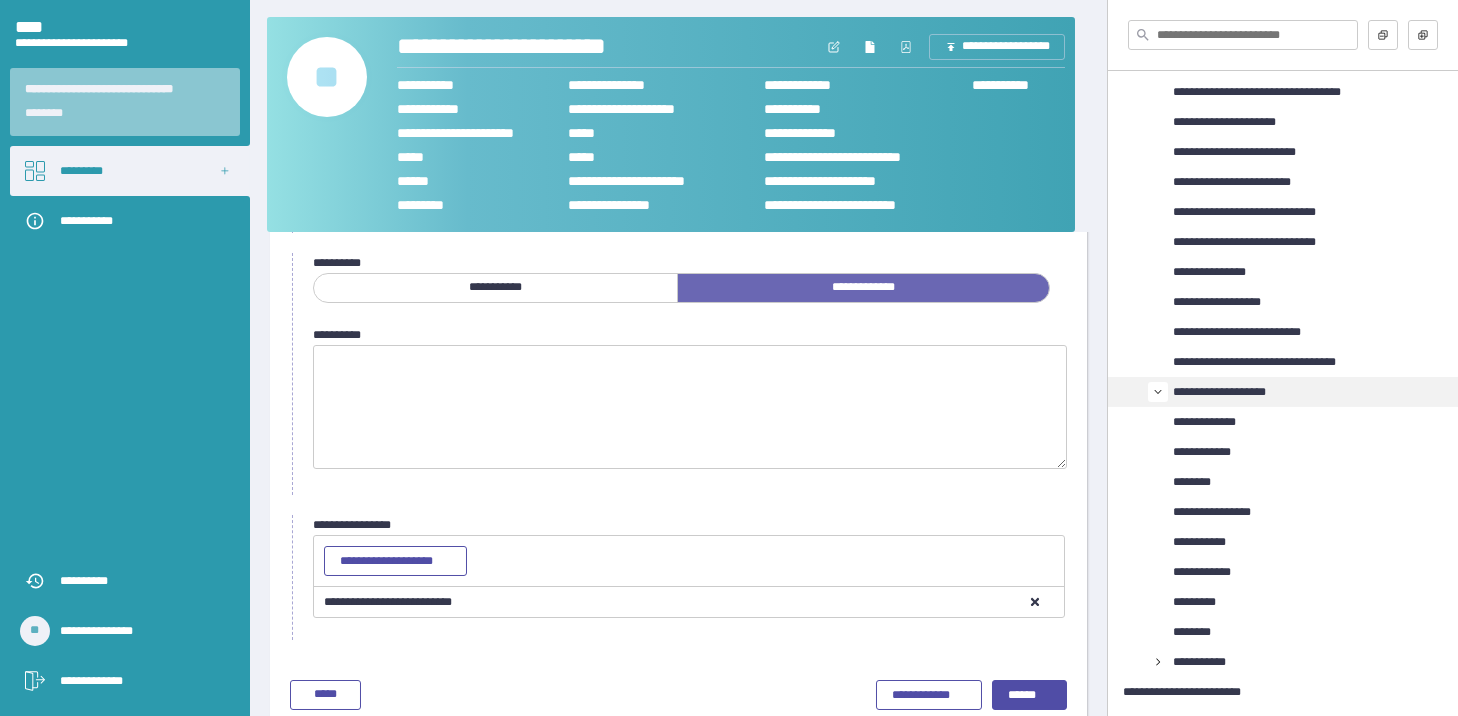 scroll, scrollTop: 18, scrollLeft: 0, axis: vertical 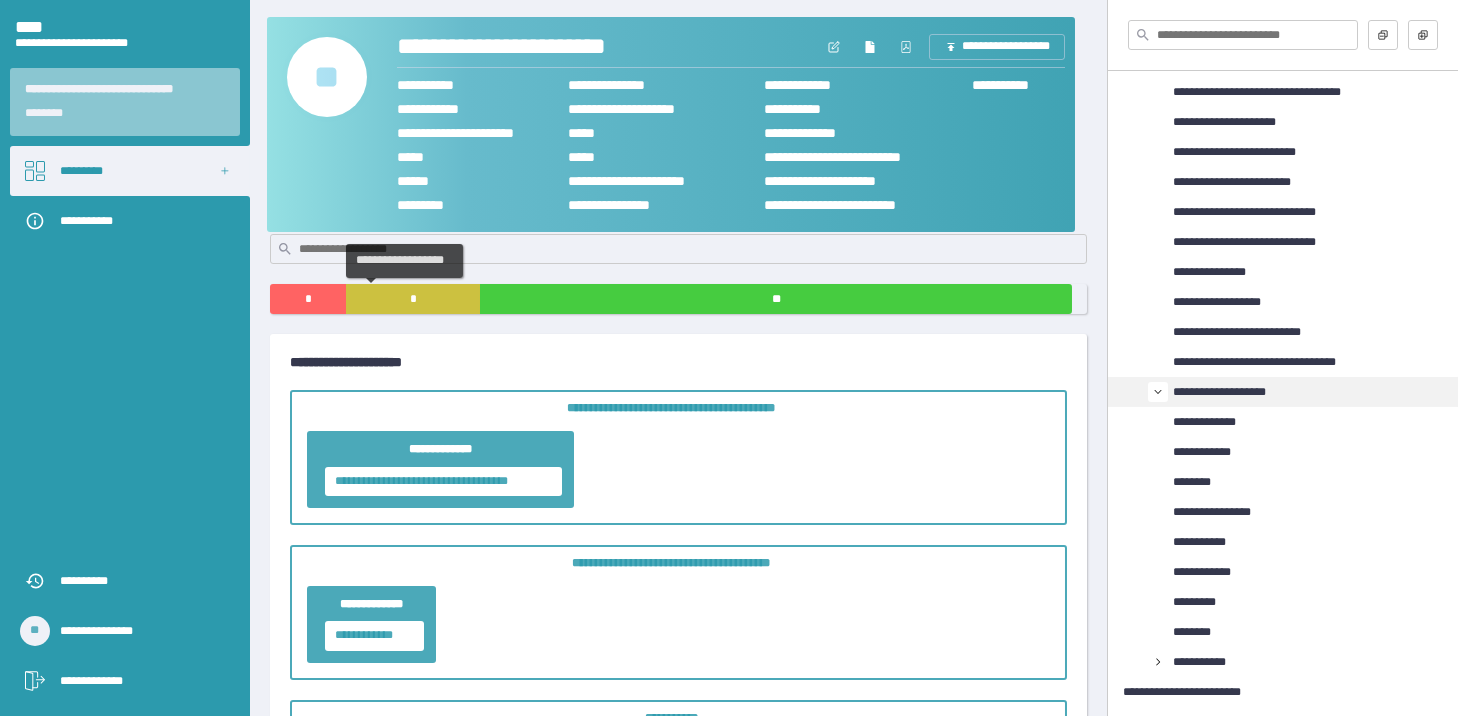 click on "*" at bounding box center [413, 299] 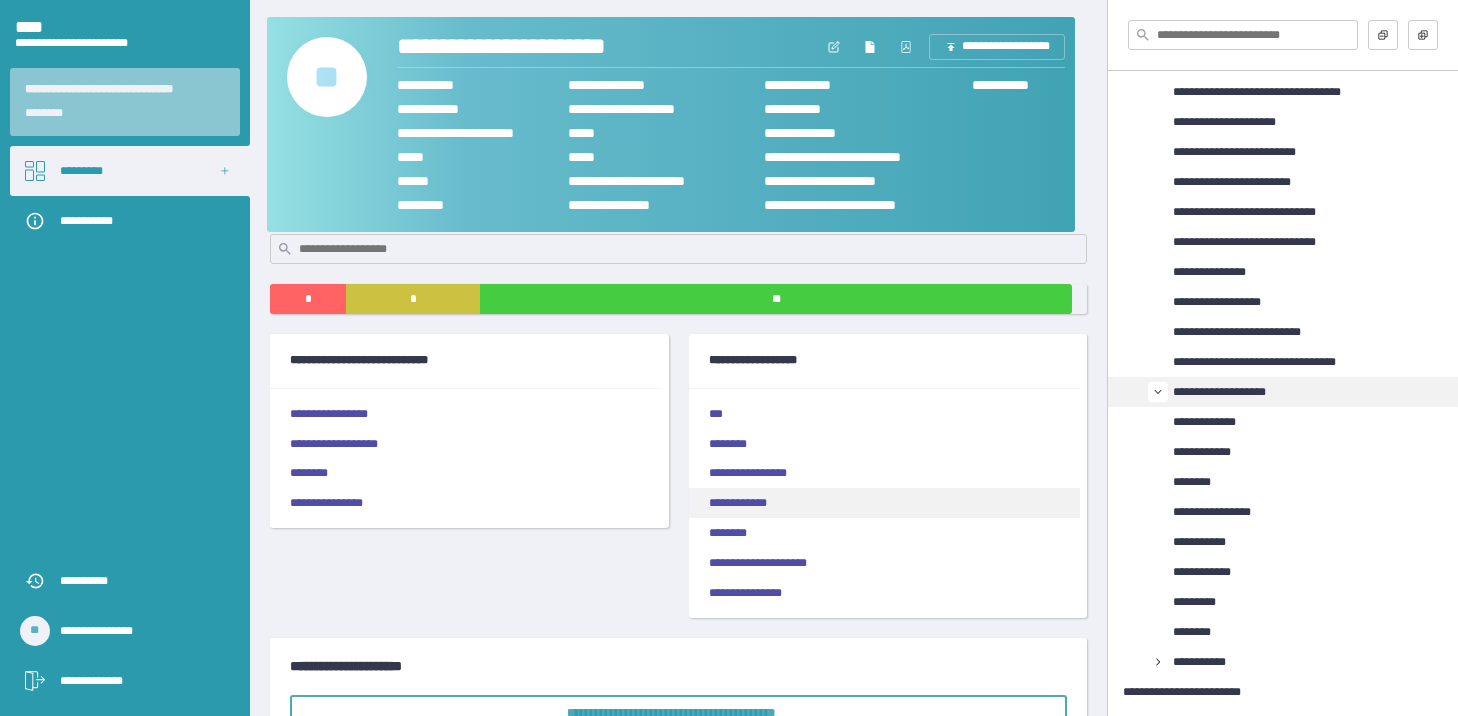 click on "**********" at bounding box center (884, 503) 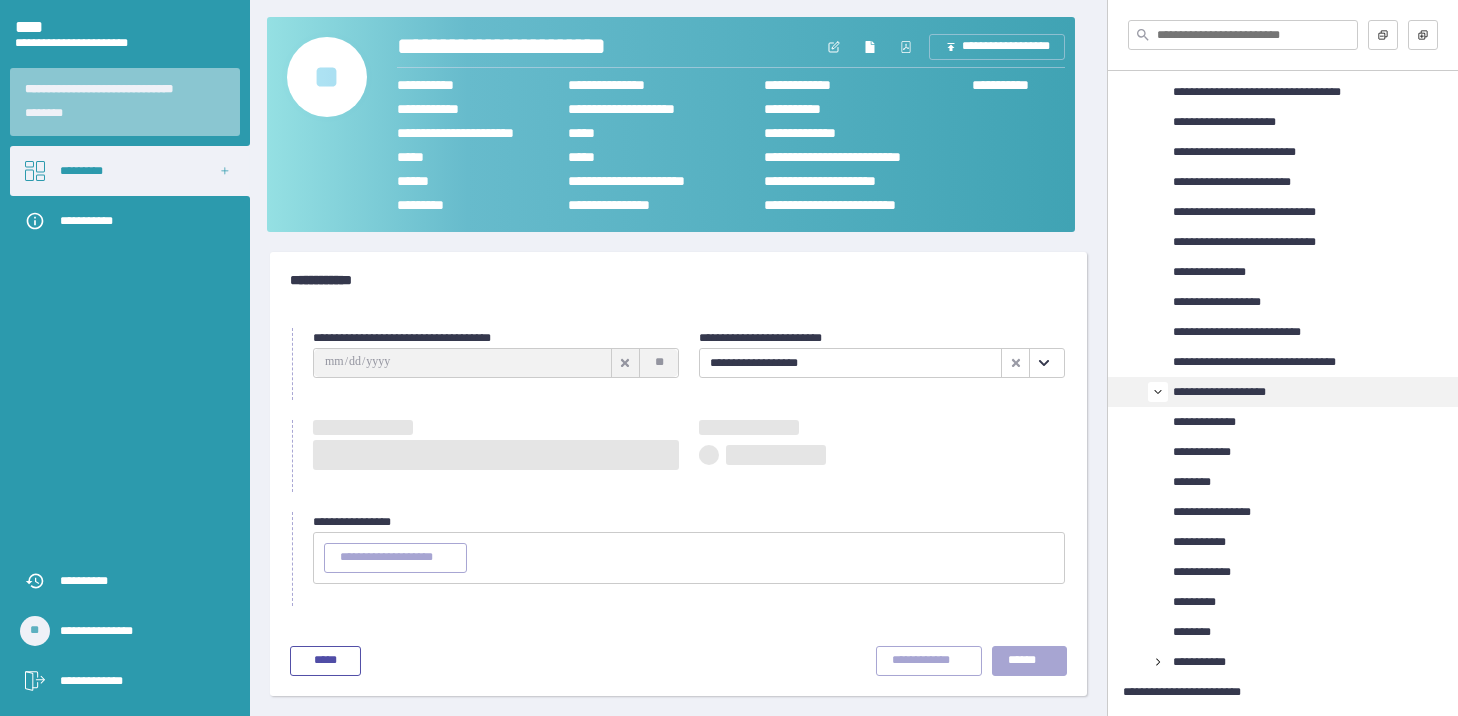 click at bounding box center [462, 363] 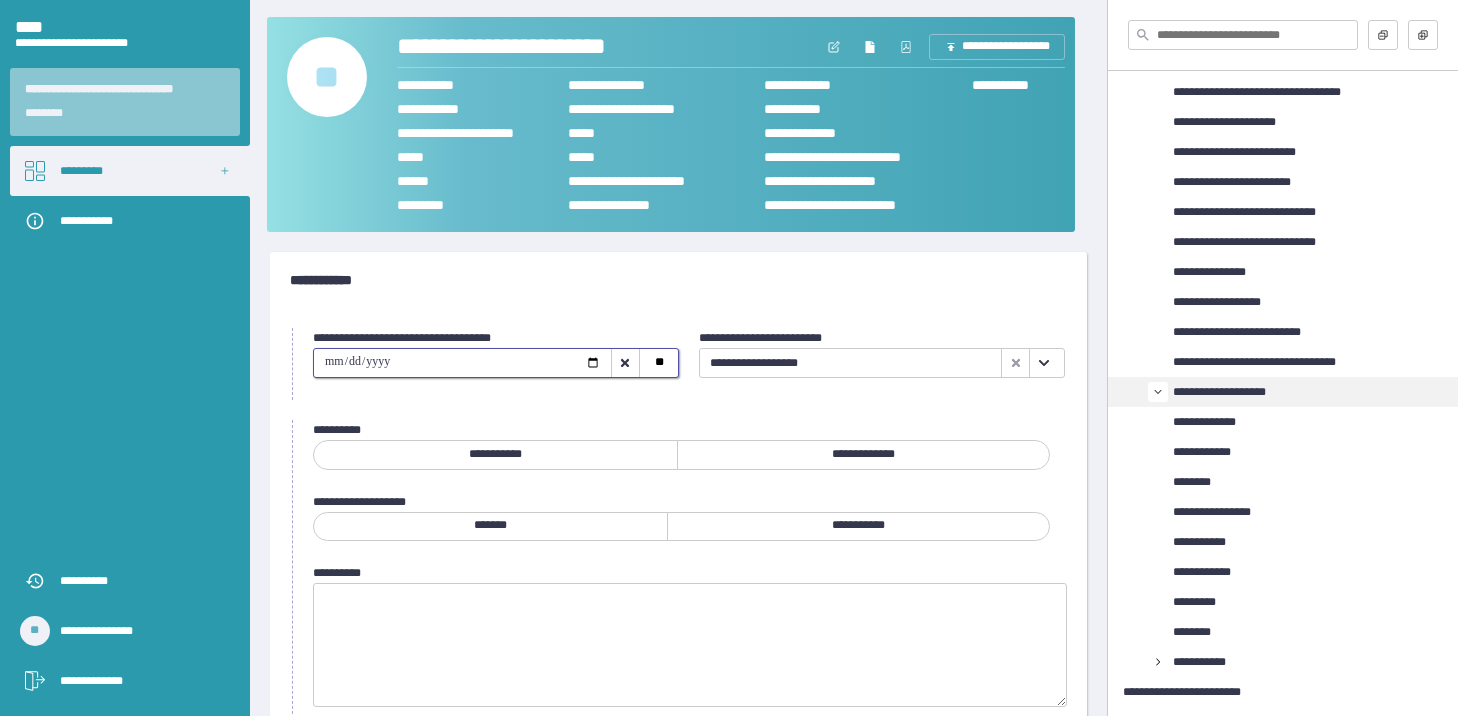 type on "**********" 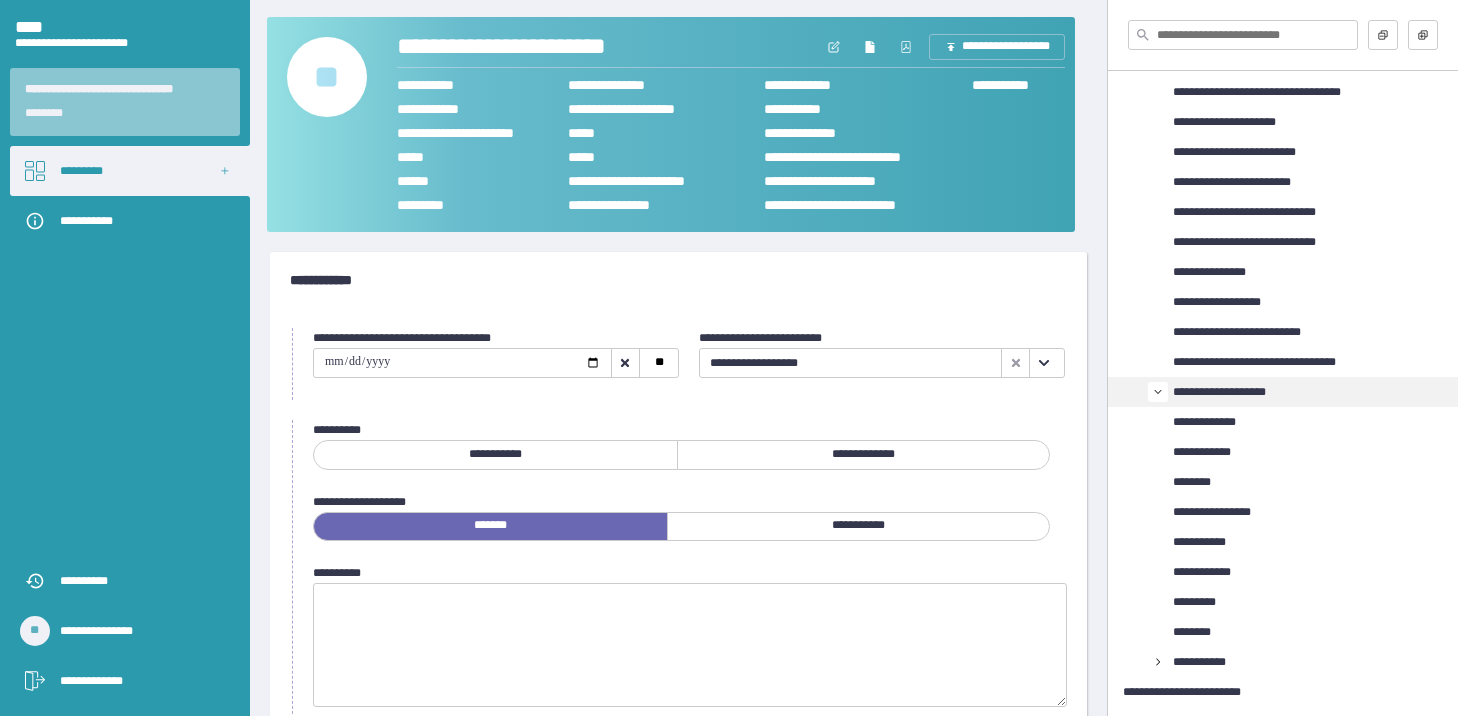 click on "**********" at bounding box center [864, 455] 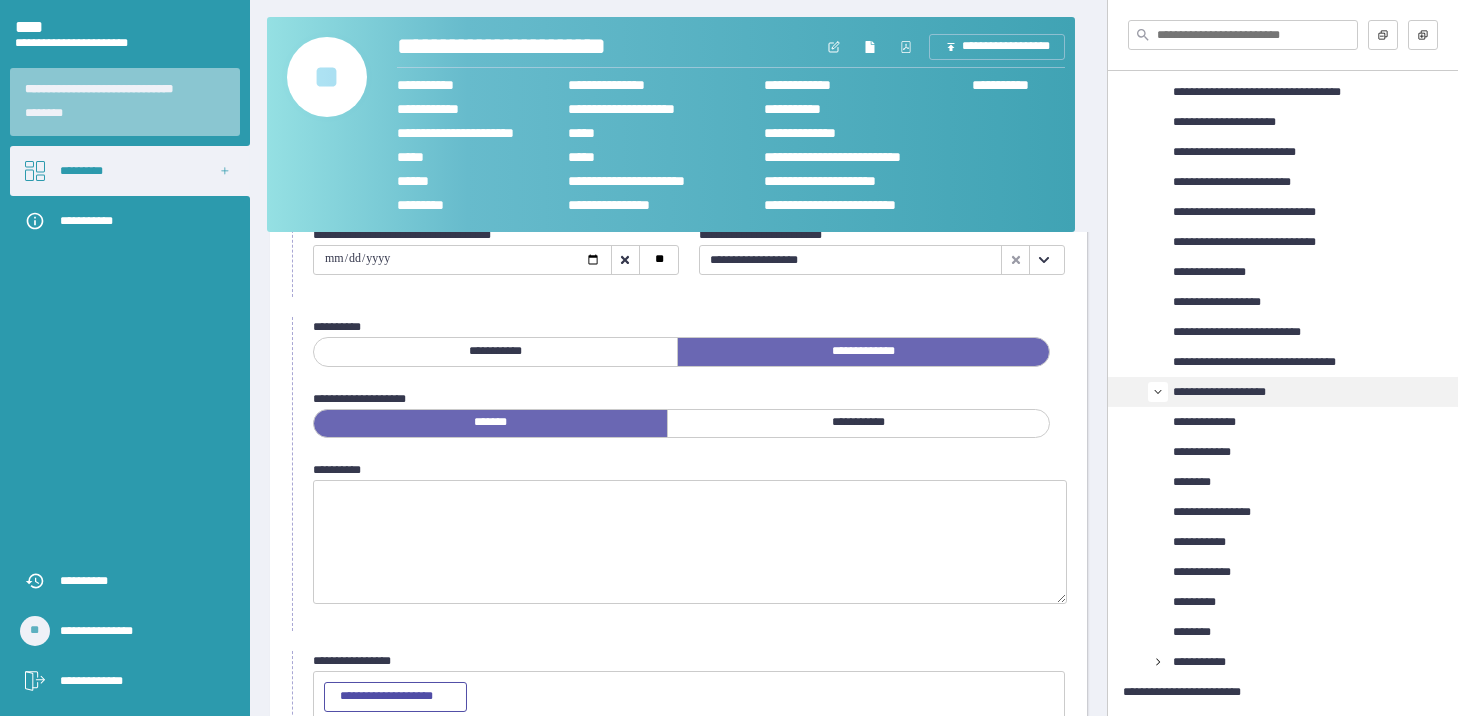 scroll, scrollTop: 238, scrollLeft: 0, axis: vertical 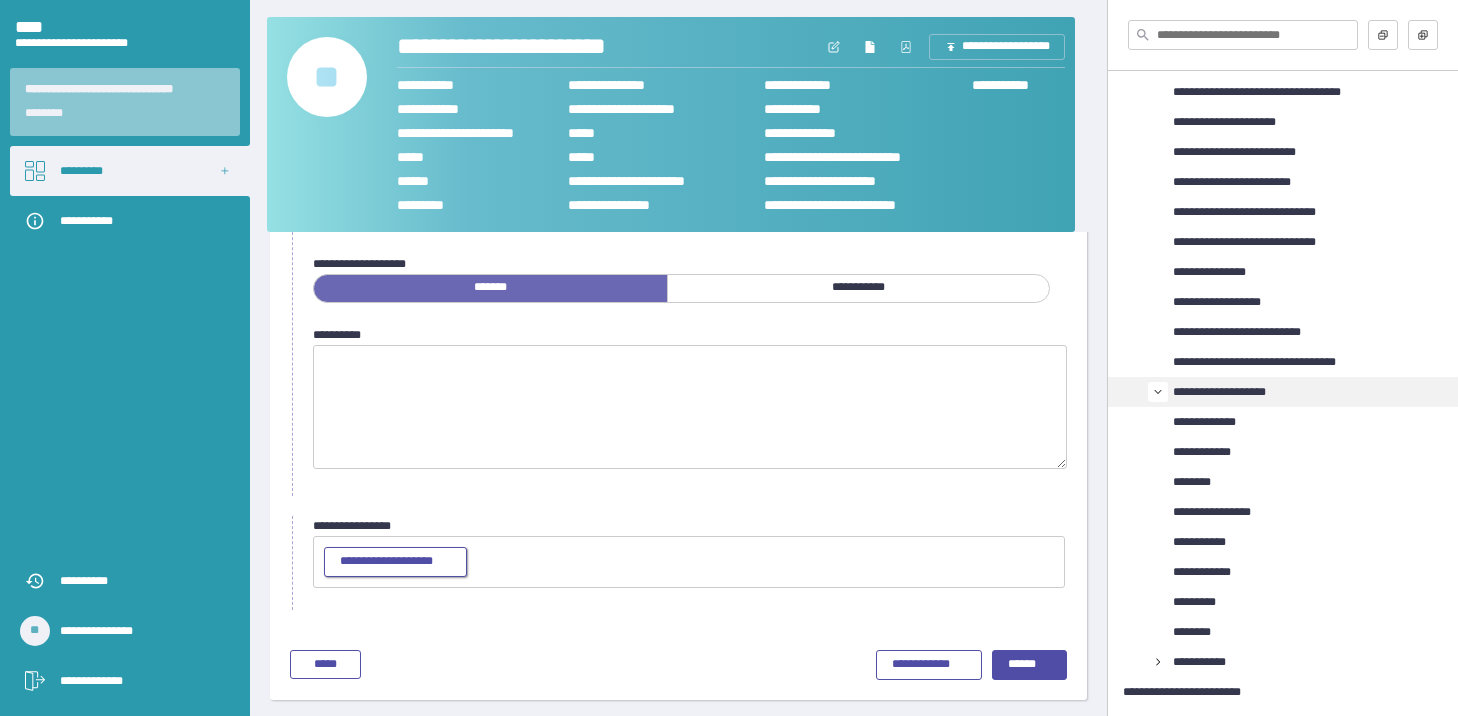 click on "**********" at bounding box center [395, 562] 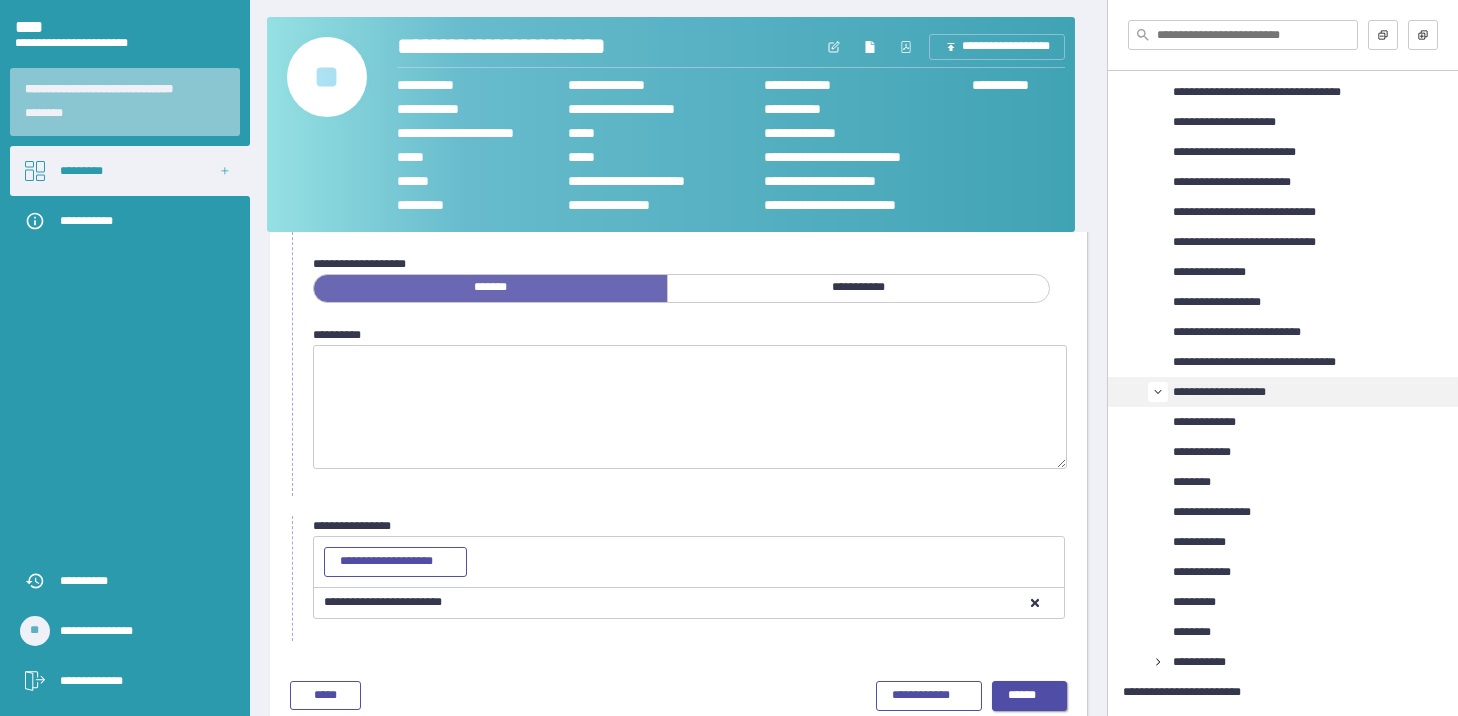 click on "******" at bounding box center [1029, 696] 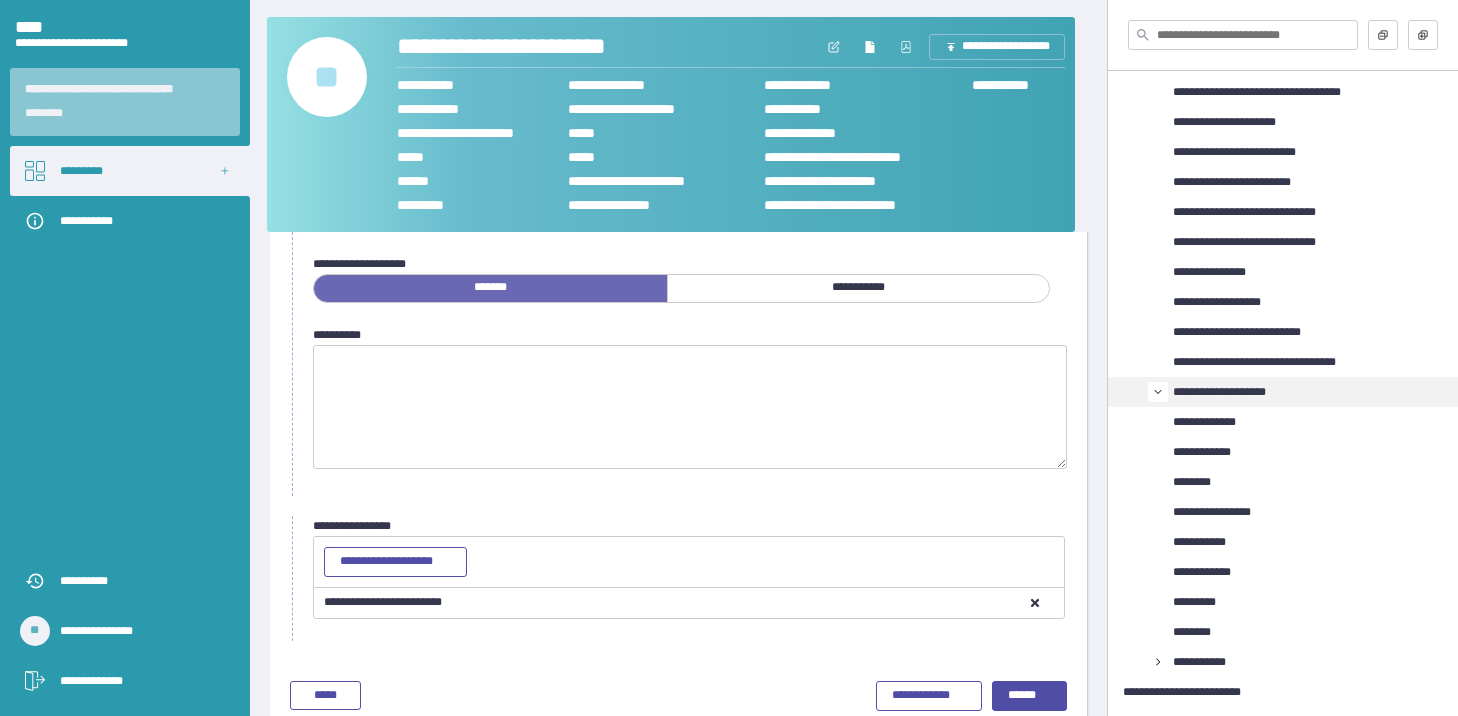 scroll, scrollTop: 18, scrollLeft: 0, axis: vertical 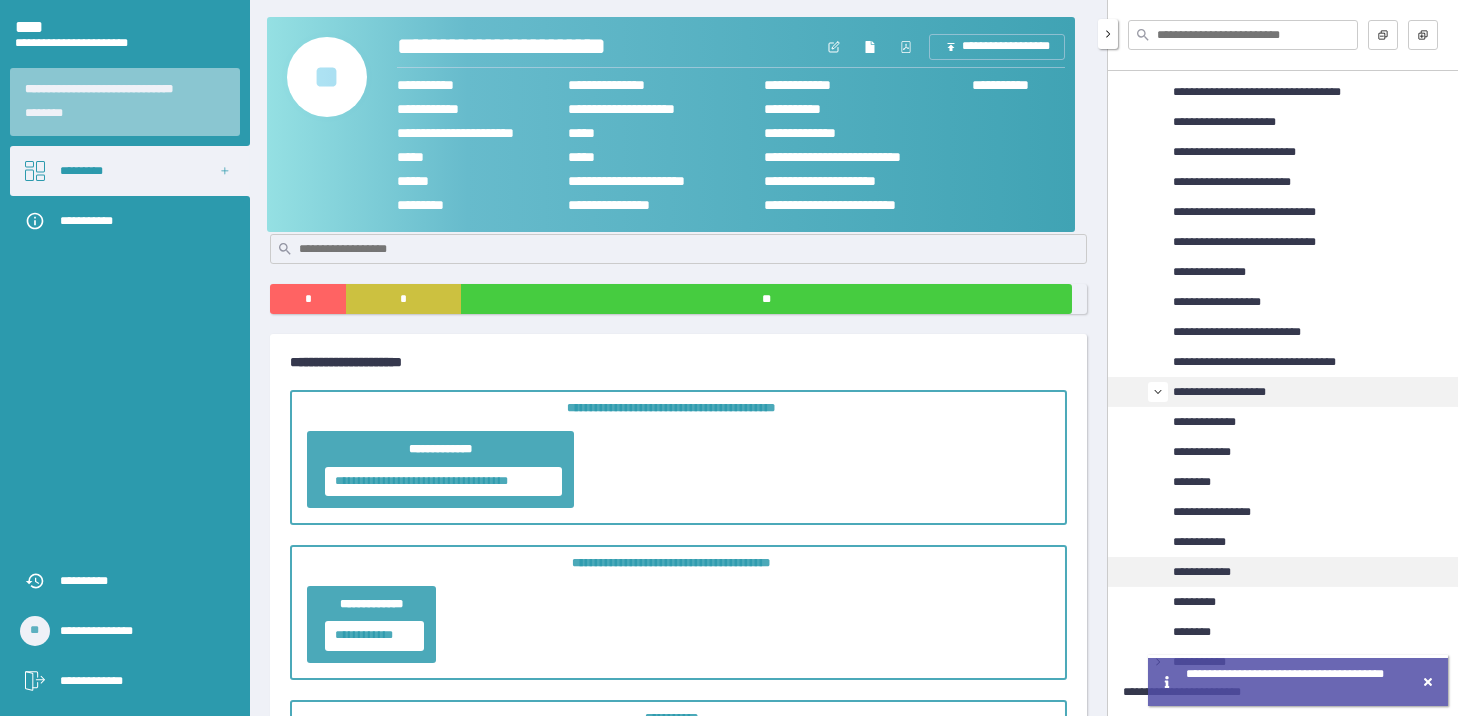 click on "**********" at bounding box center (1216, 572) 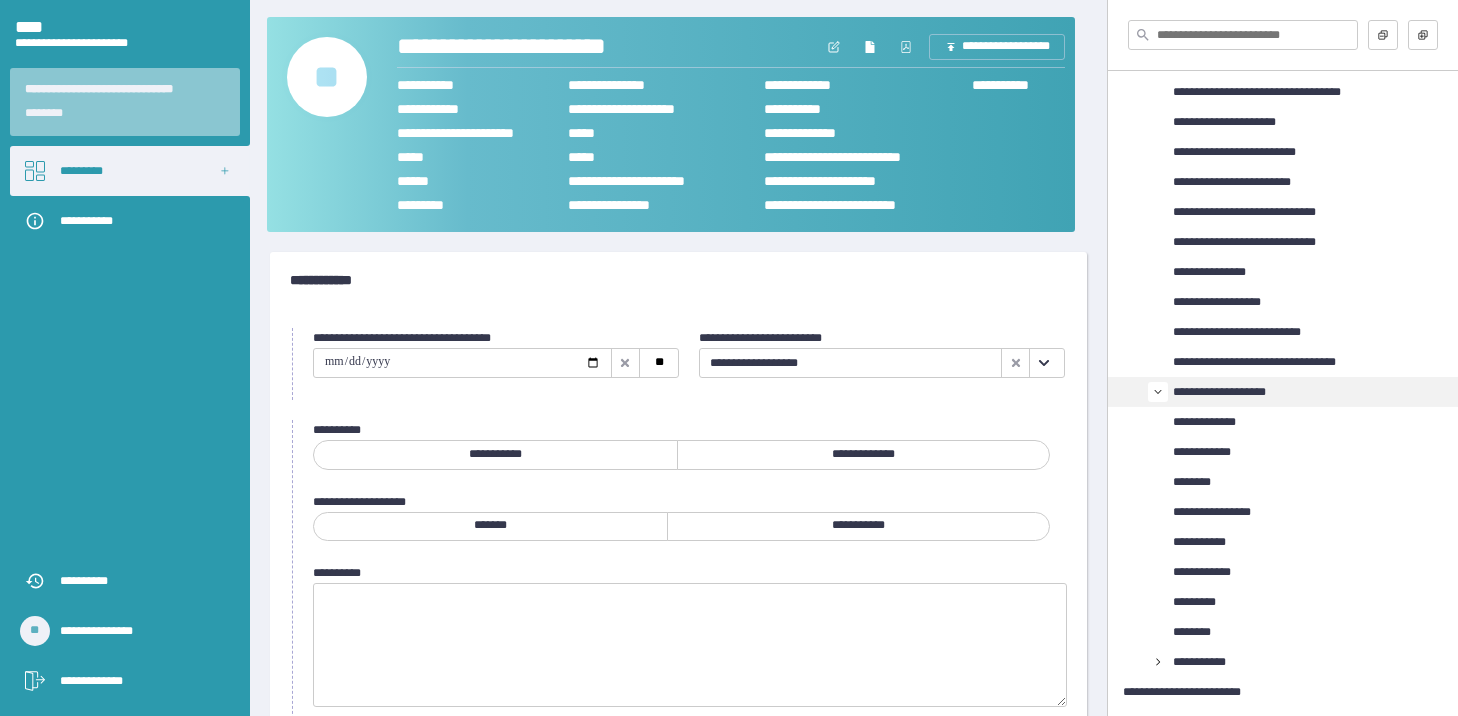 click at bounding box center (462, 363) 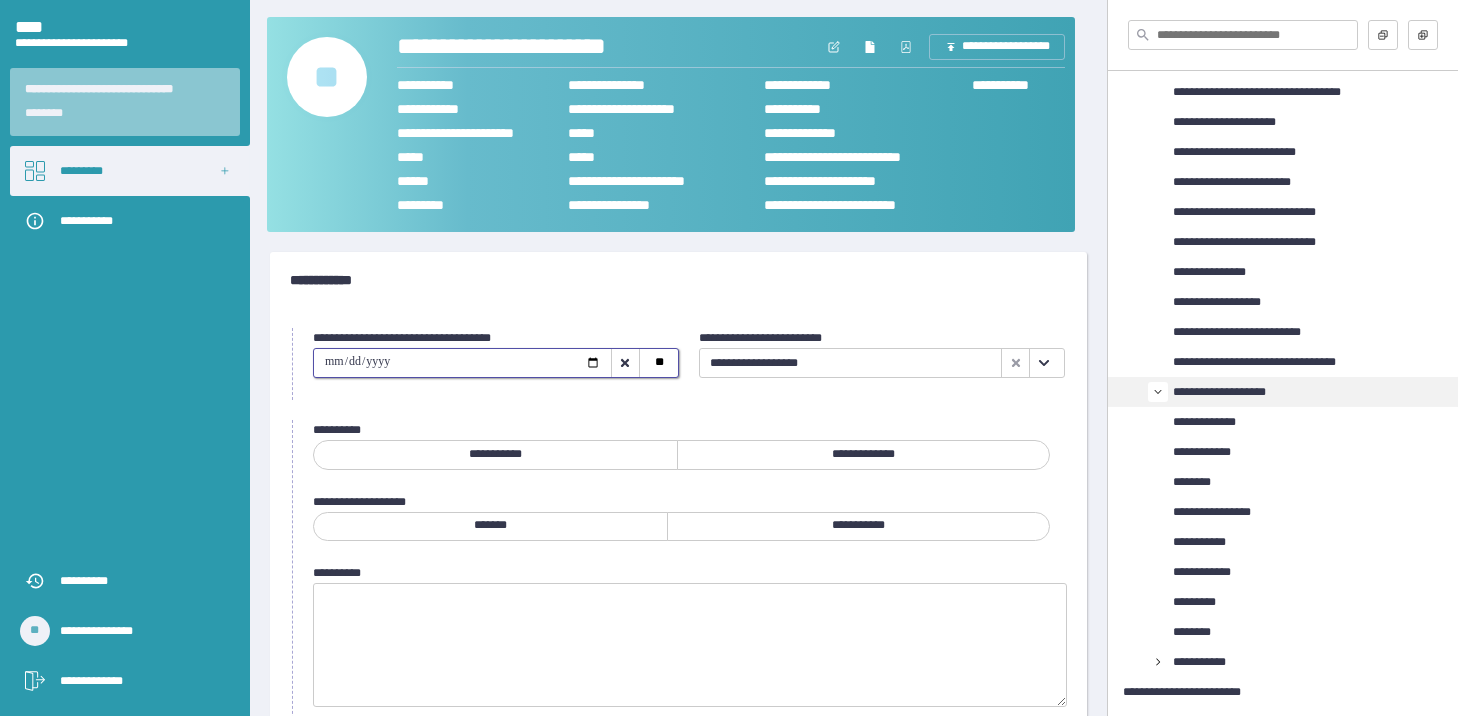 type on "**********" 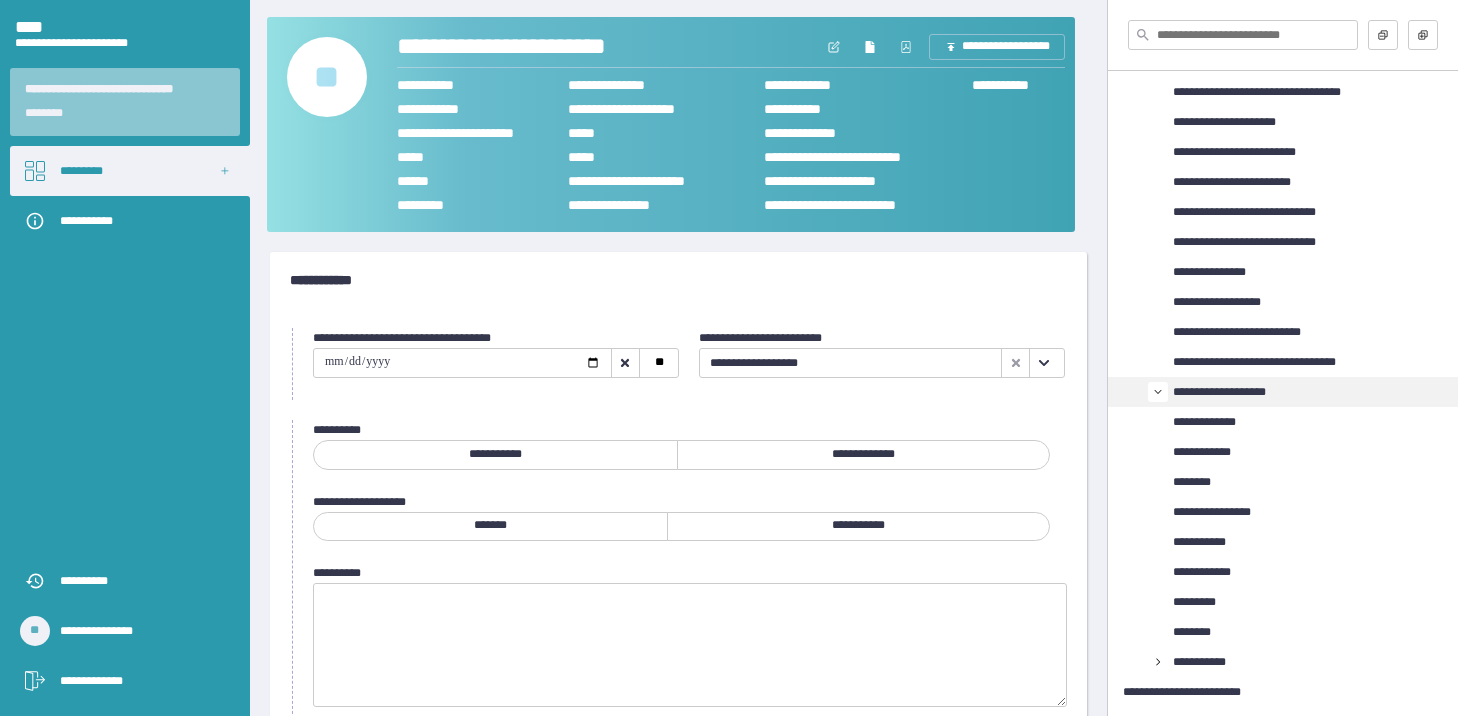 click on "**********" at bounding box center [864, 455] 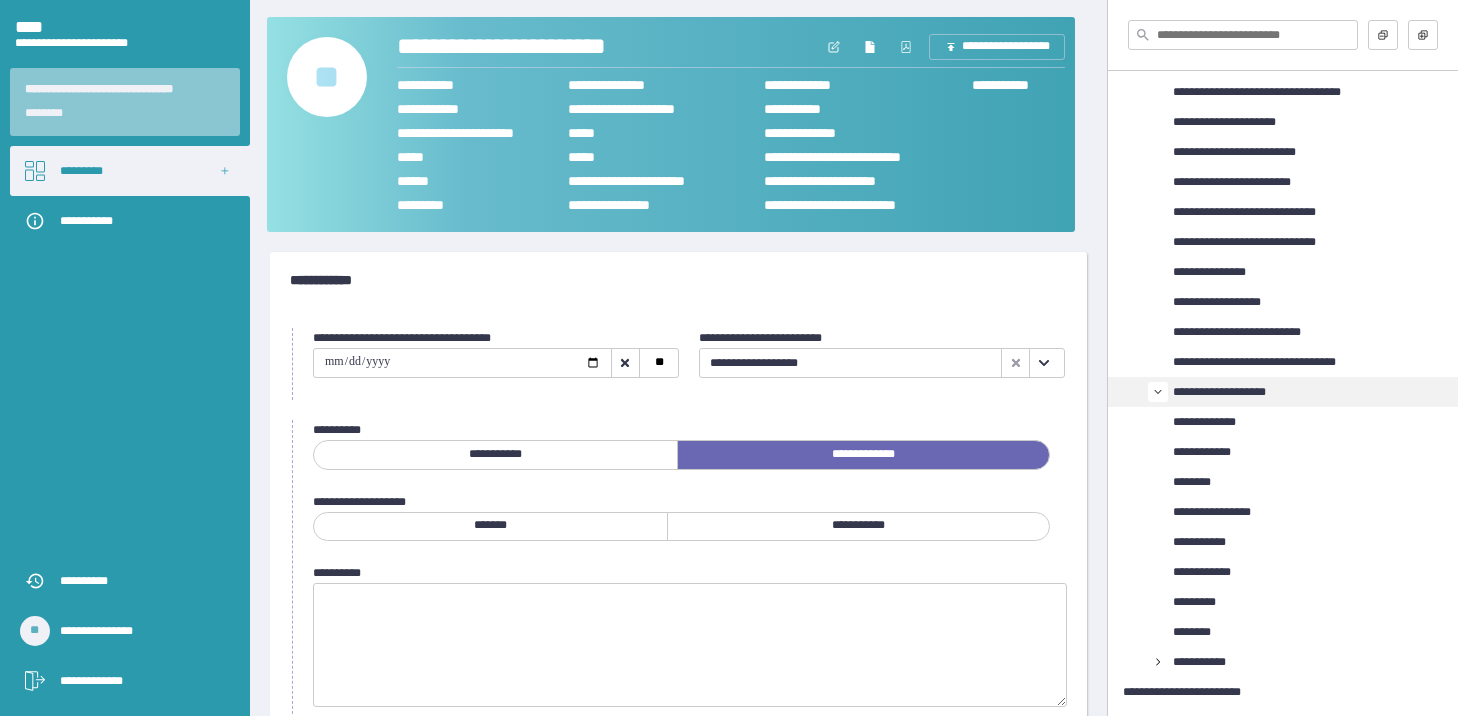 click on "*******" at bounding box center [490, 527] 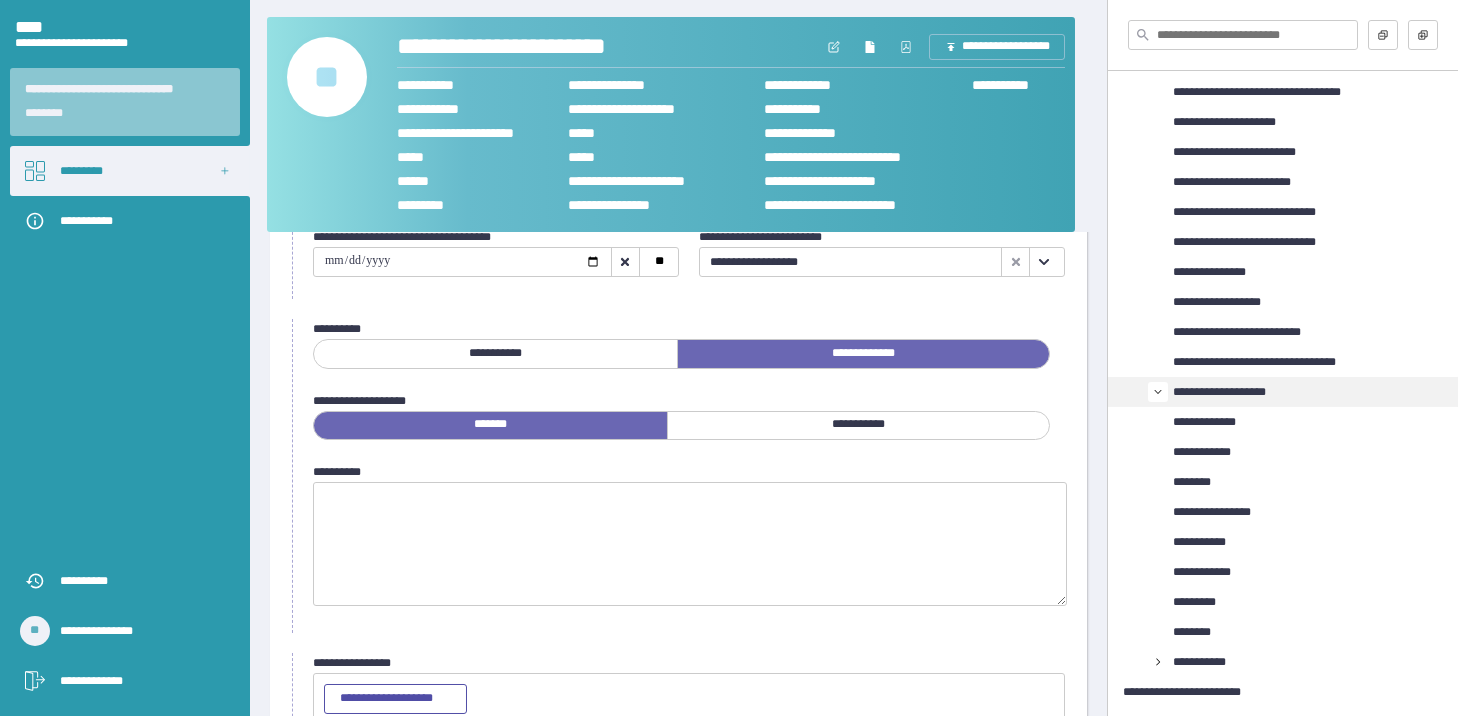 scroll, scrollTop: 238, scrollLeft: 0, axis: vertical 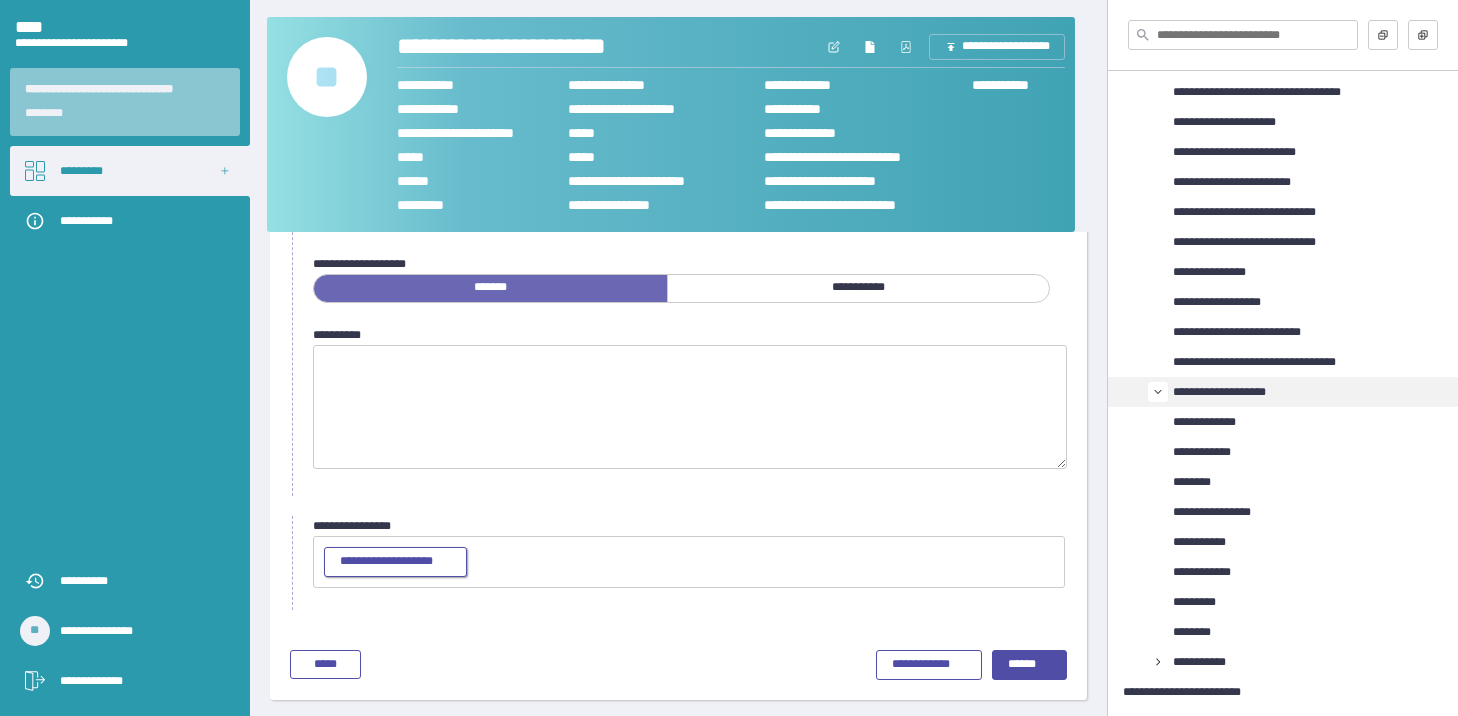 click on "**********" at bounding box center [395, 562] 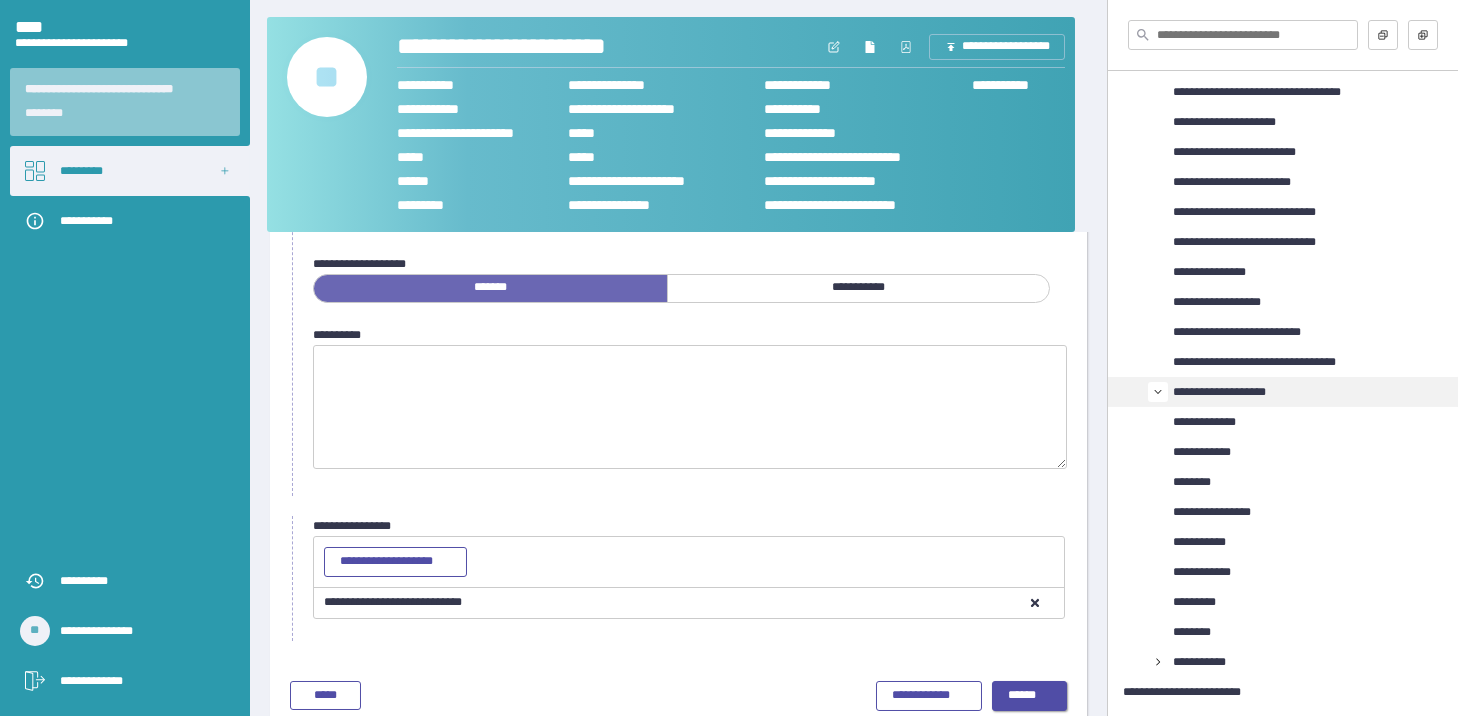 click on "******" at bounding box center [1029, 696] 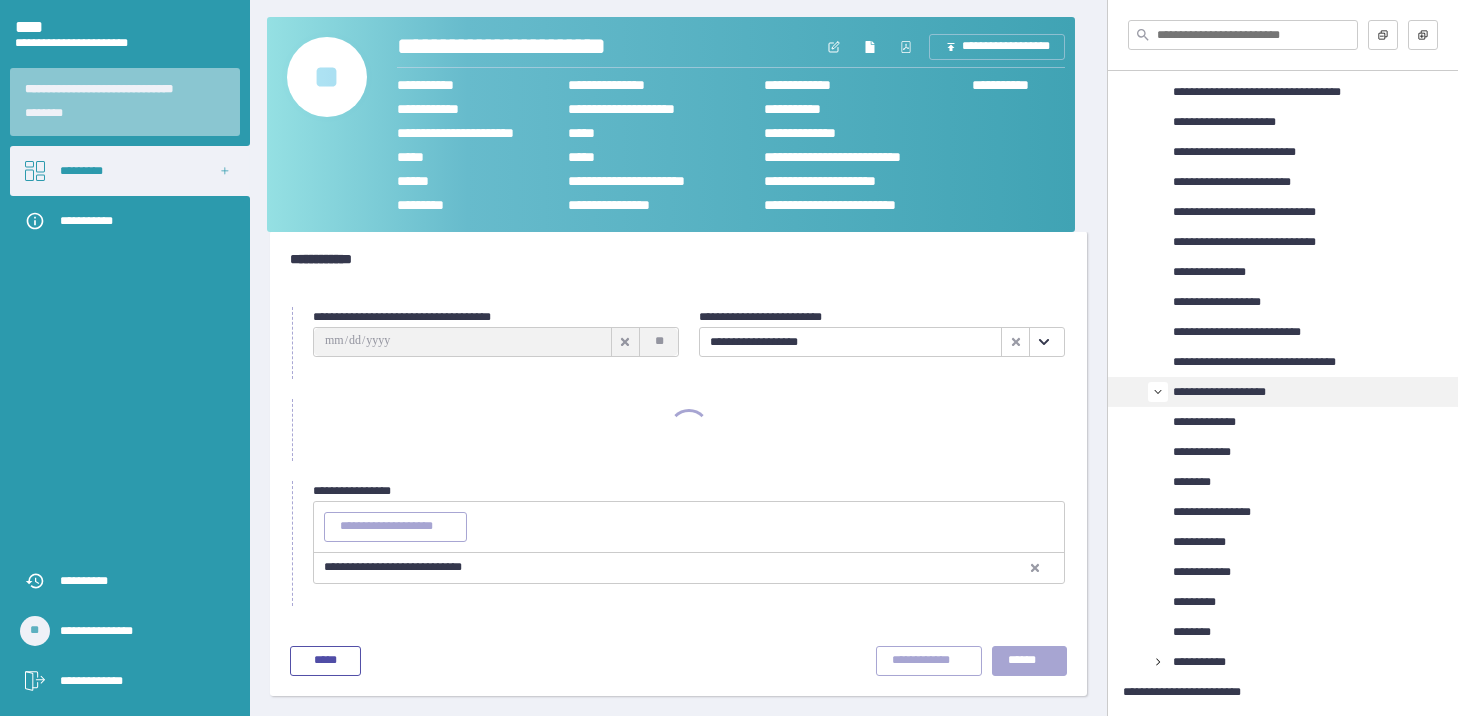 scroll, scrollTop: 18, scrollLeft: 0, axis: vertical 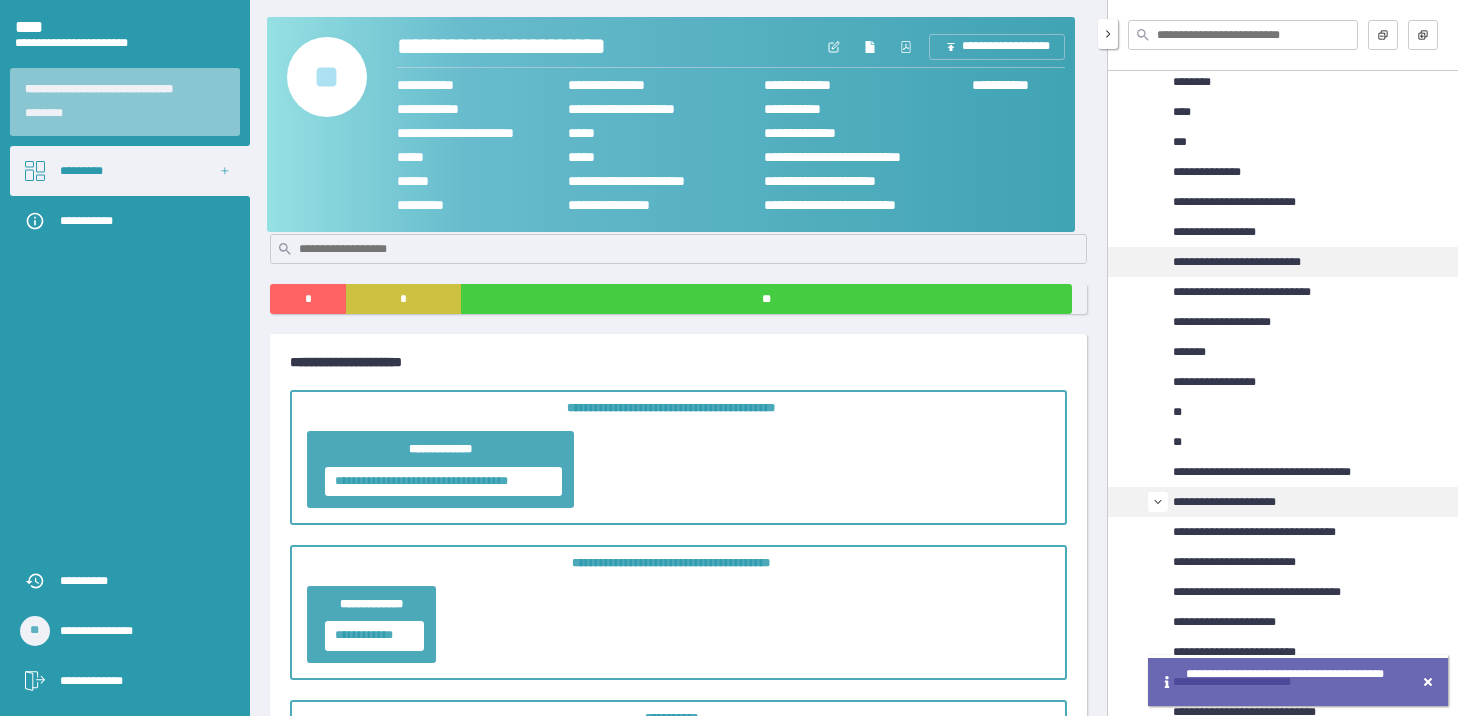 click on "**********" at bounding box center (1247, 262) 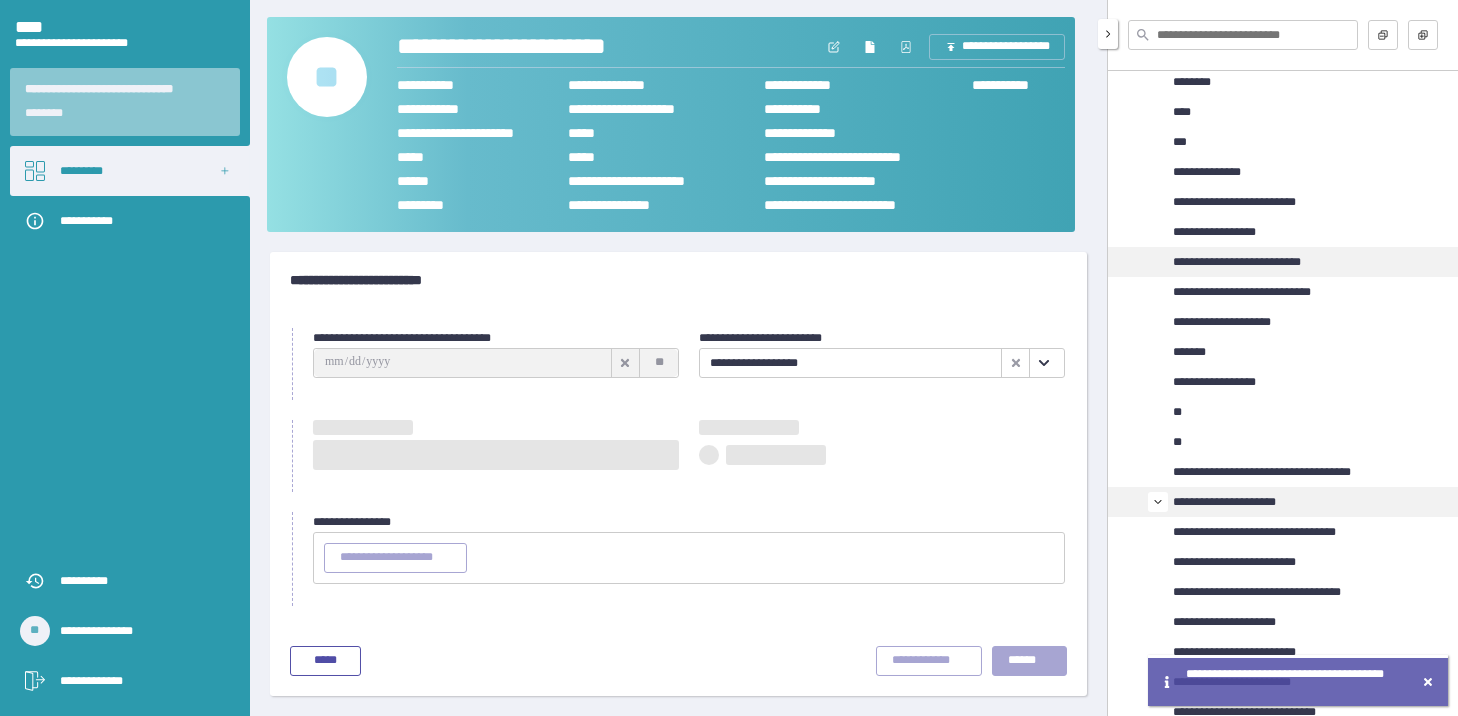 scroll, scrollTop: 0, scrollLeft: 0, axis: both 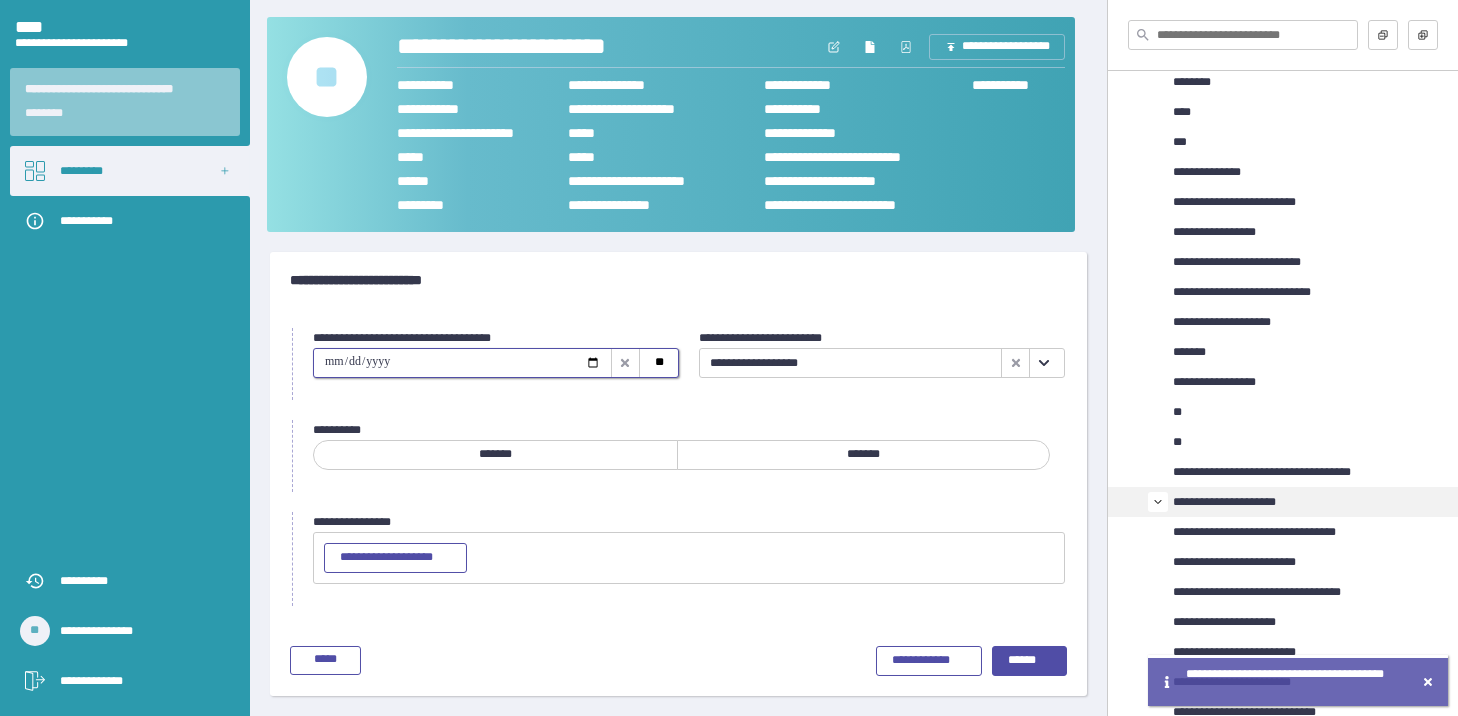 click at bounding box center [462, 363] 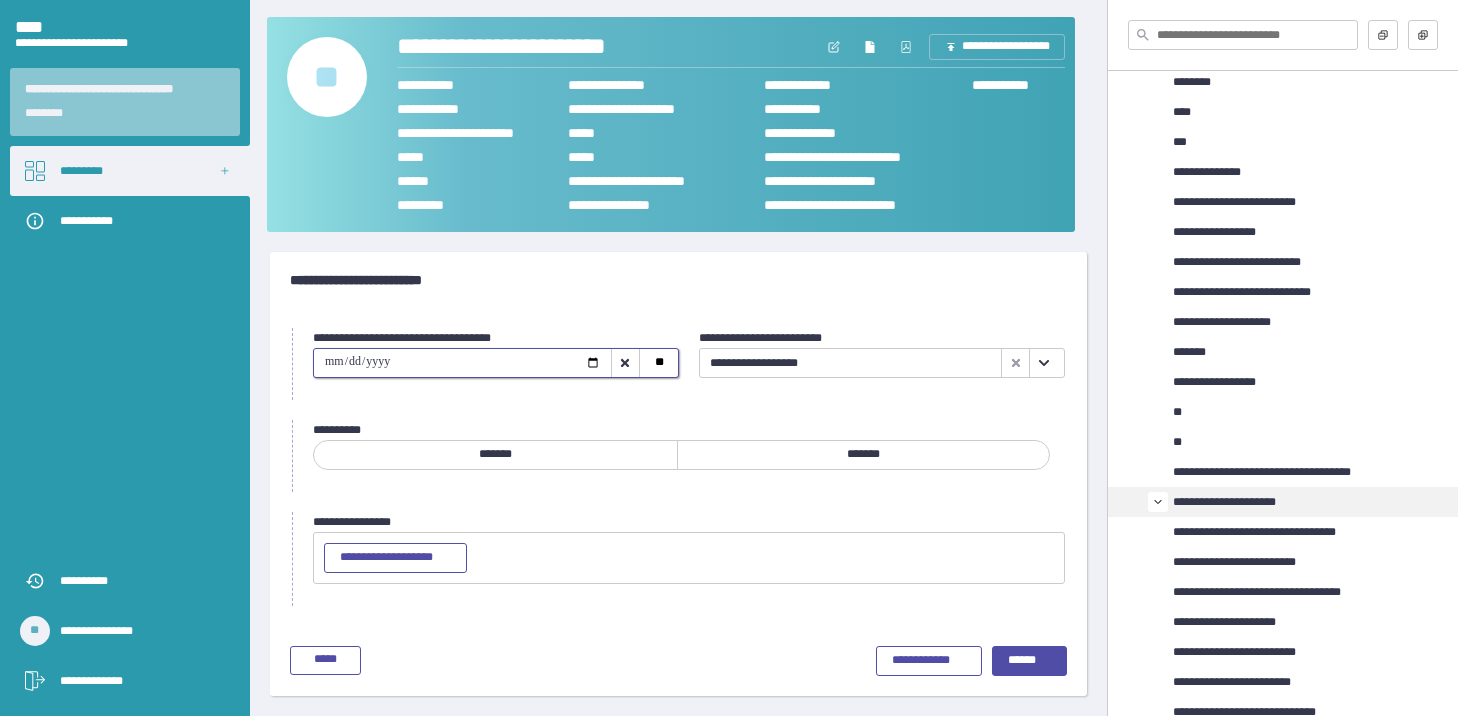 type on "**********" 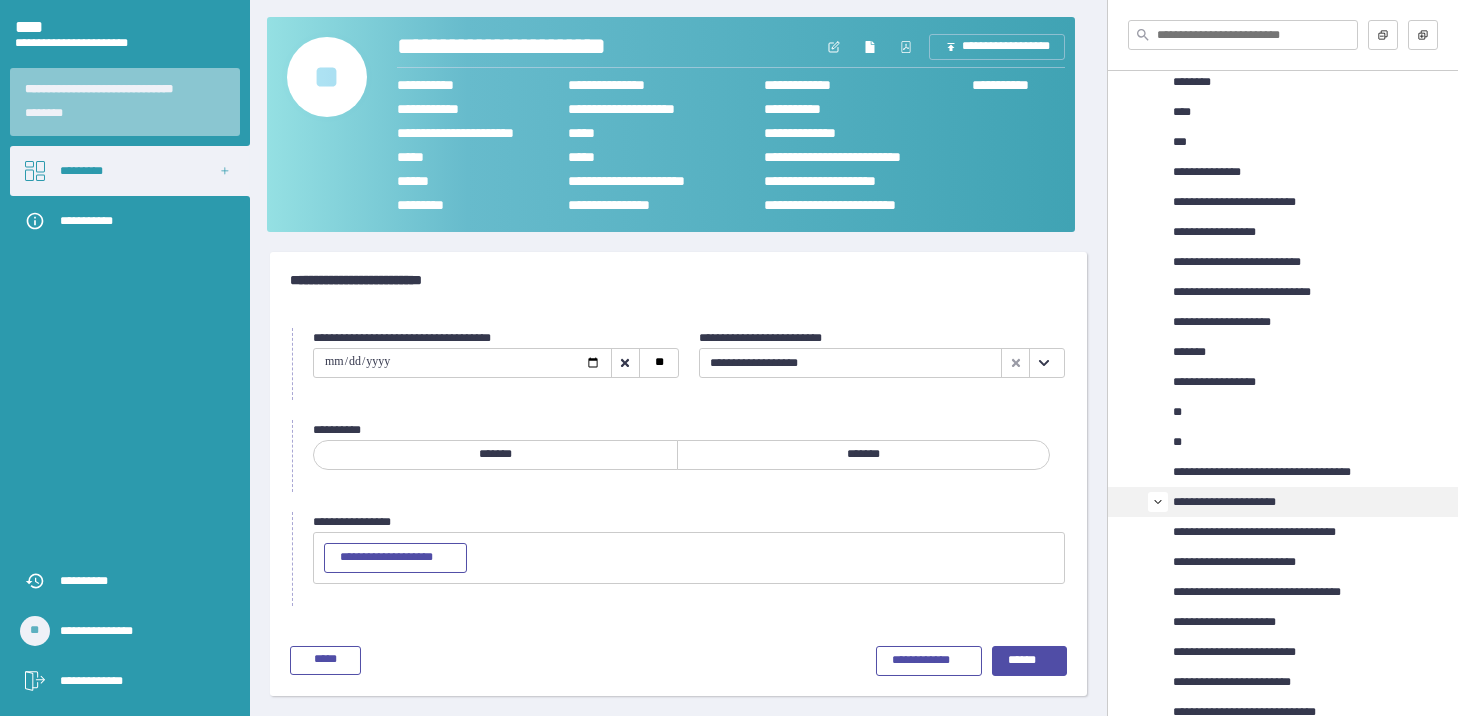 click on "*******" at bounding box center [864, 455] 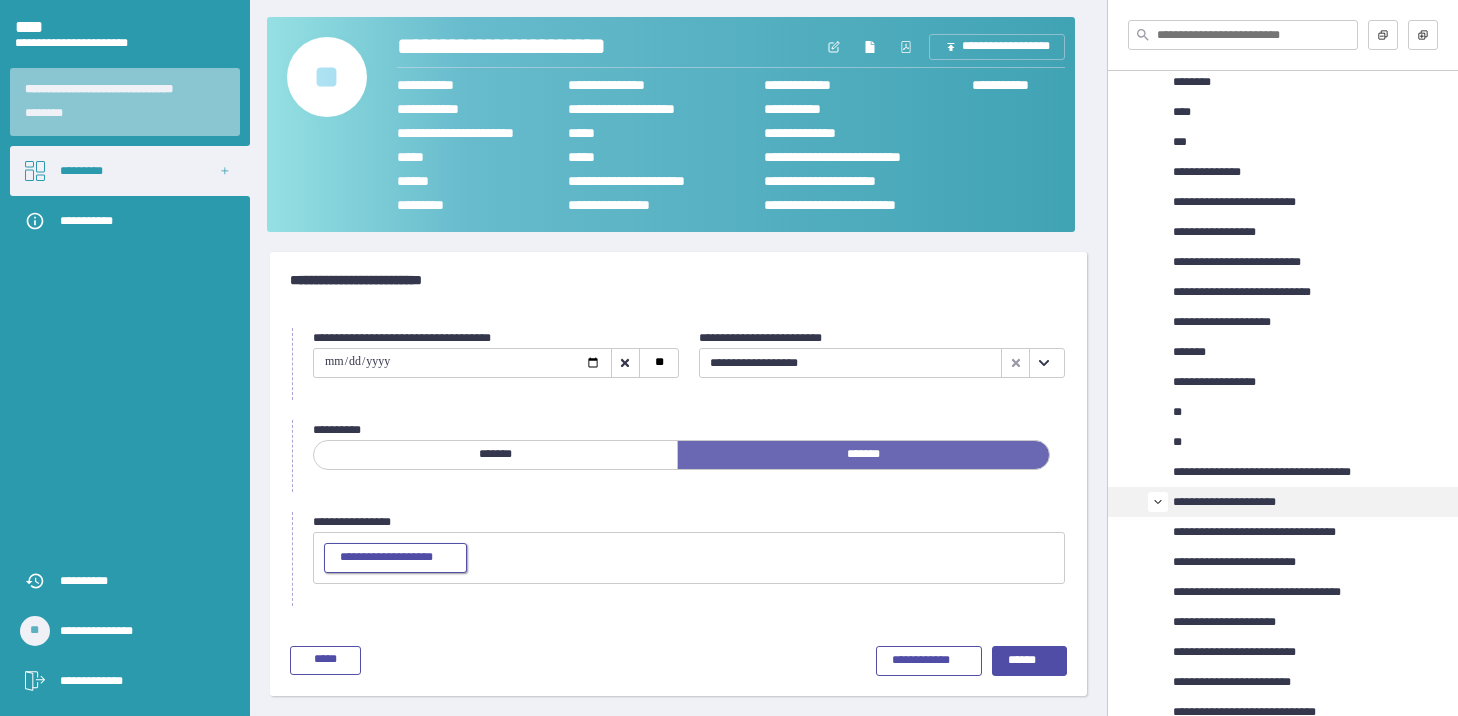 click on "**********" at bounding box center [395, 558] 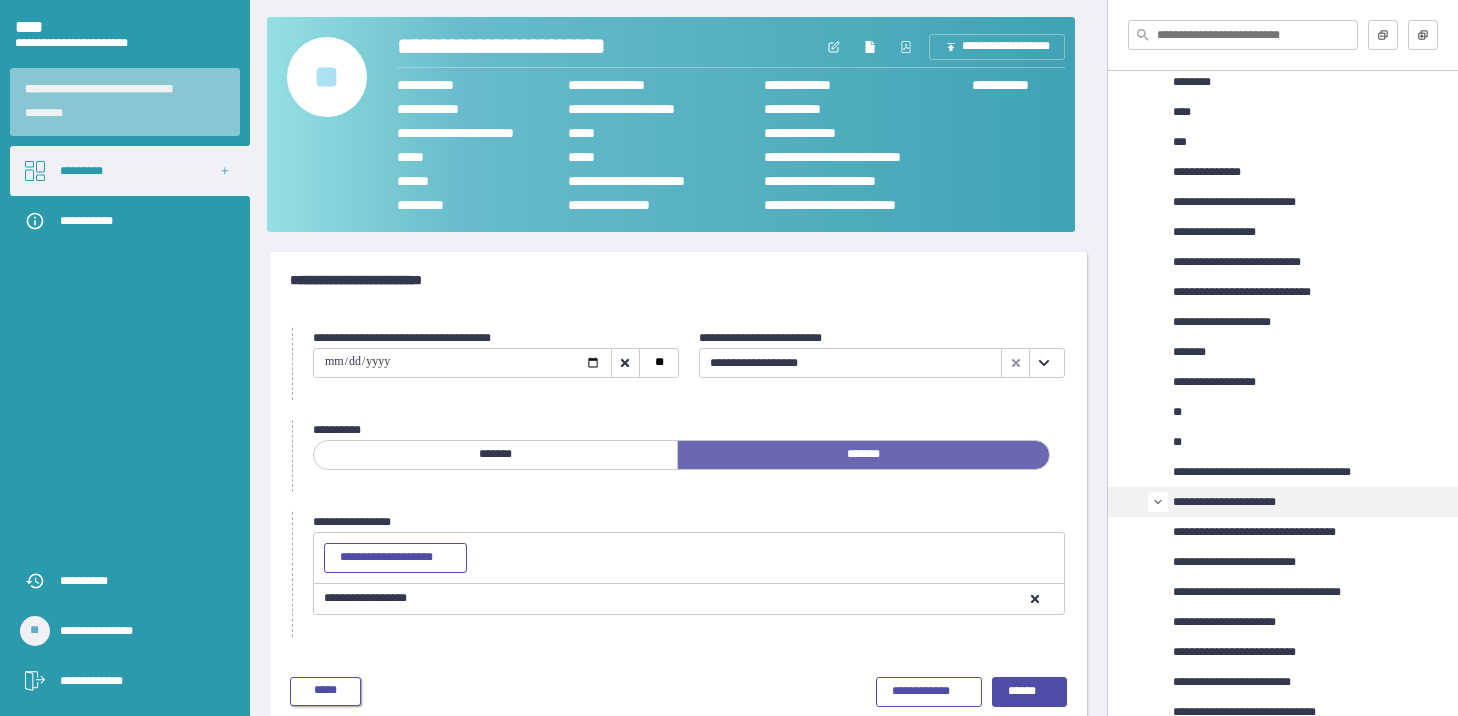 click on "*****" at bounding box center (325, 692) 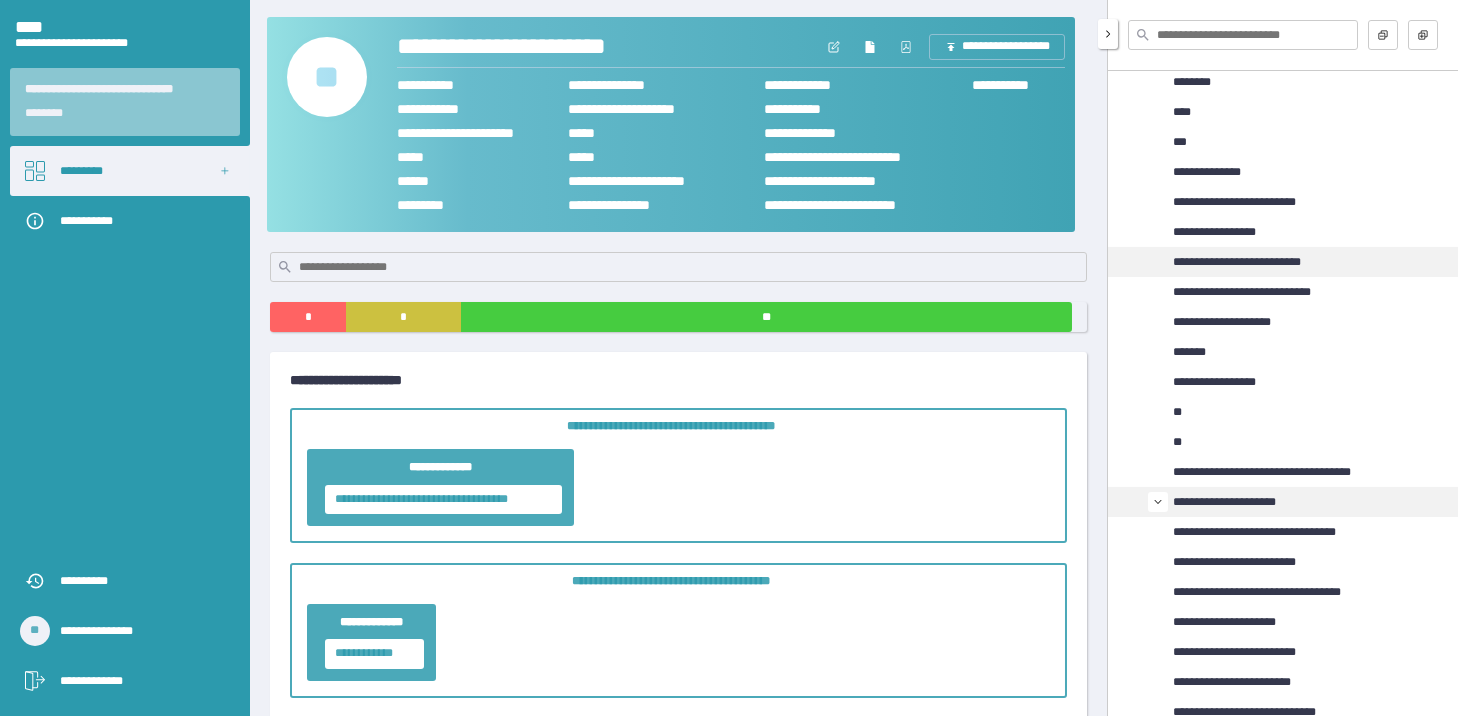 click on "**********" at bounding box center [1247, 262] 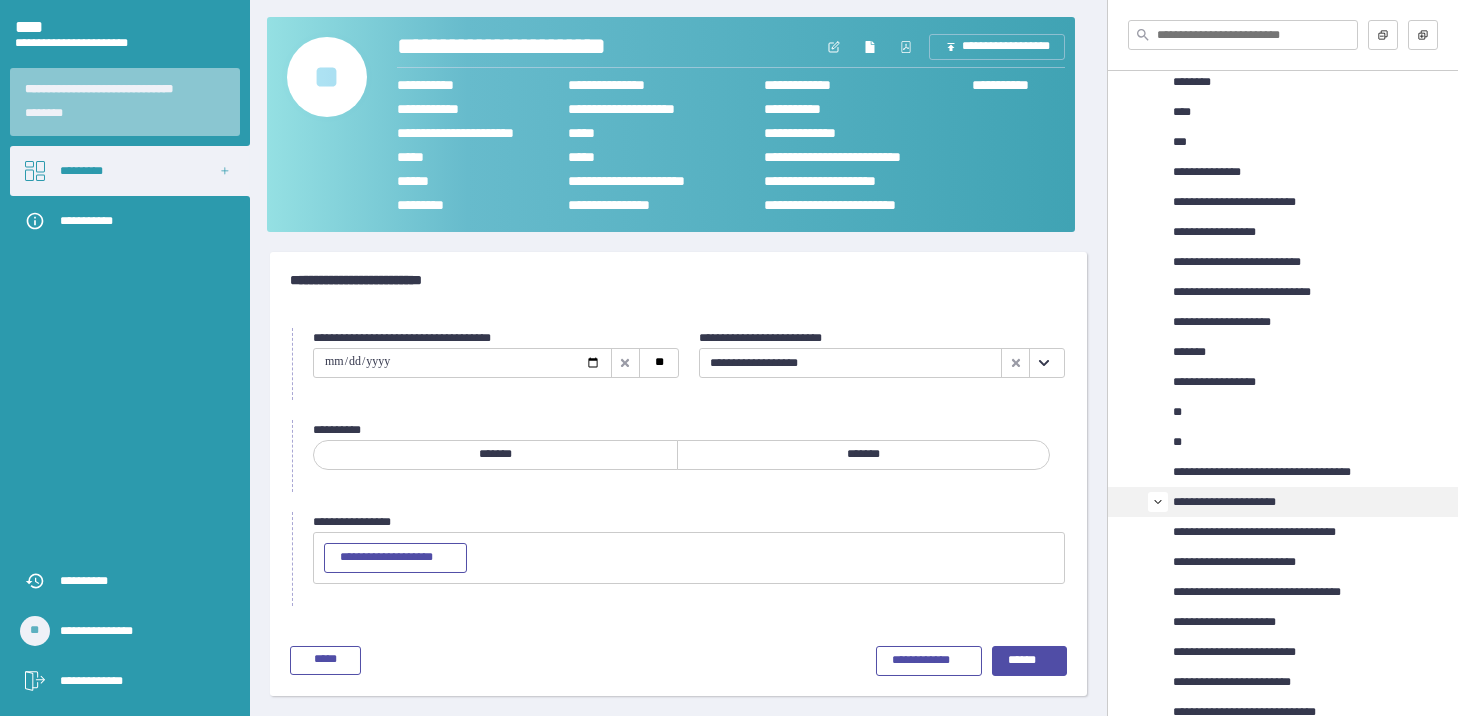 click at bounding box center [462, 363] 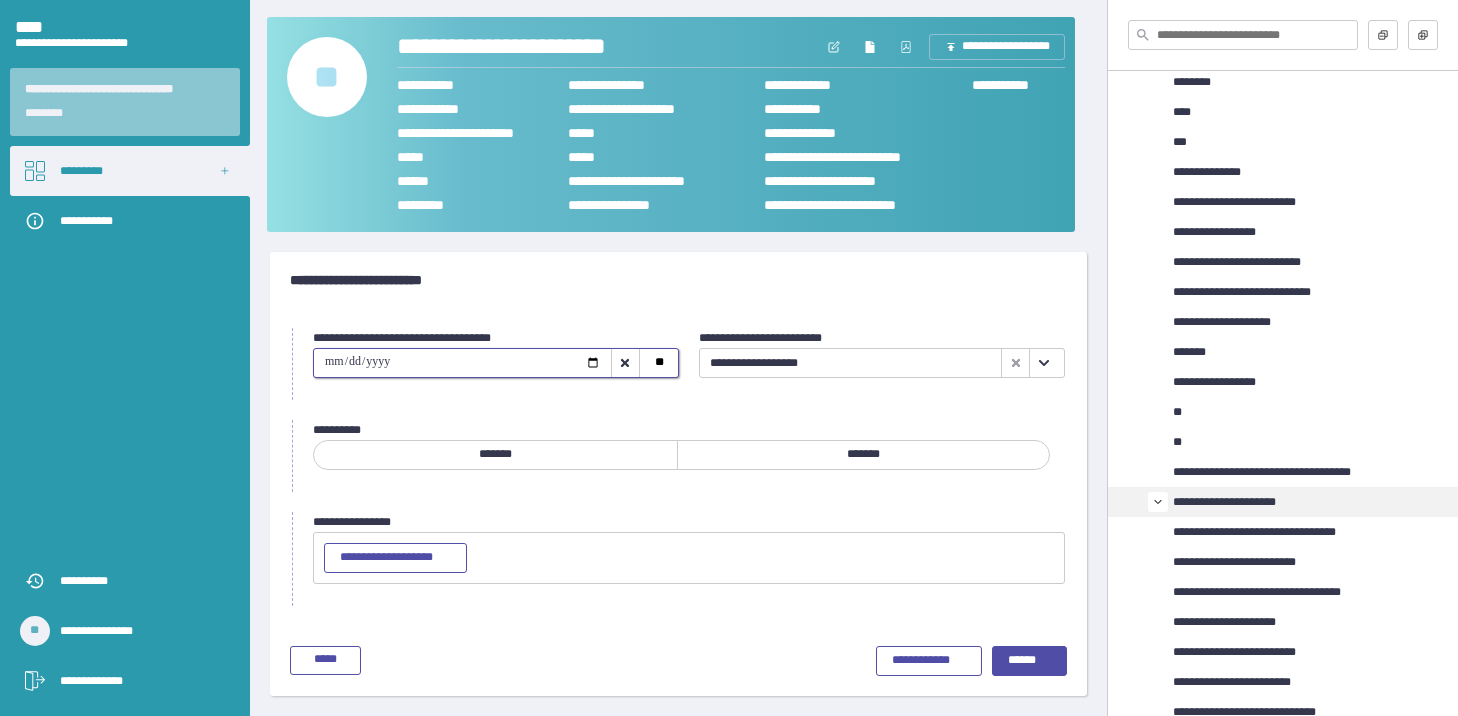 type on "**********" 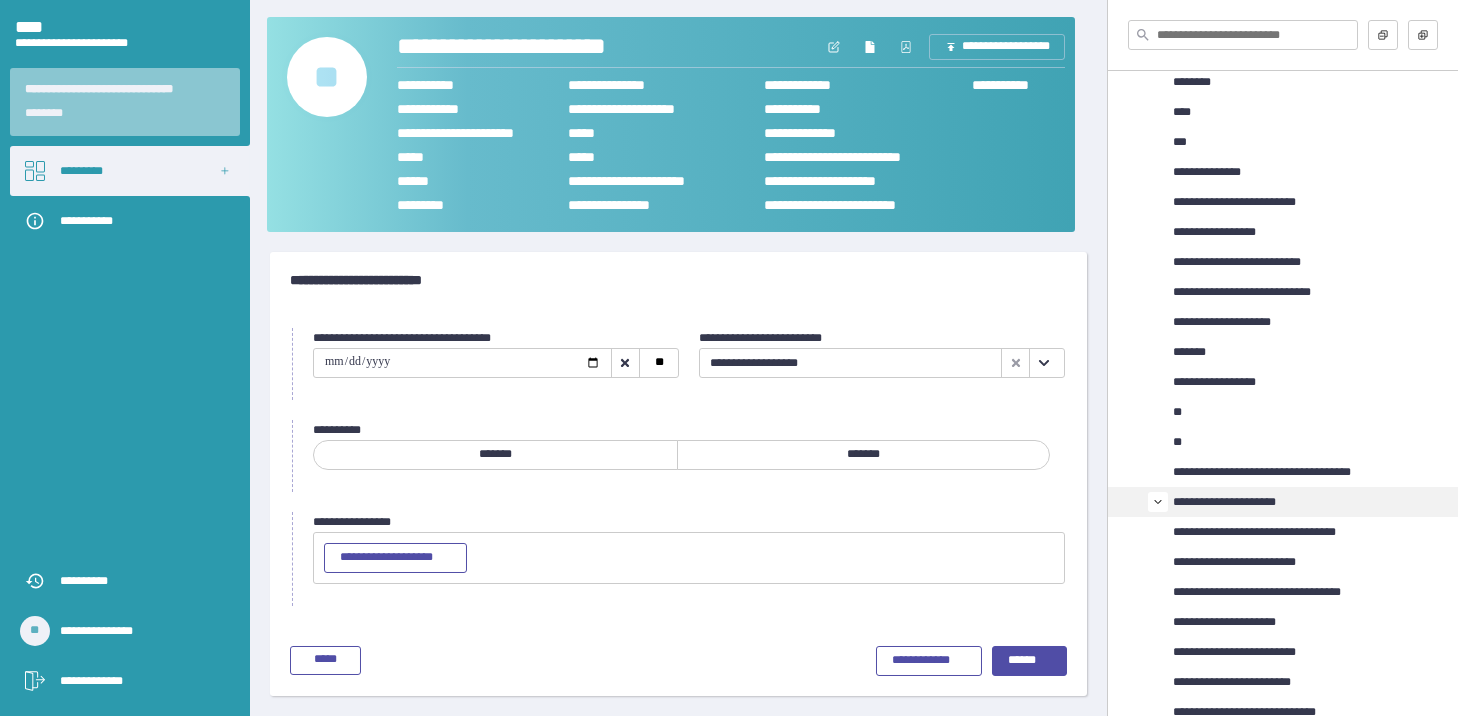click on "*******" at bounding box center [864, 455] 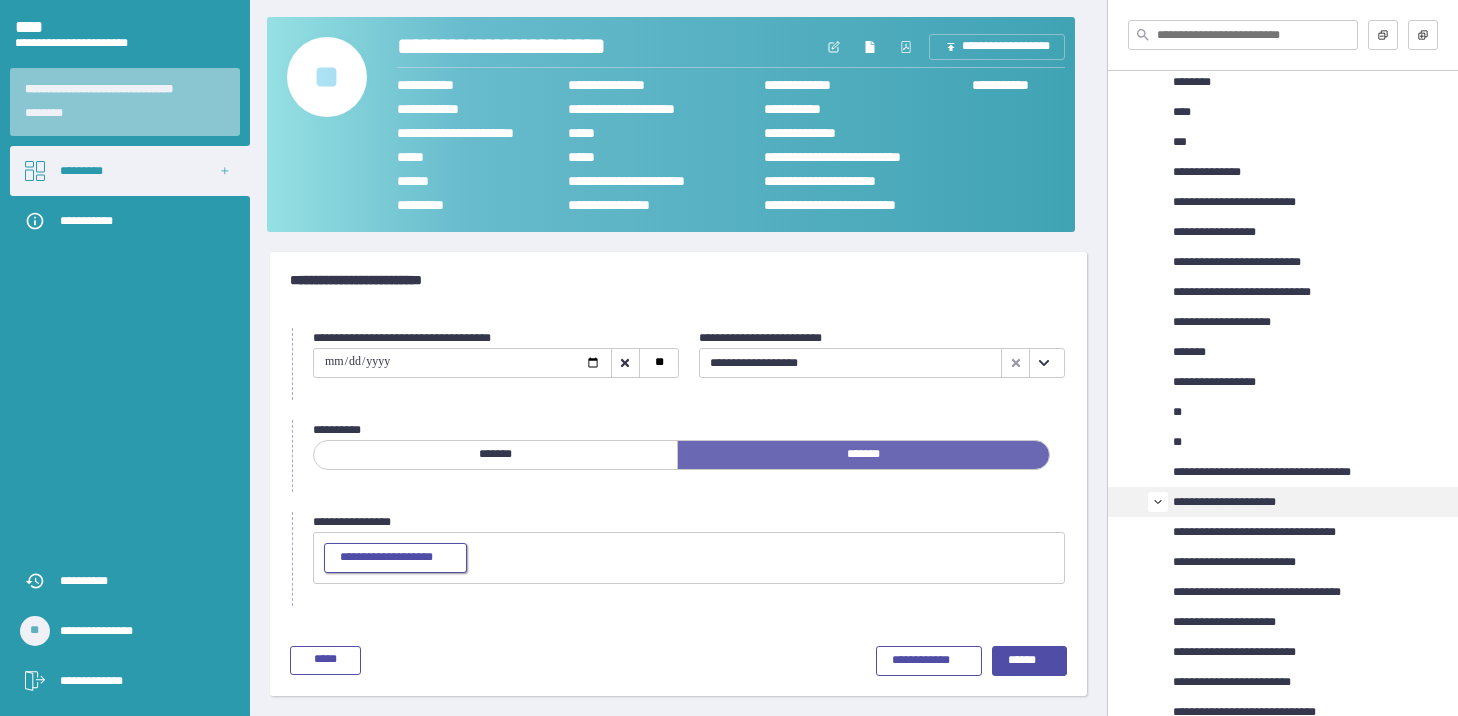 click on "**********" at bounding box center [395, 558] 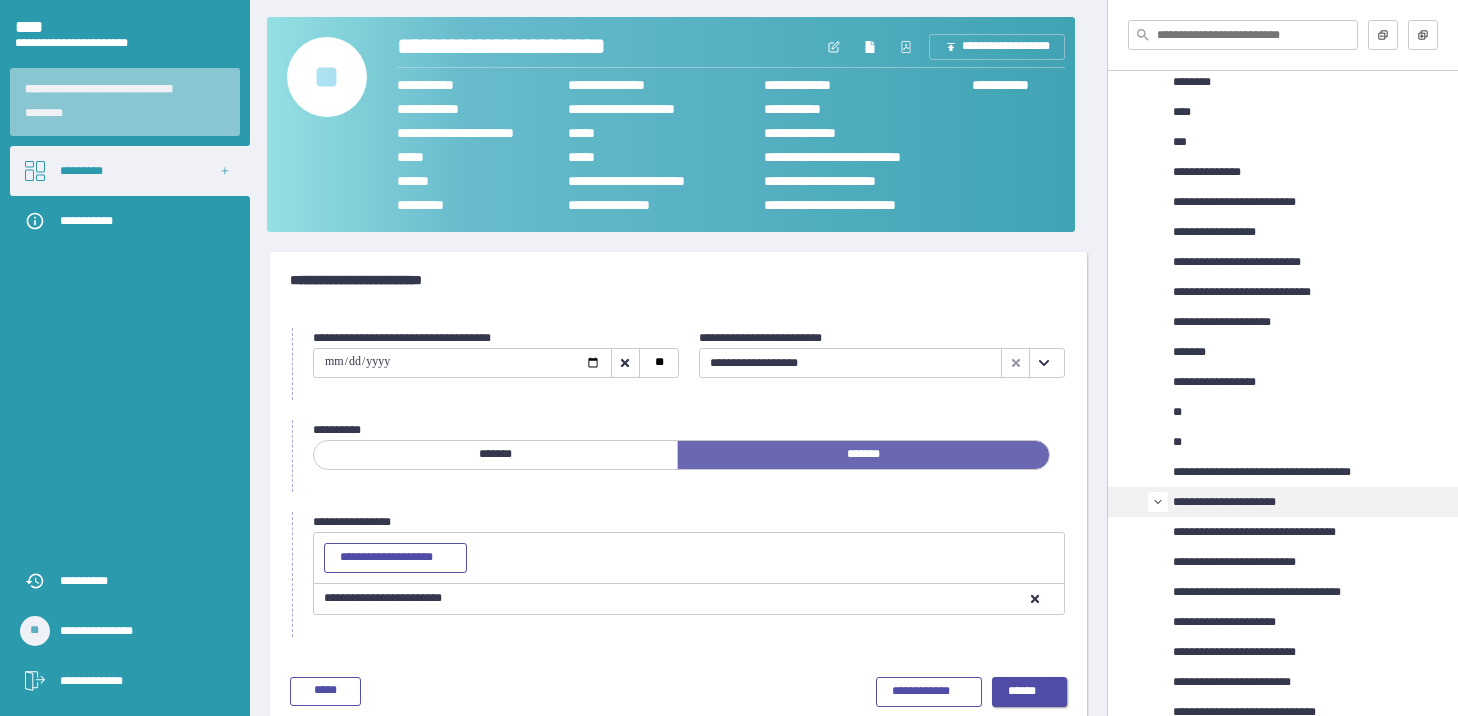 click on "******" at bounding box center [1029, 692] 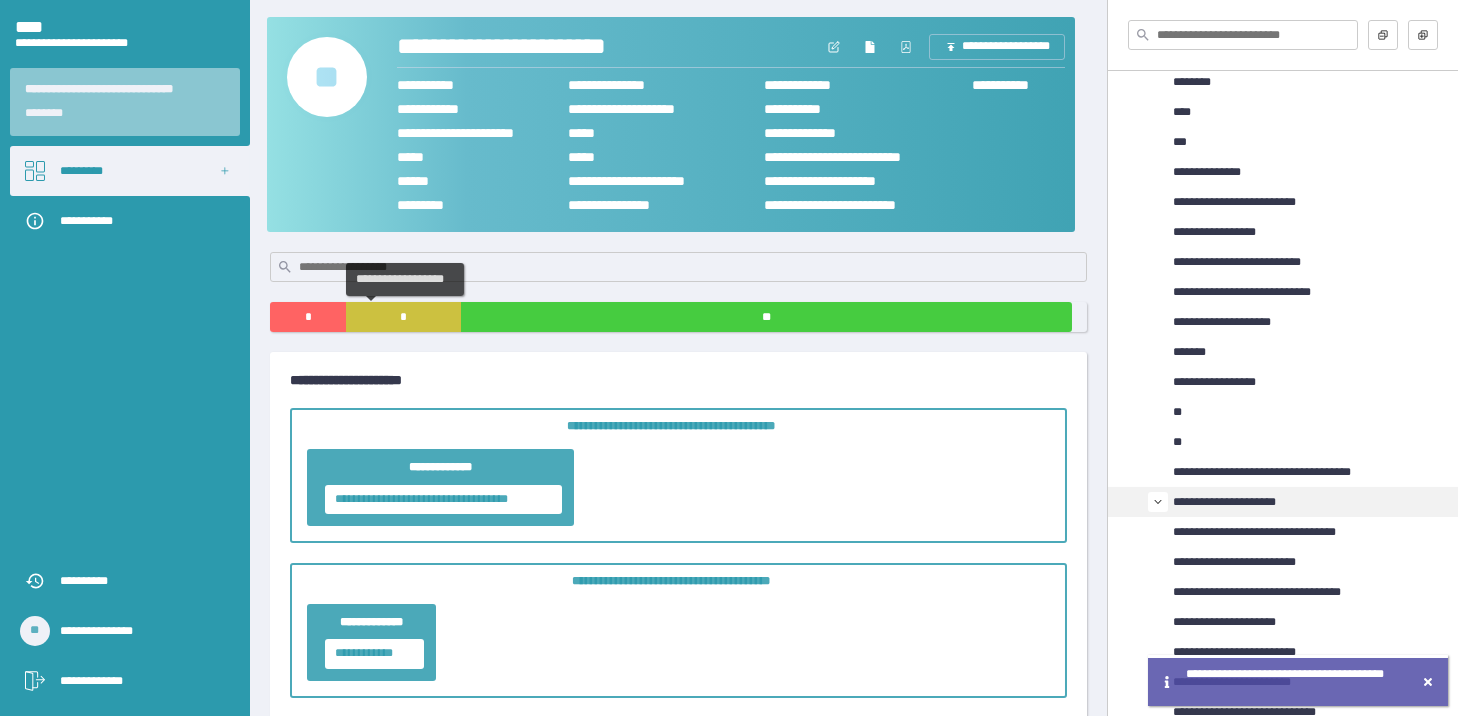 click on "*" at bounding box center (403, 317) 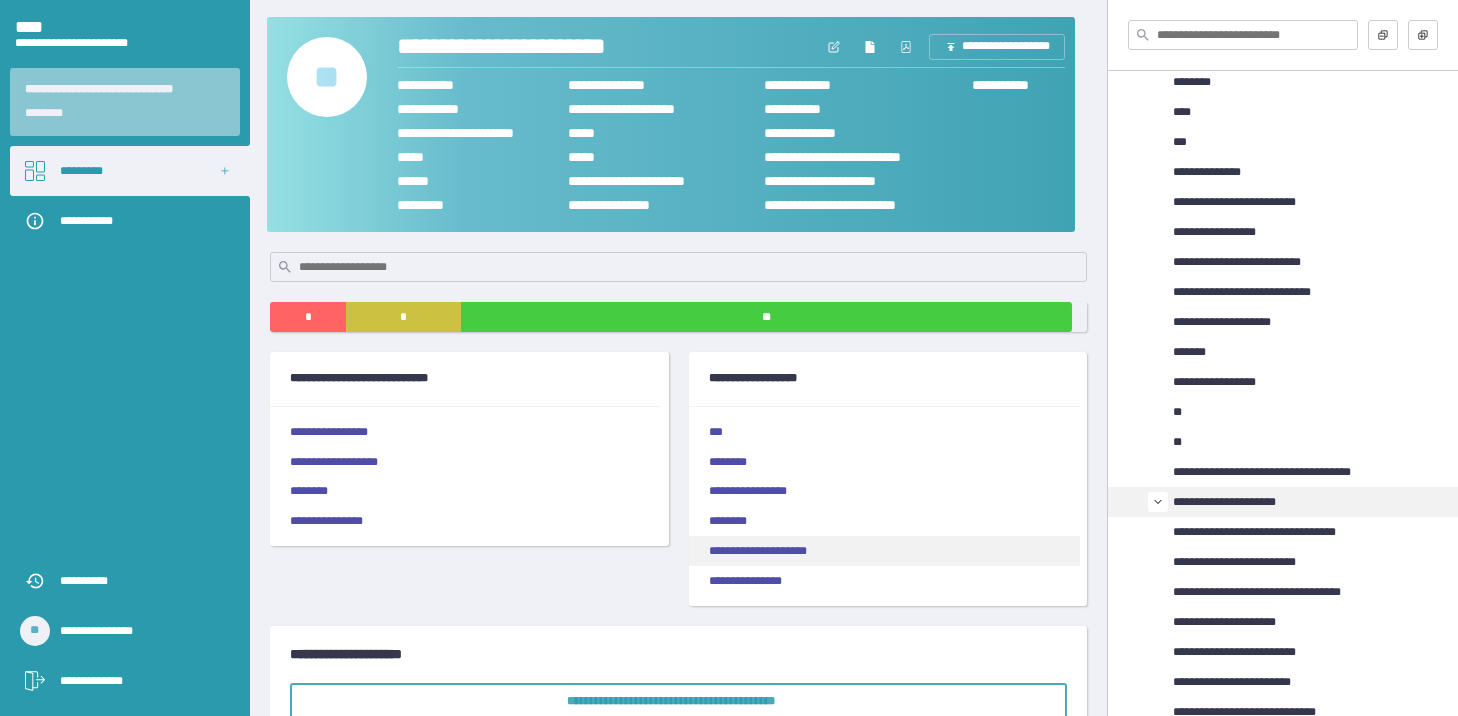 click on "**********" at bounding box center (884, 551) 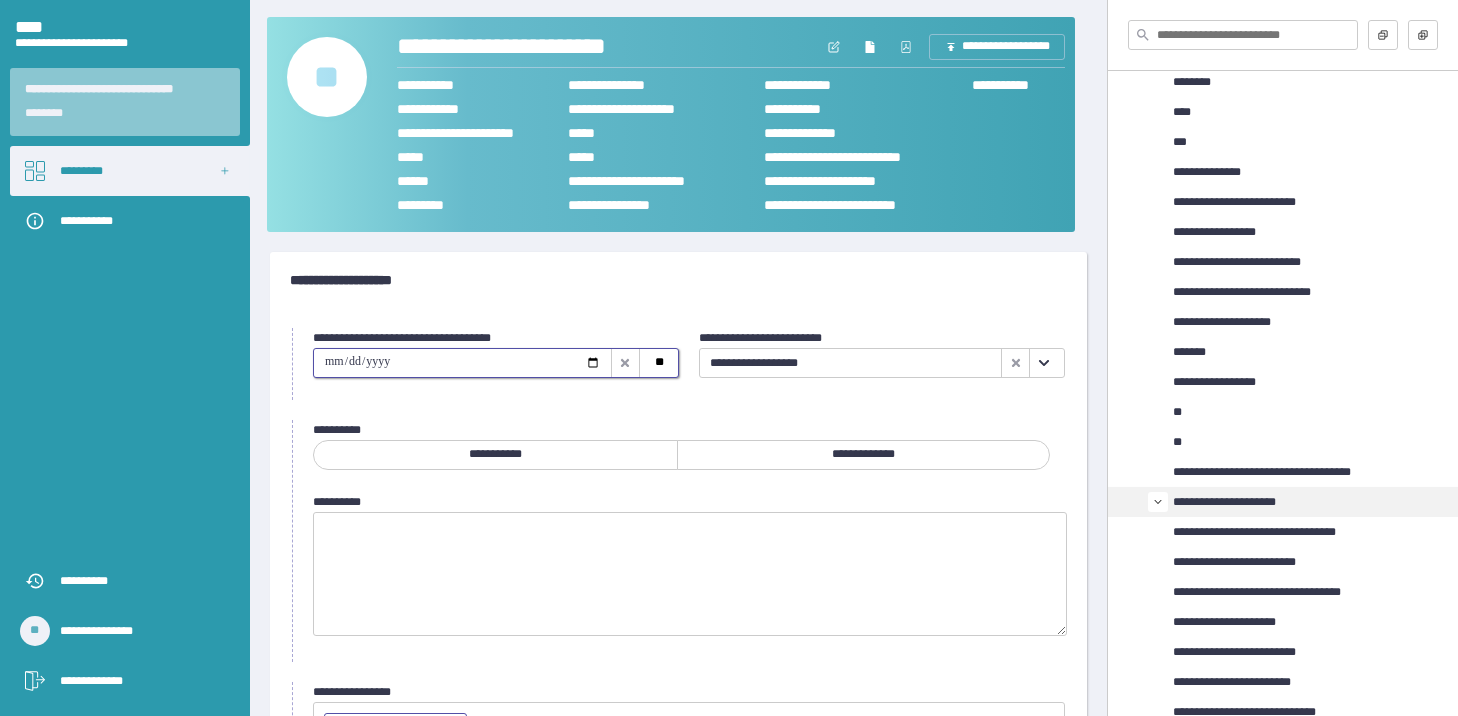click at bounding box center (462, 363) 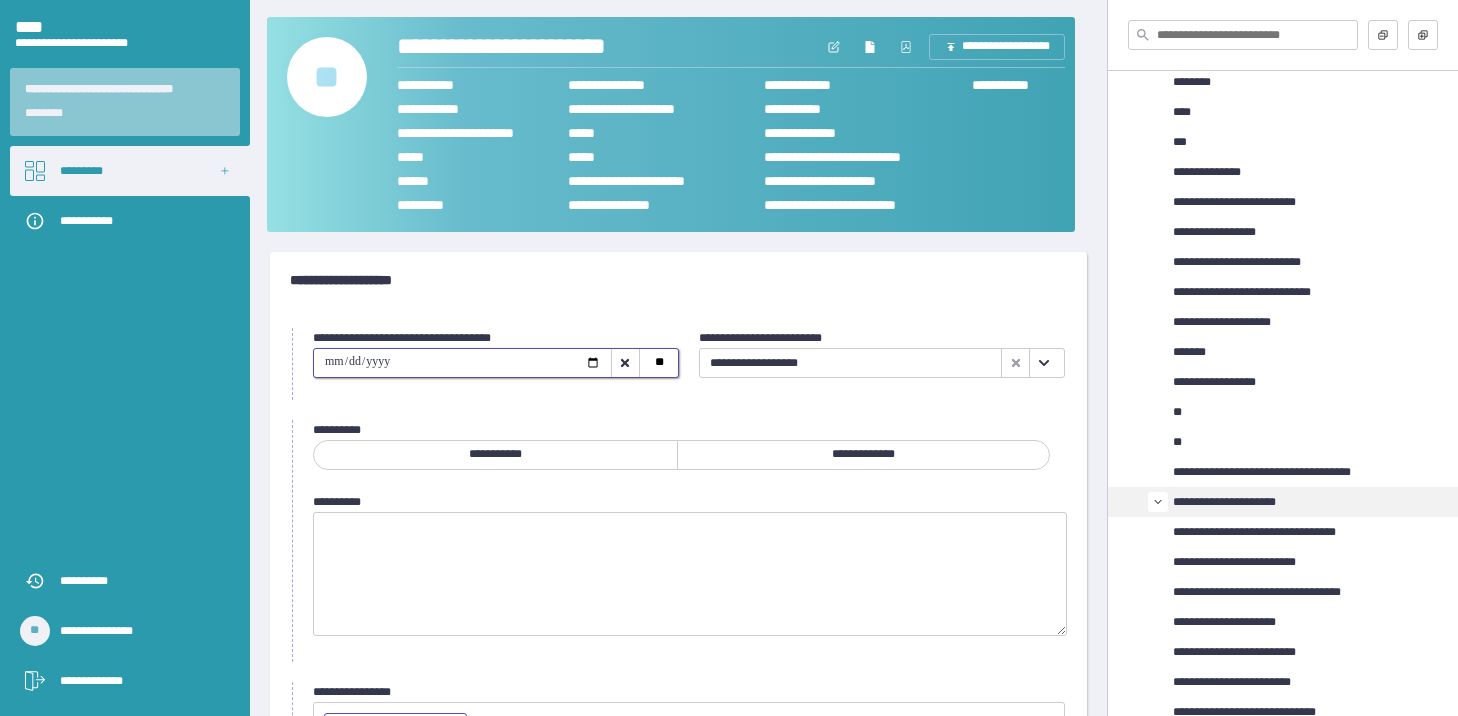 type on "**********" 